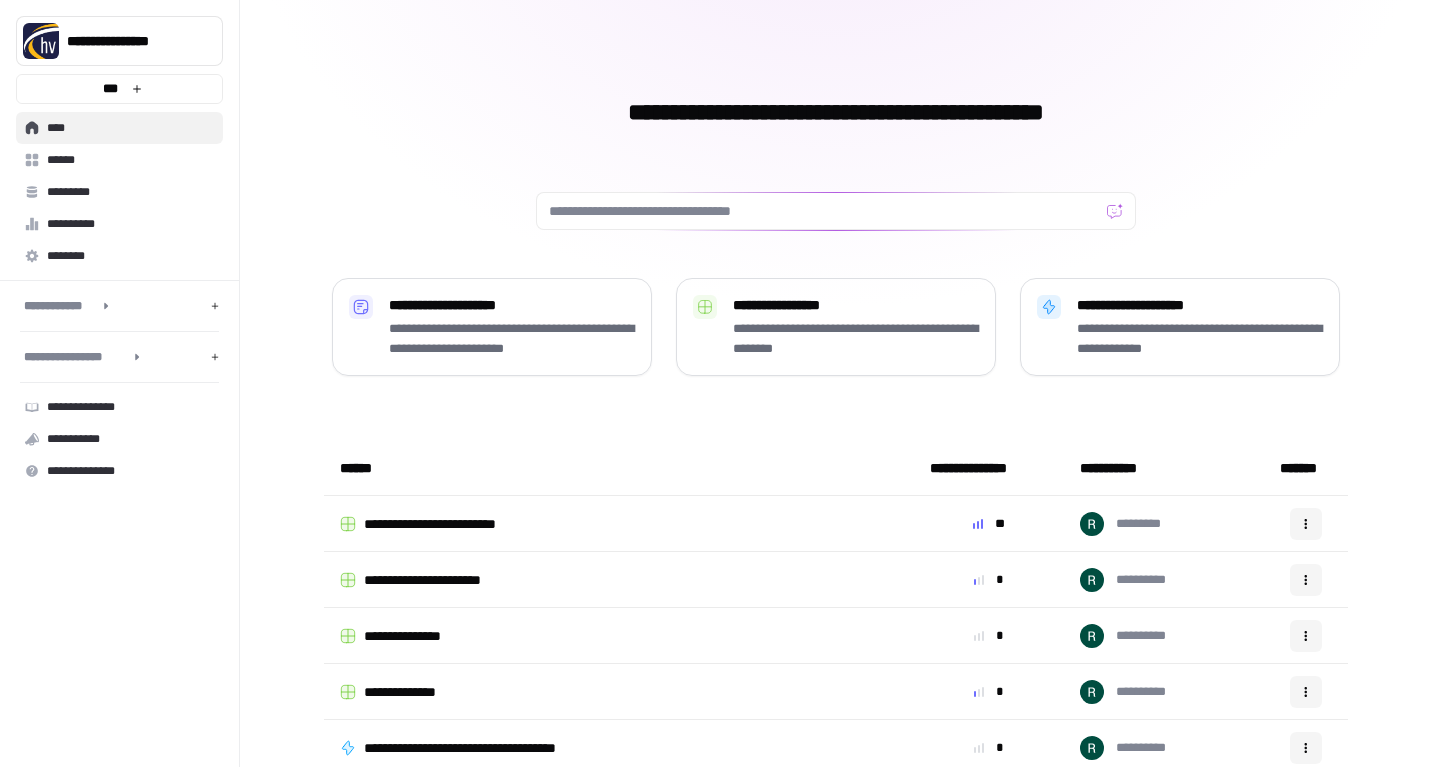 scroll, scrollTop: 0, scrollLeft: 0, axis: both 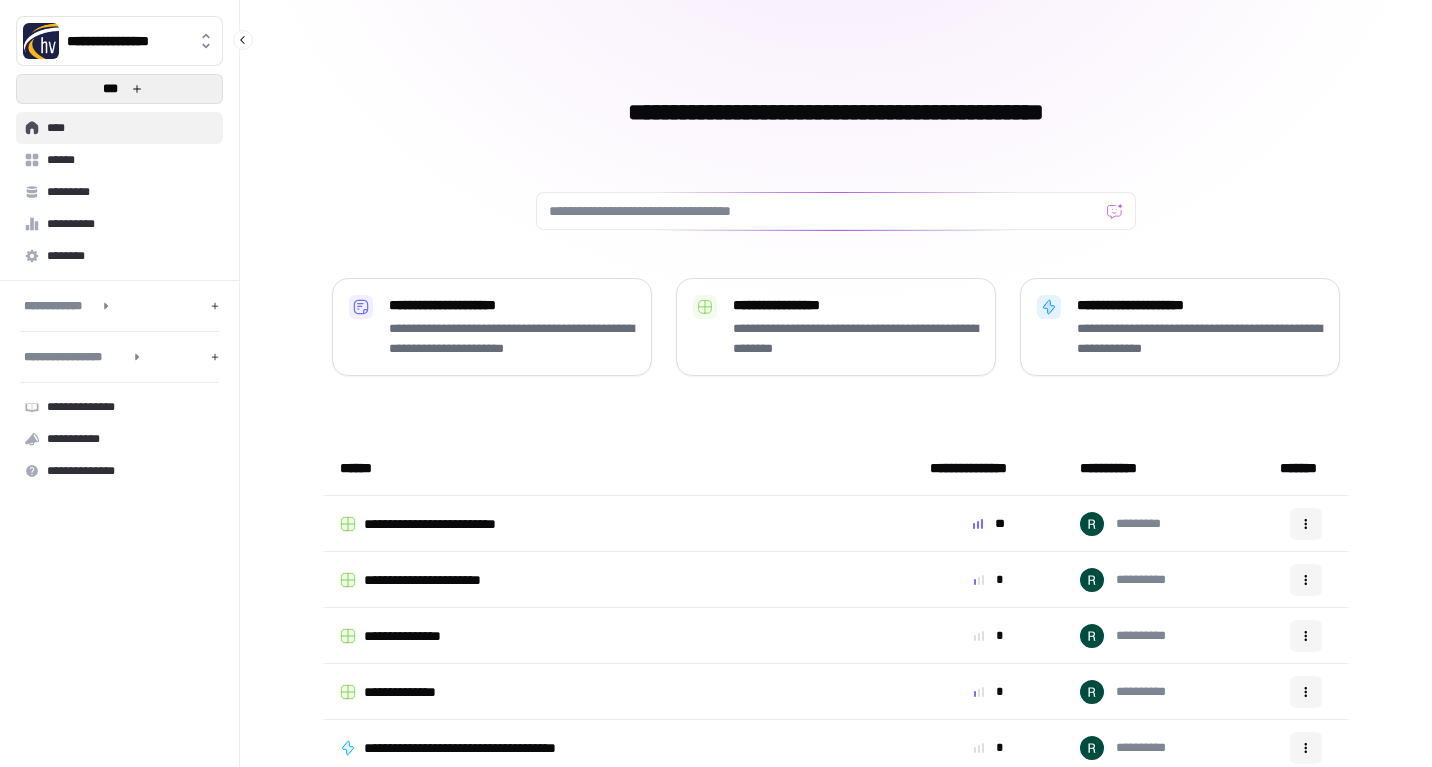 click on "***" at bounding box center (119, 89) 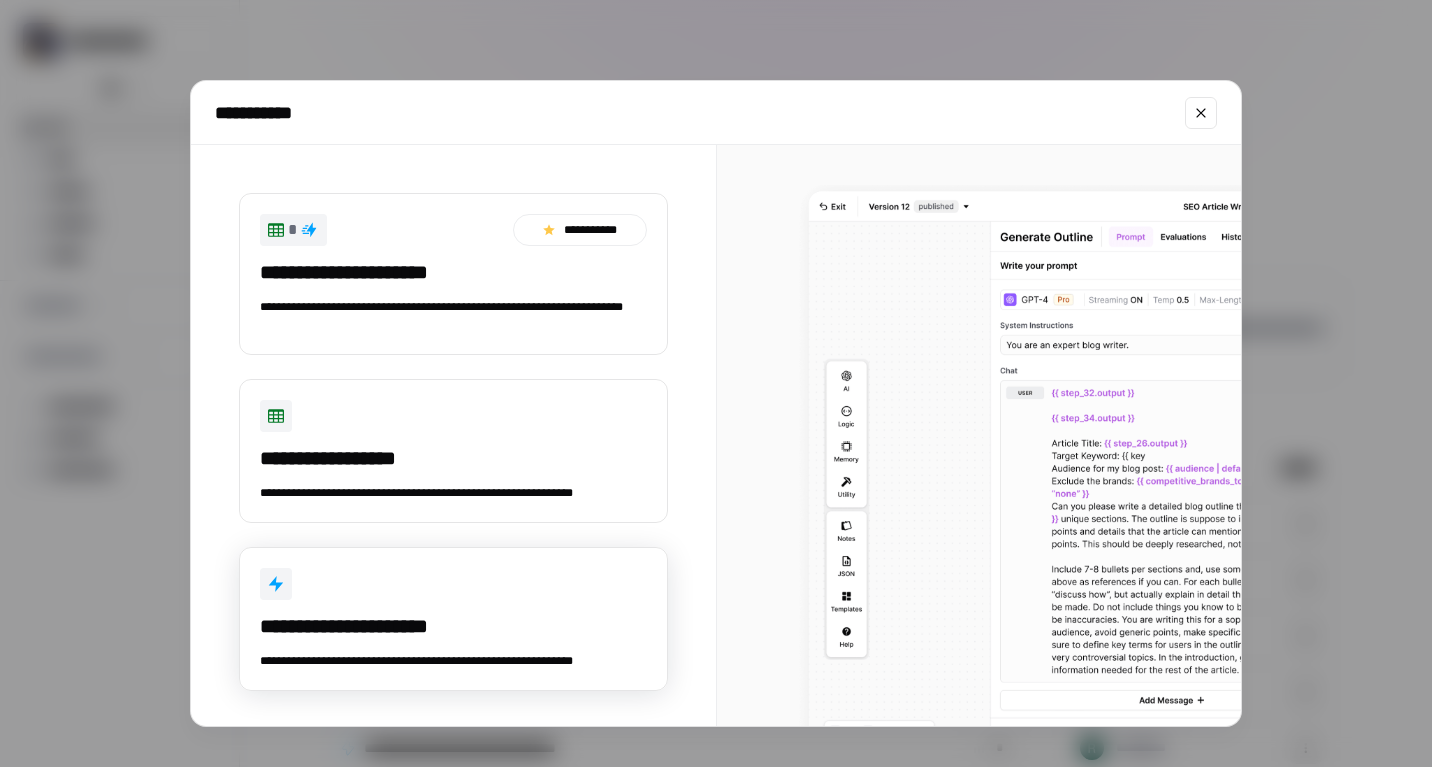 click on "**********" at bounding box center [451, 626] 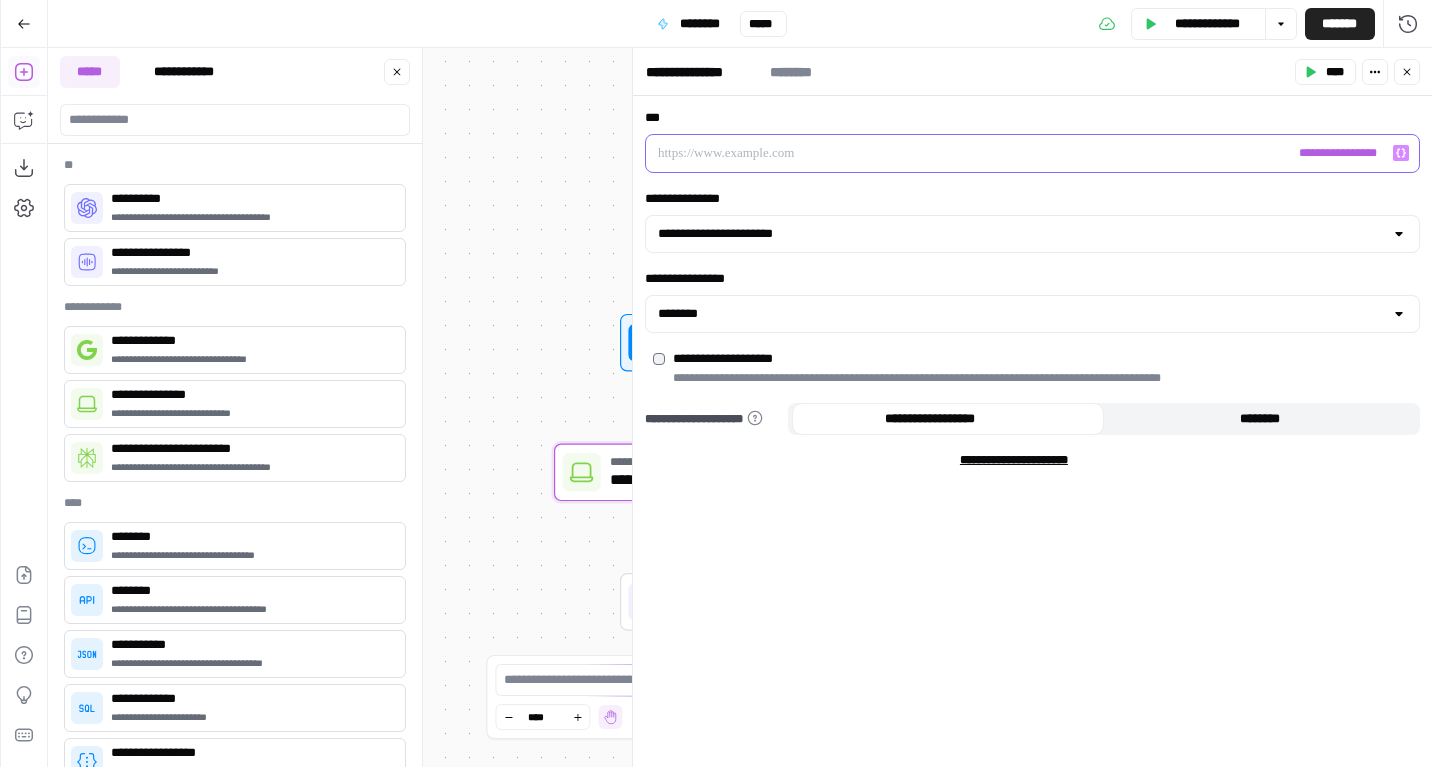 click at bounding box center (1016, 153) 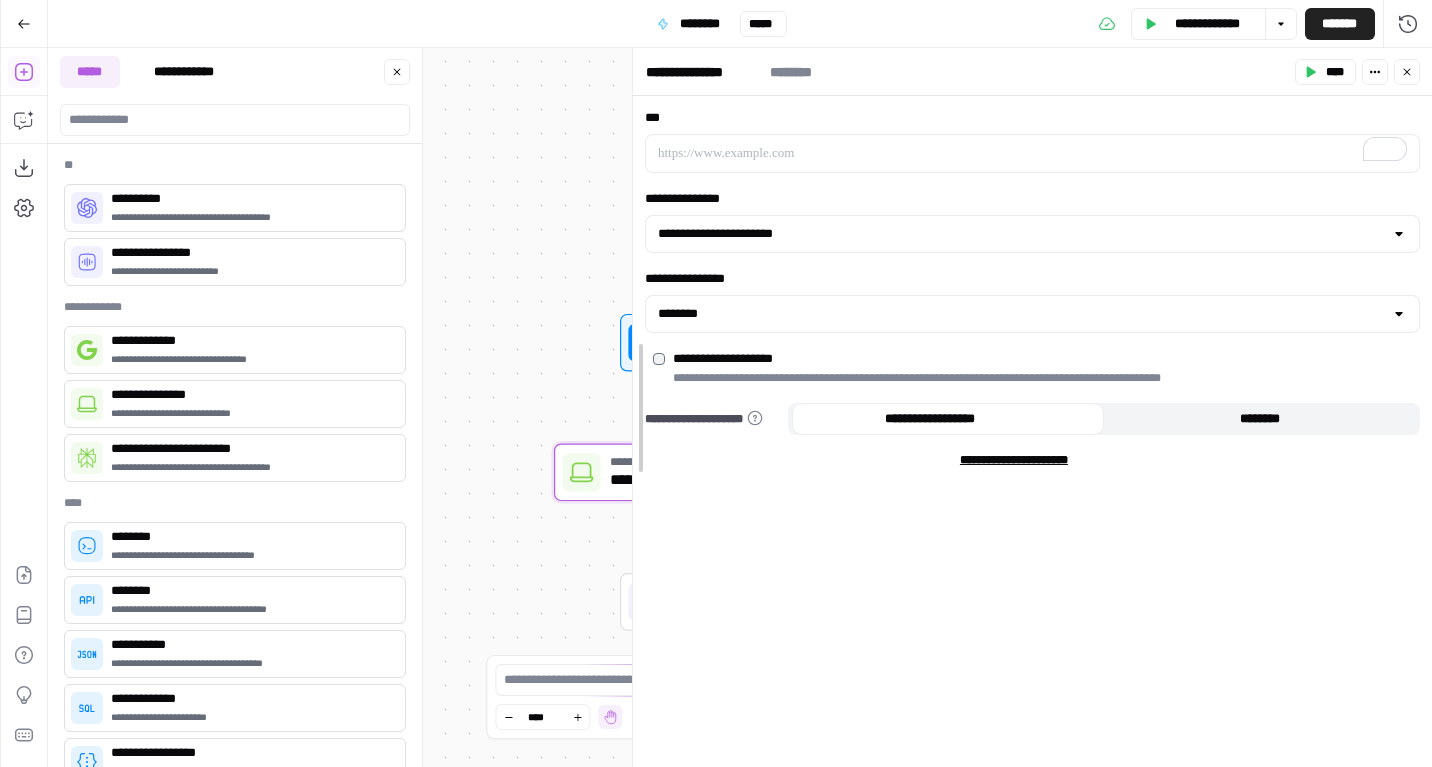 click at bounding box center (633, 407) 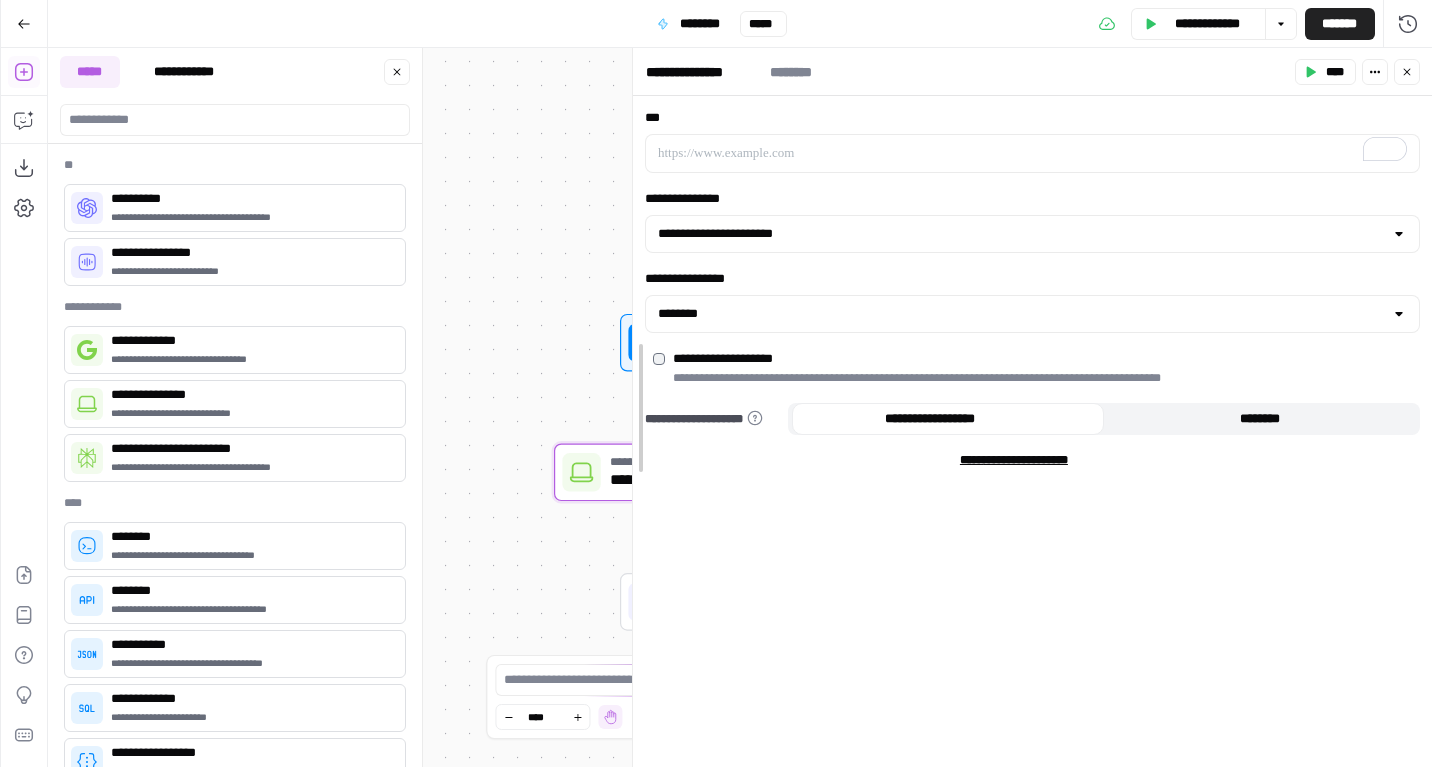 click at bounding box center [633, 407] 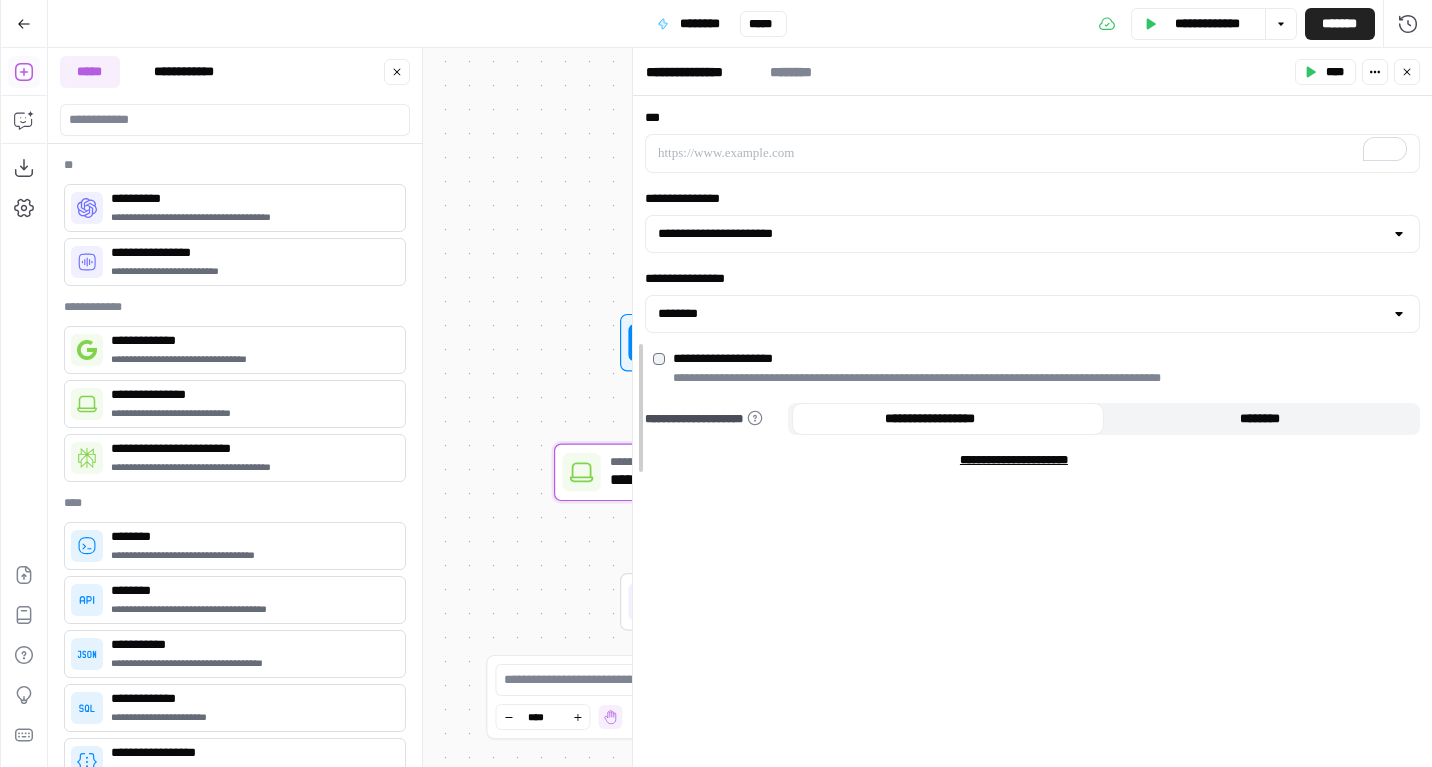 click at bounding box center (633, 407) 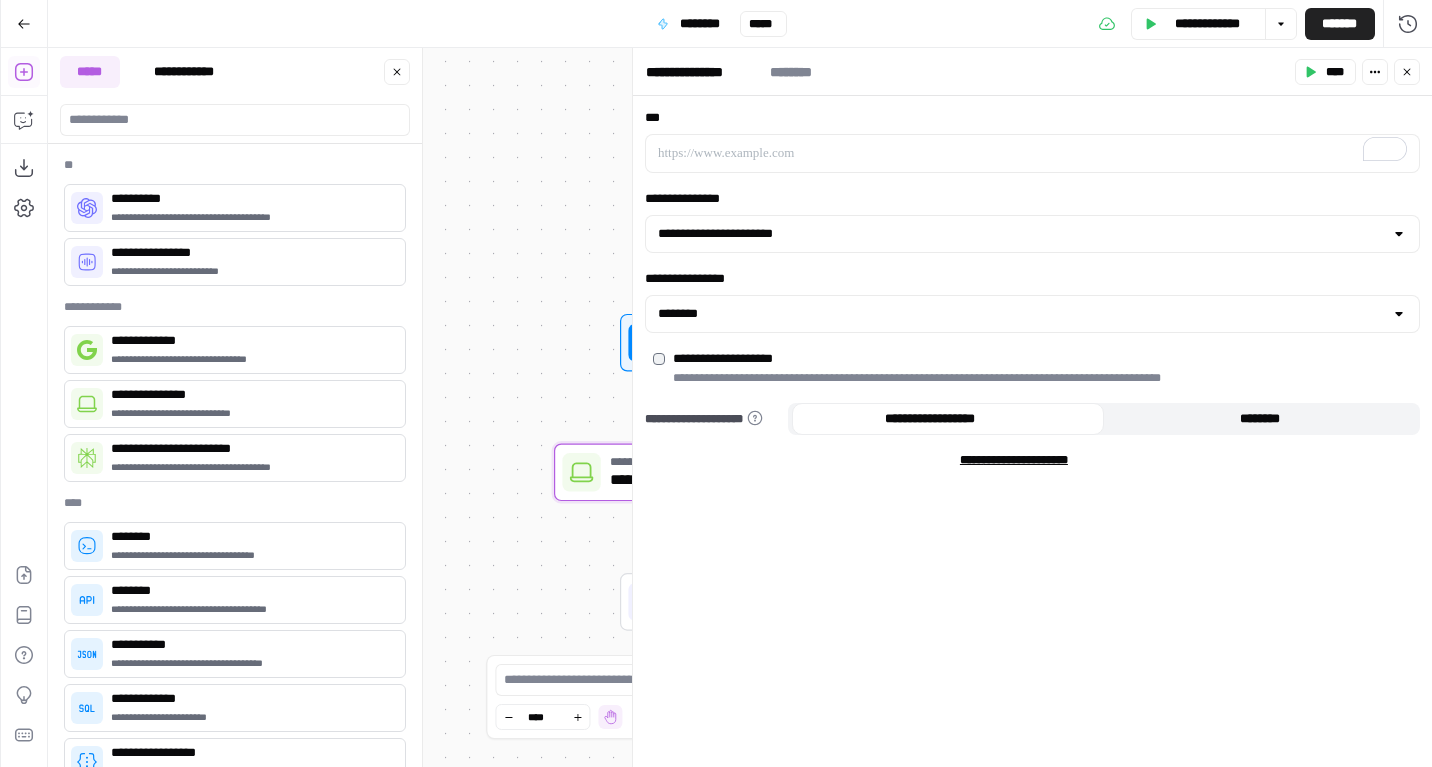 click on "*****" at bounding box center (1407, 72) 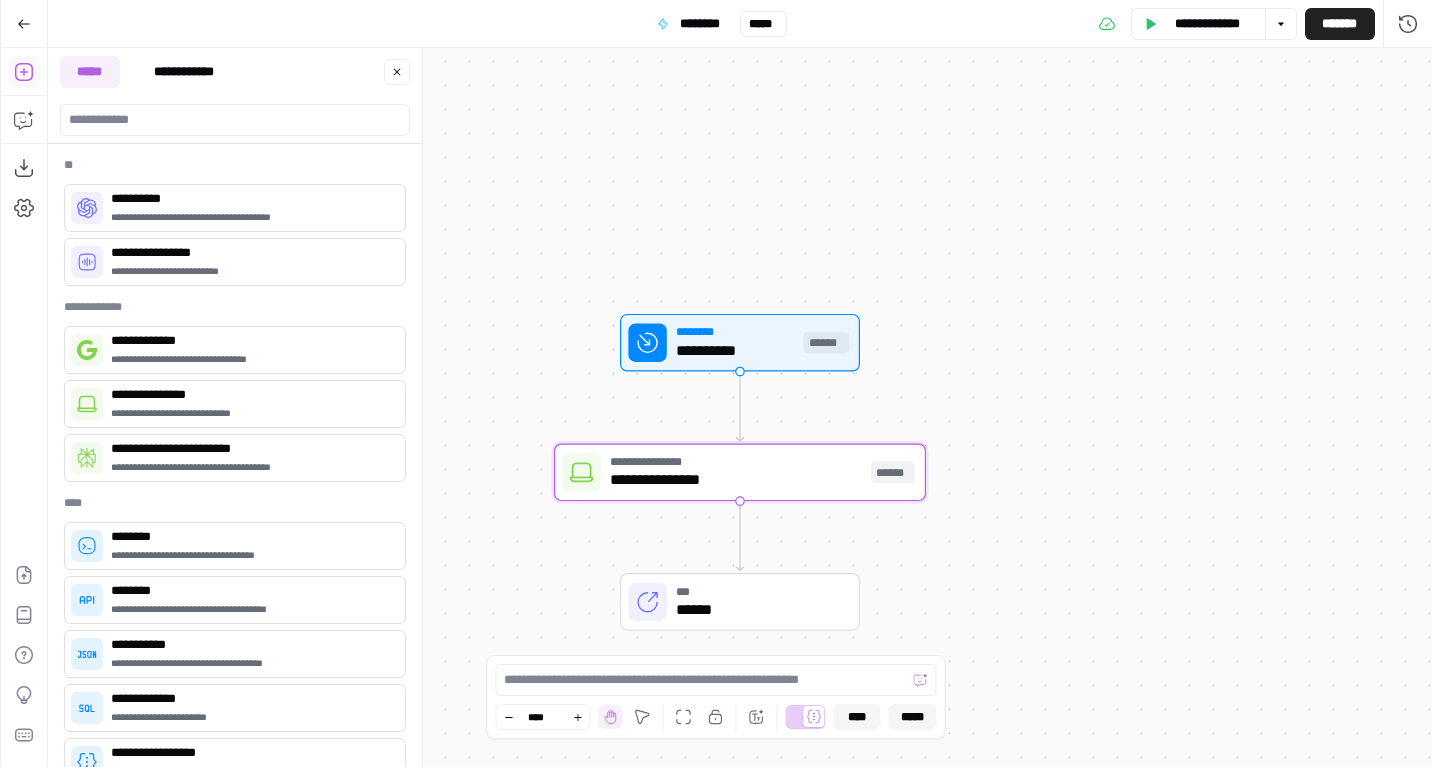 click on "**********" at bounding box center [735, 351] 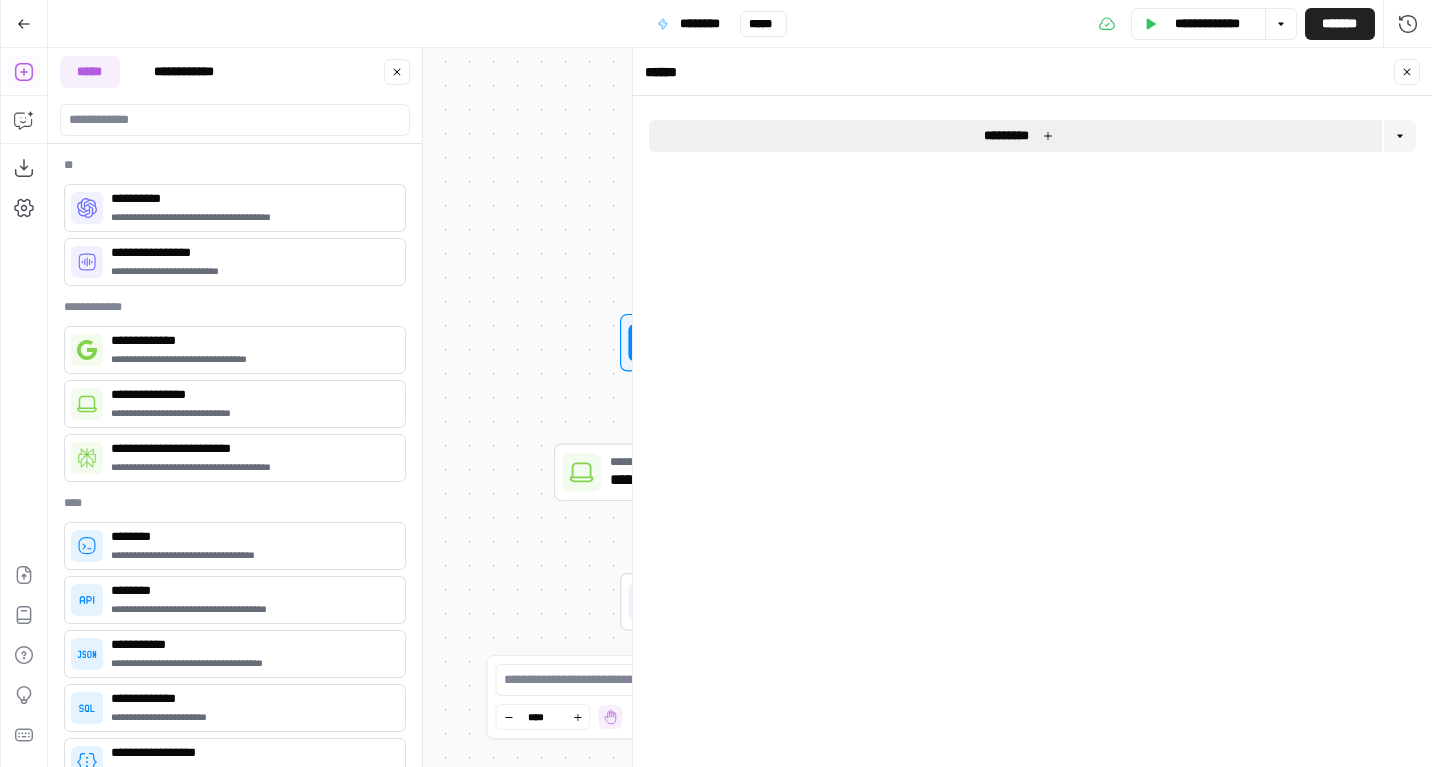 click on "*********" at bounding box center [1015, 136] 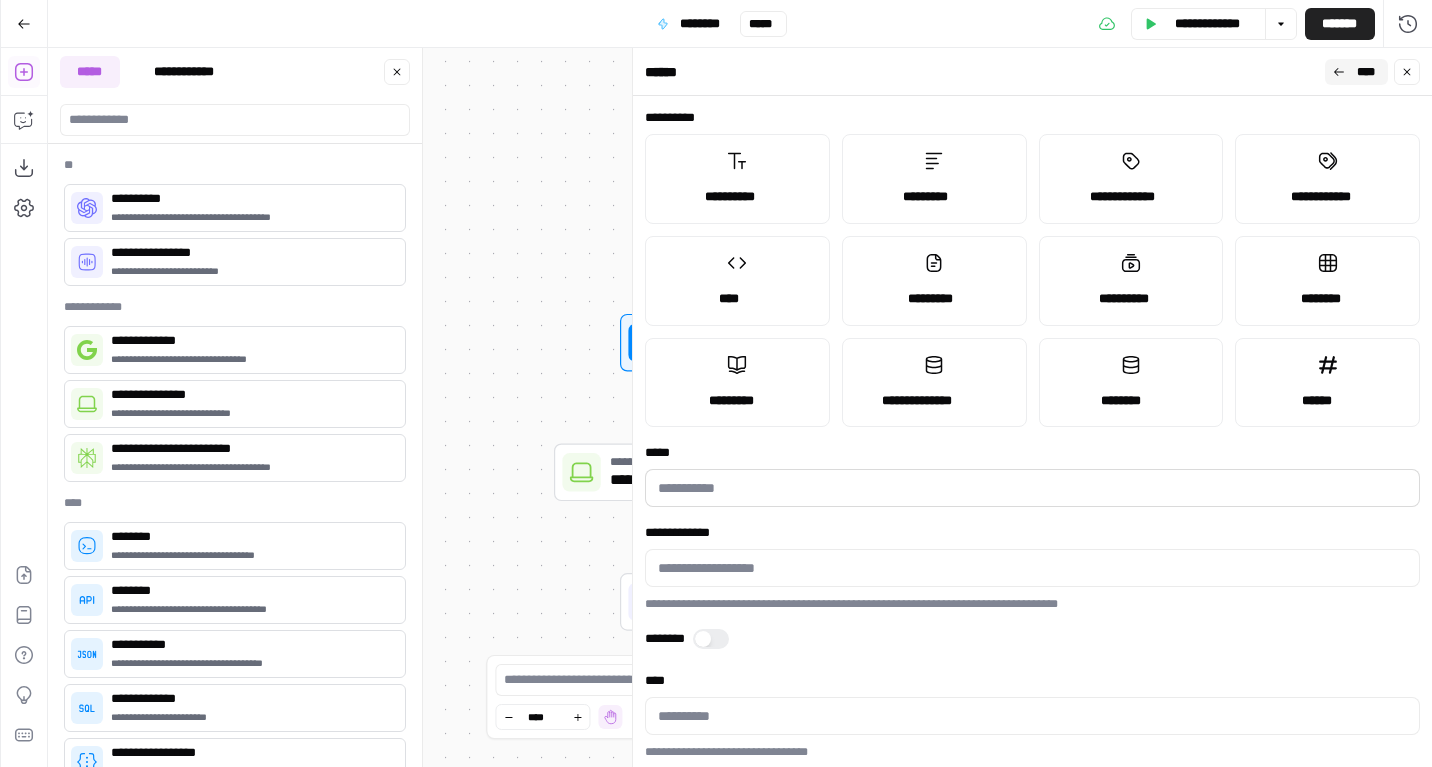 click at bounding box center [1032, 488] 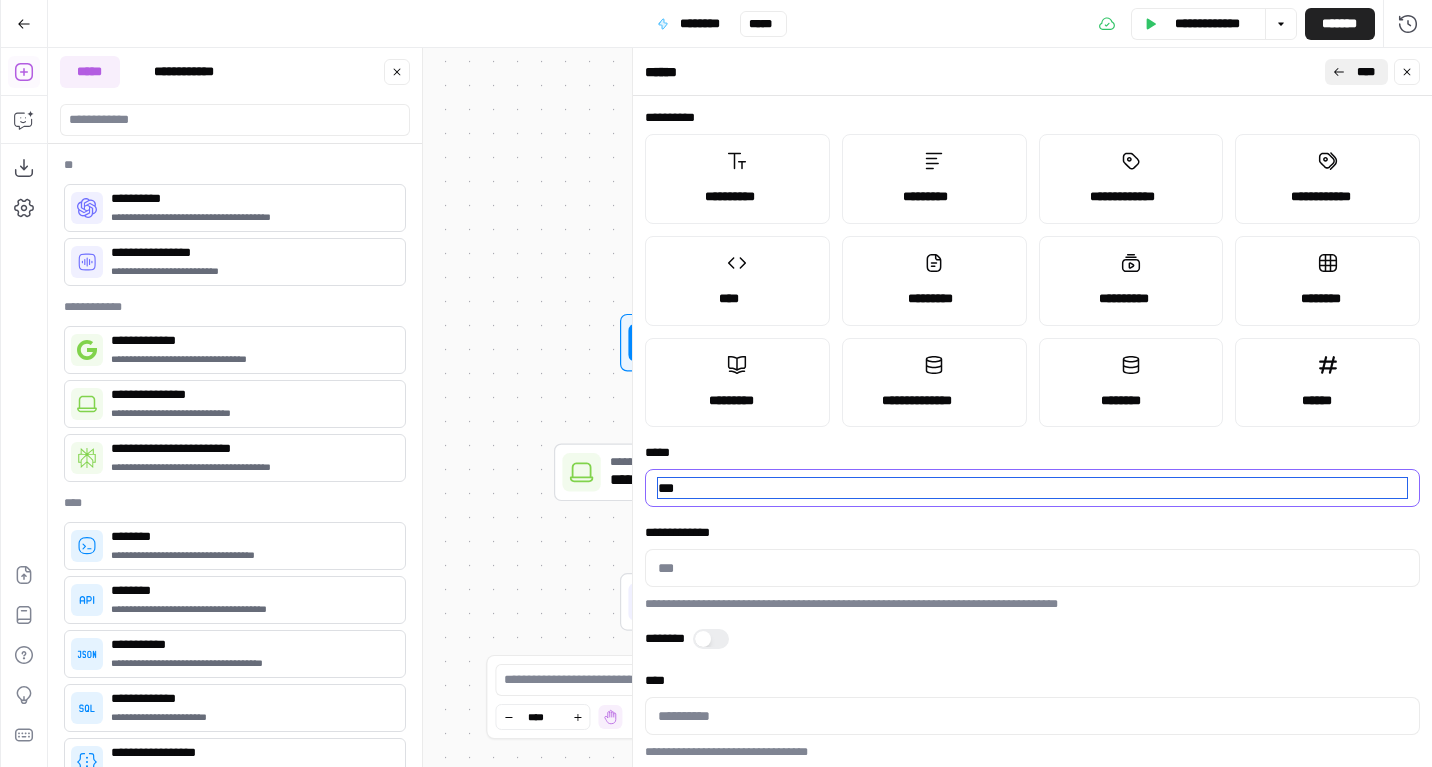 type on "***" 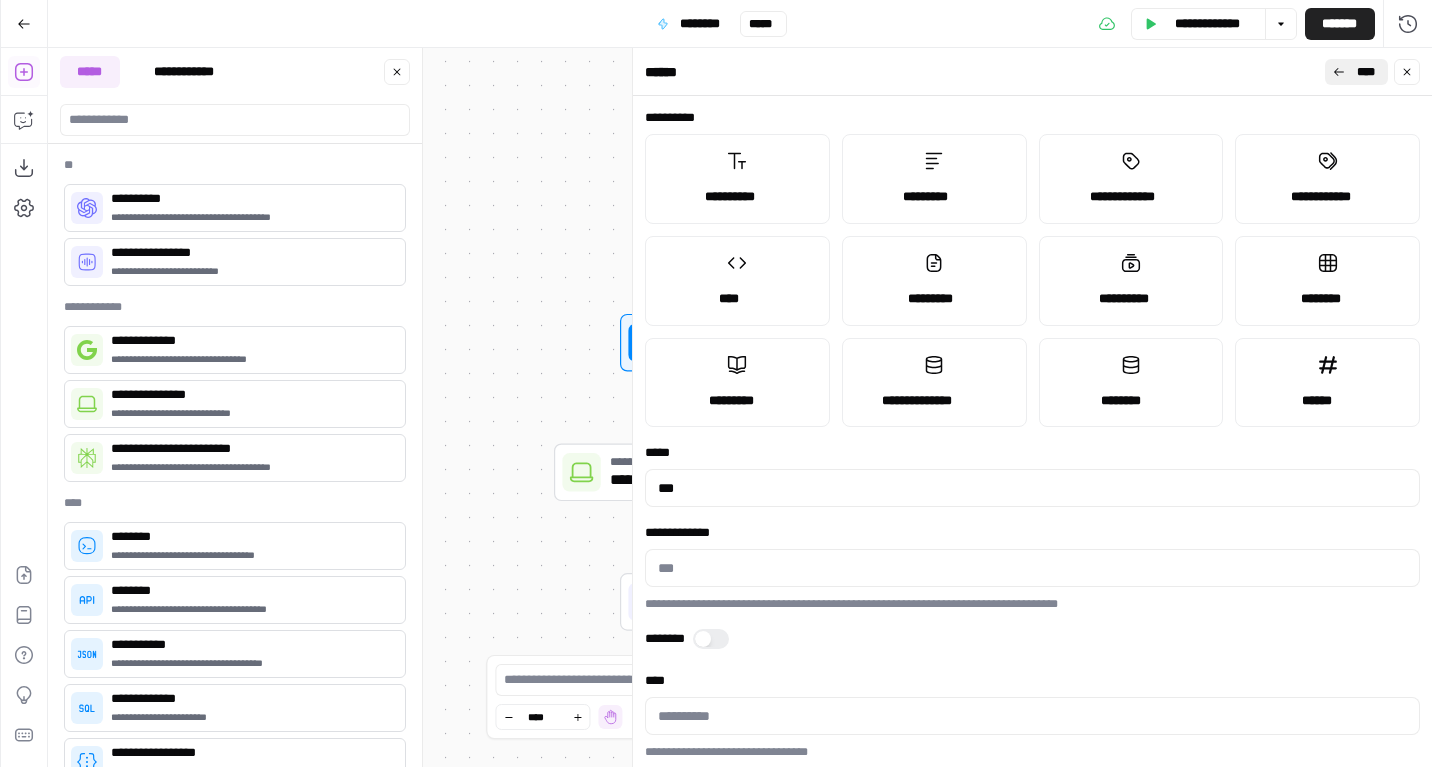 click on "****" at bounding box center [1365, 72] 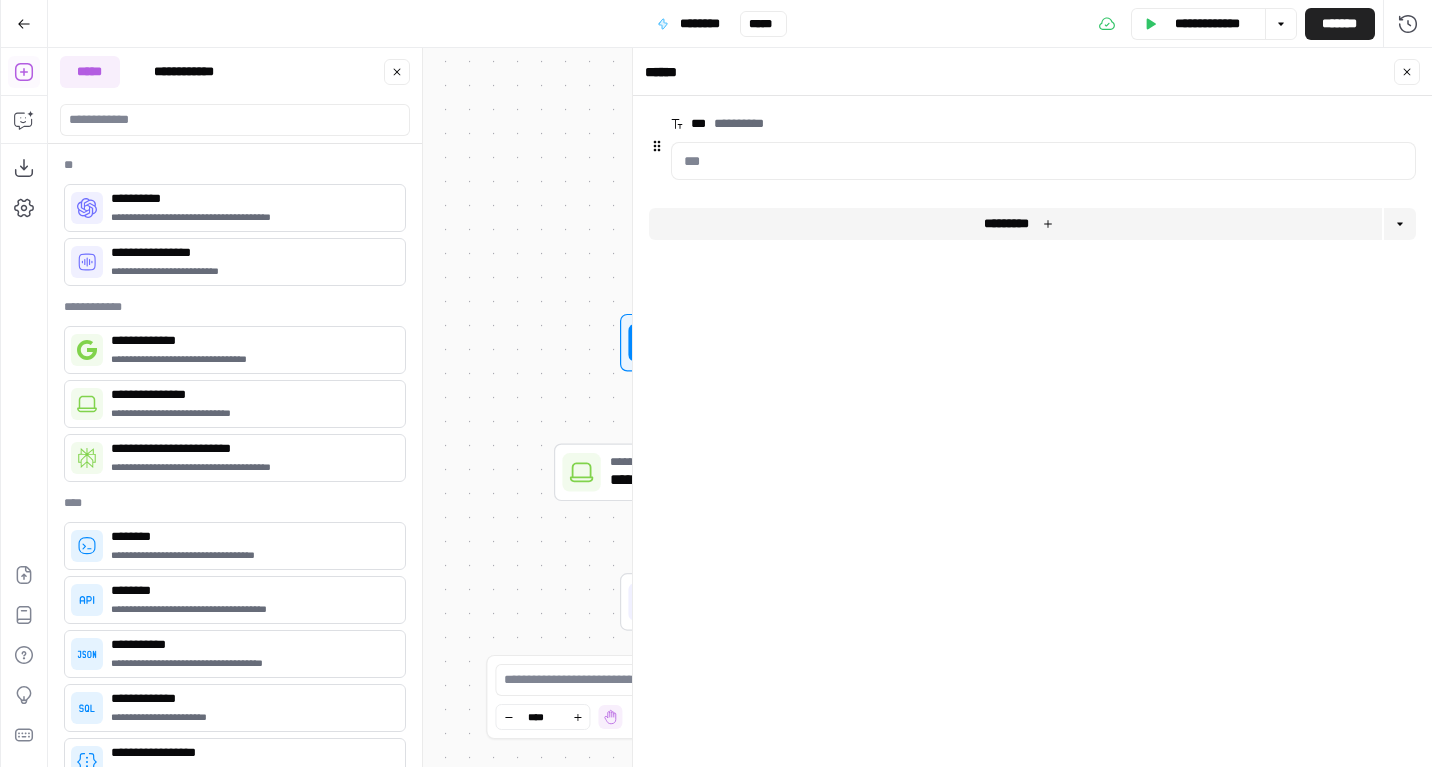 click at bounding box center (581, 472) 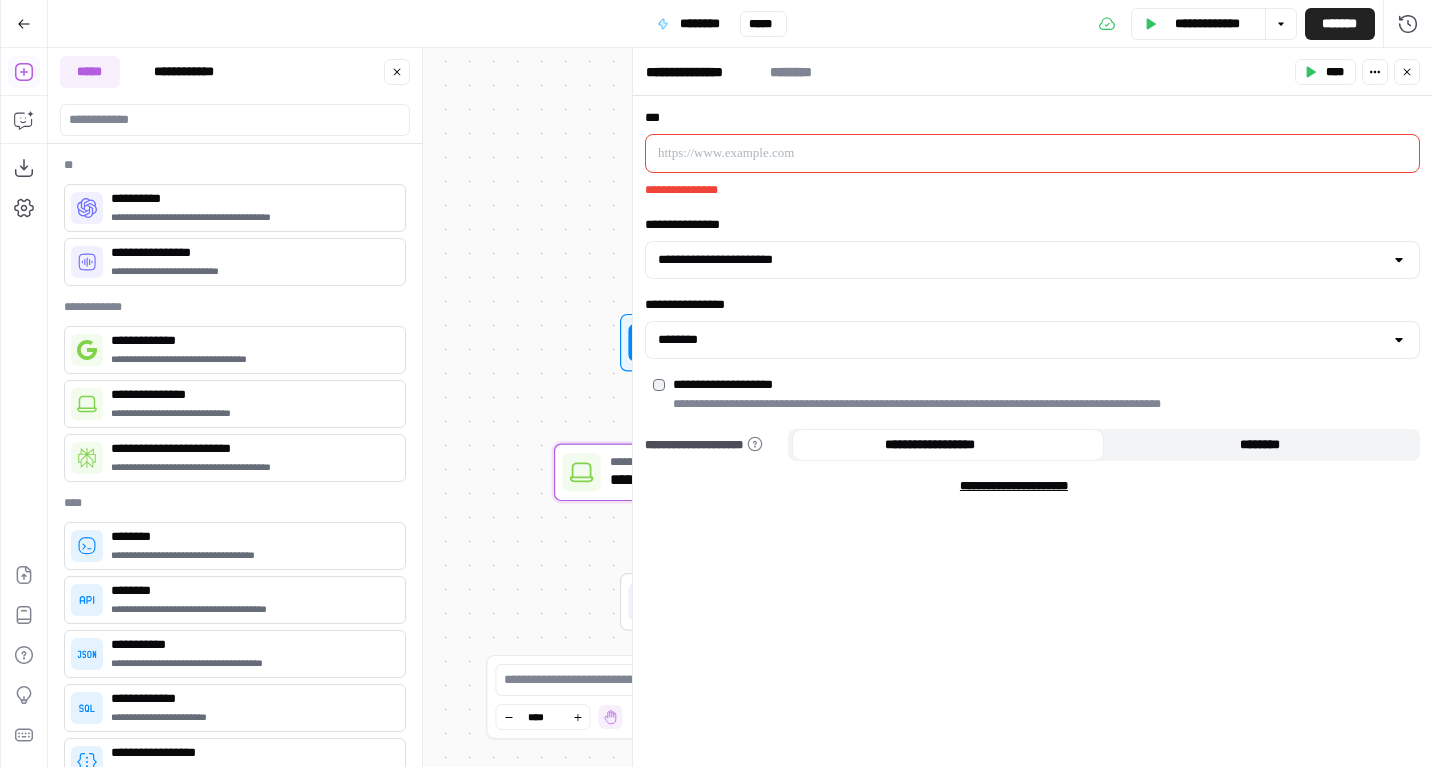 click at bounding box center [1016, 153] 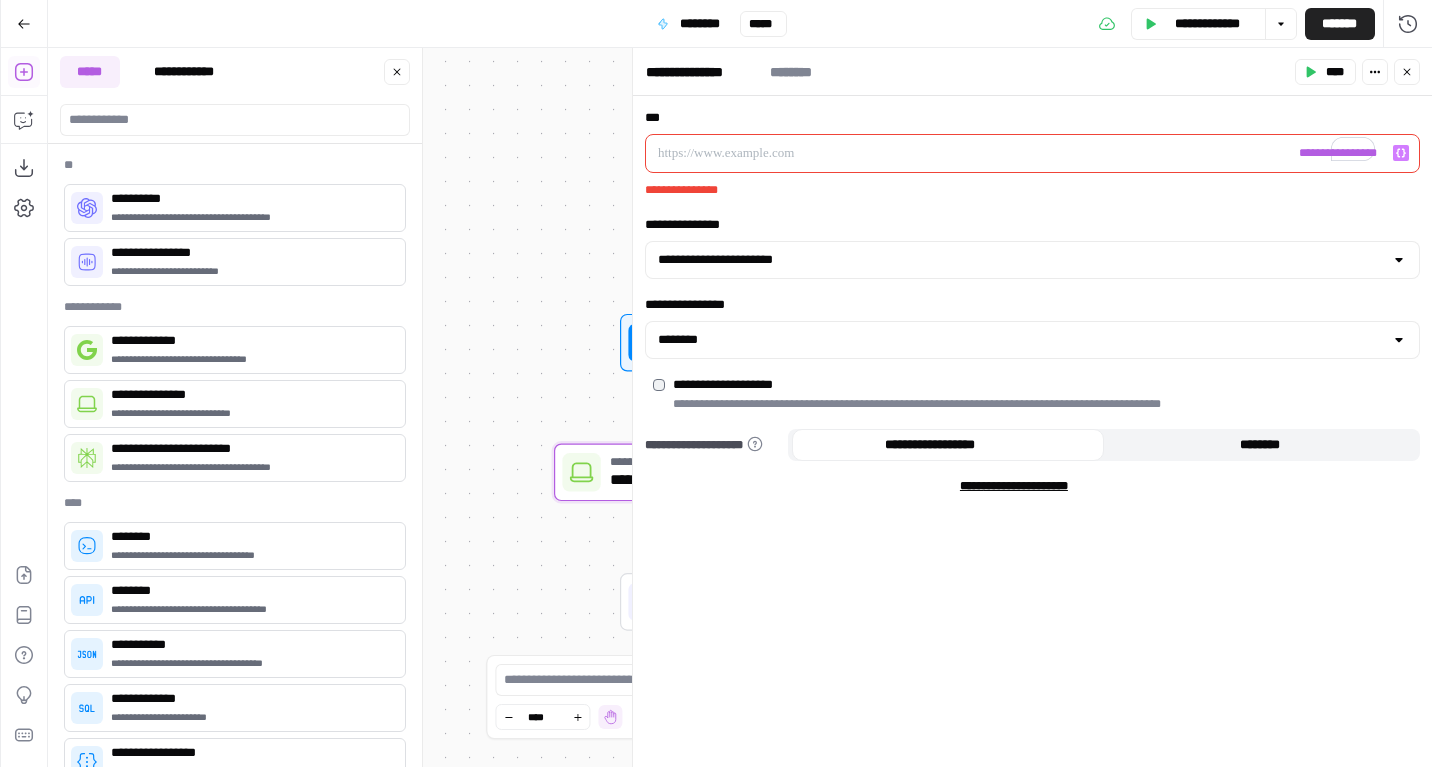 click 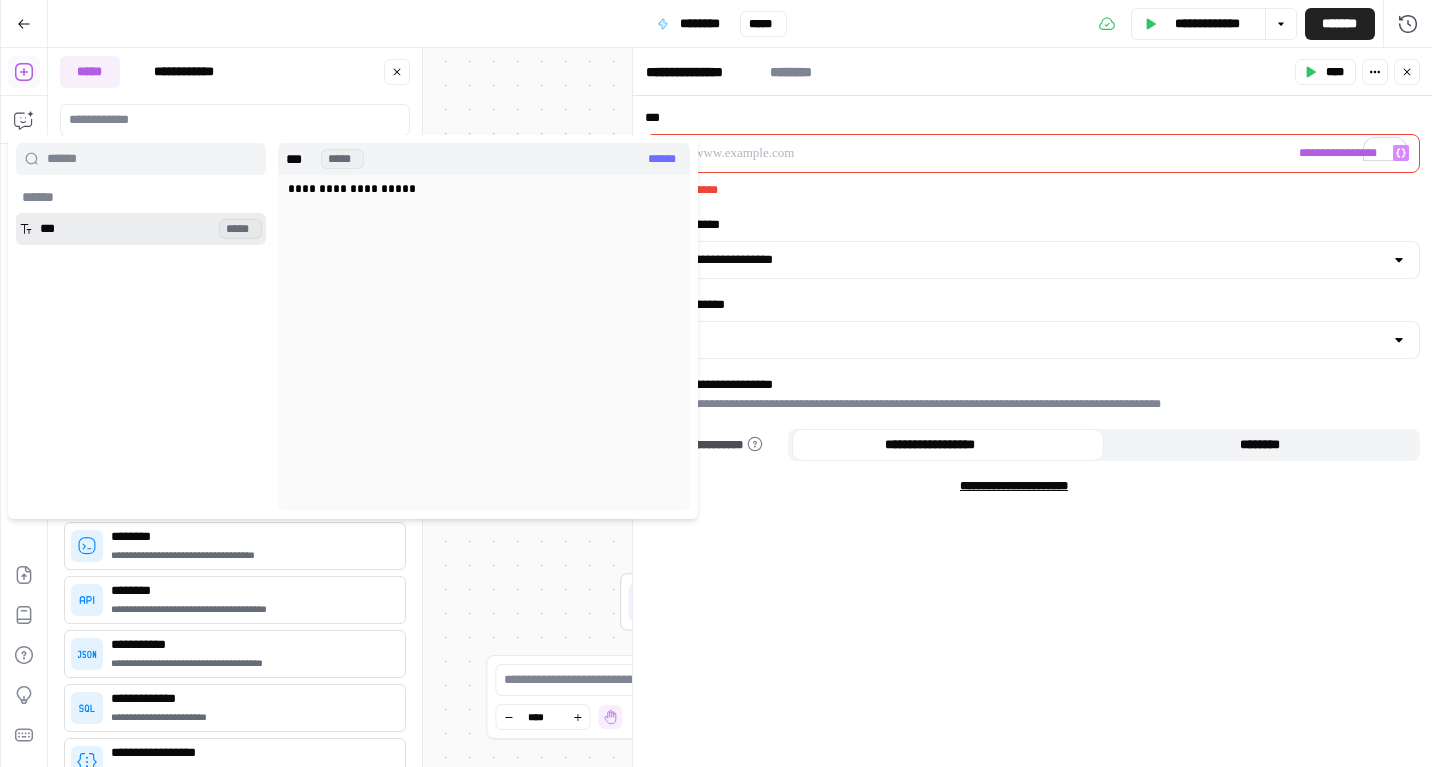 click at bounding box center (141, 229) 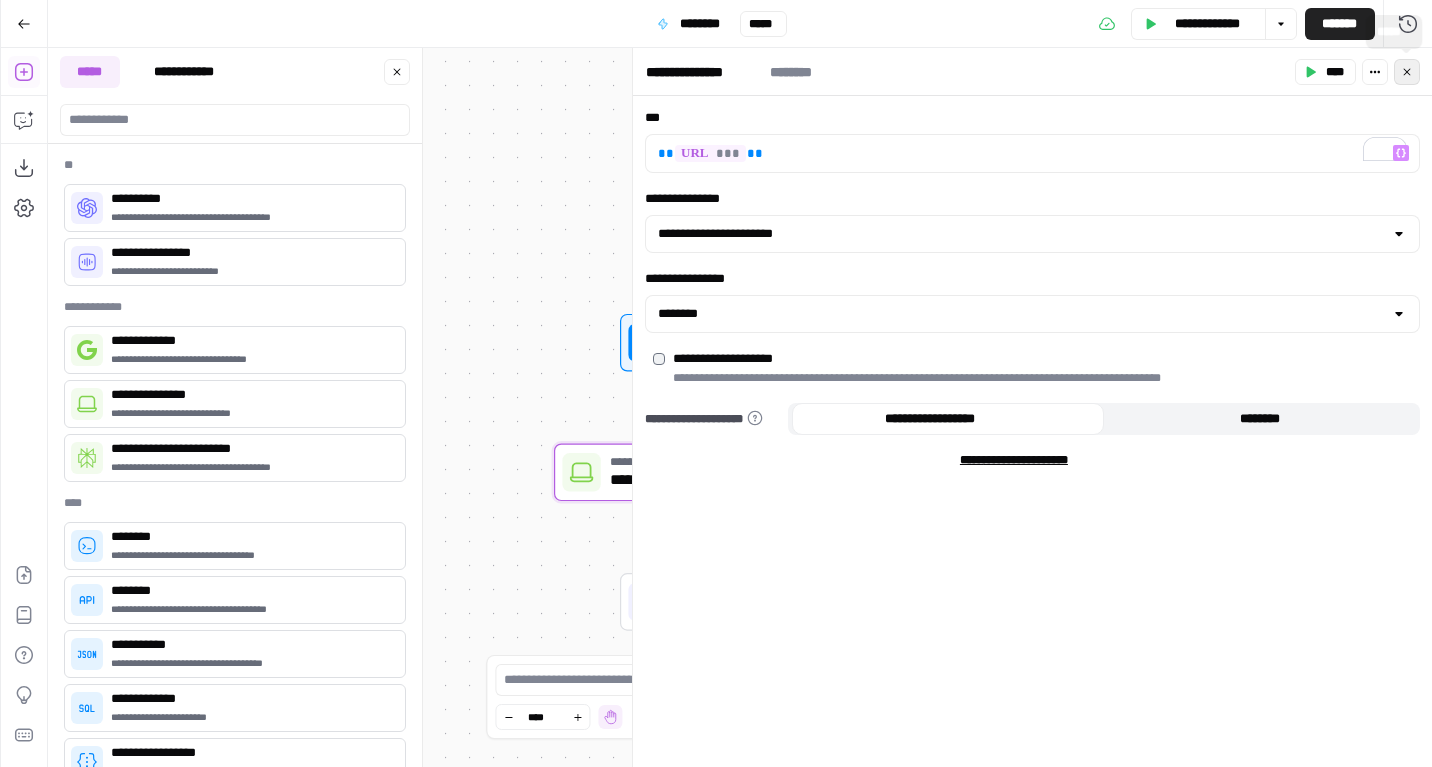 click on "*****" at bounding box center [1407, 72] 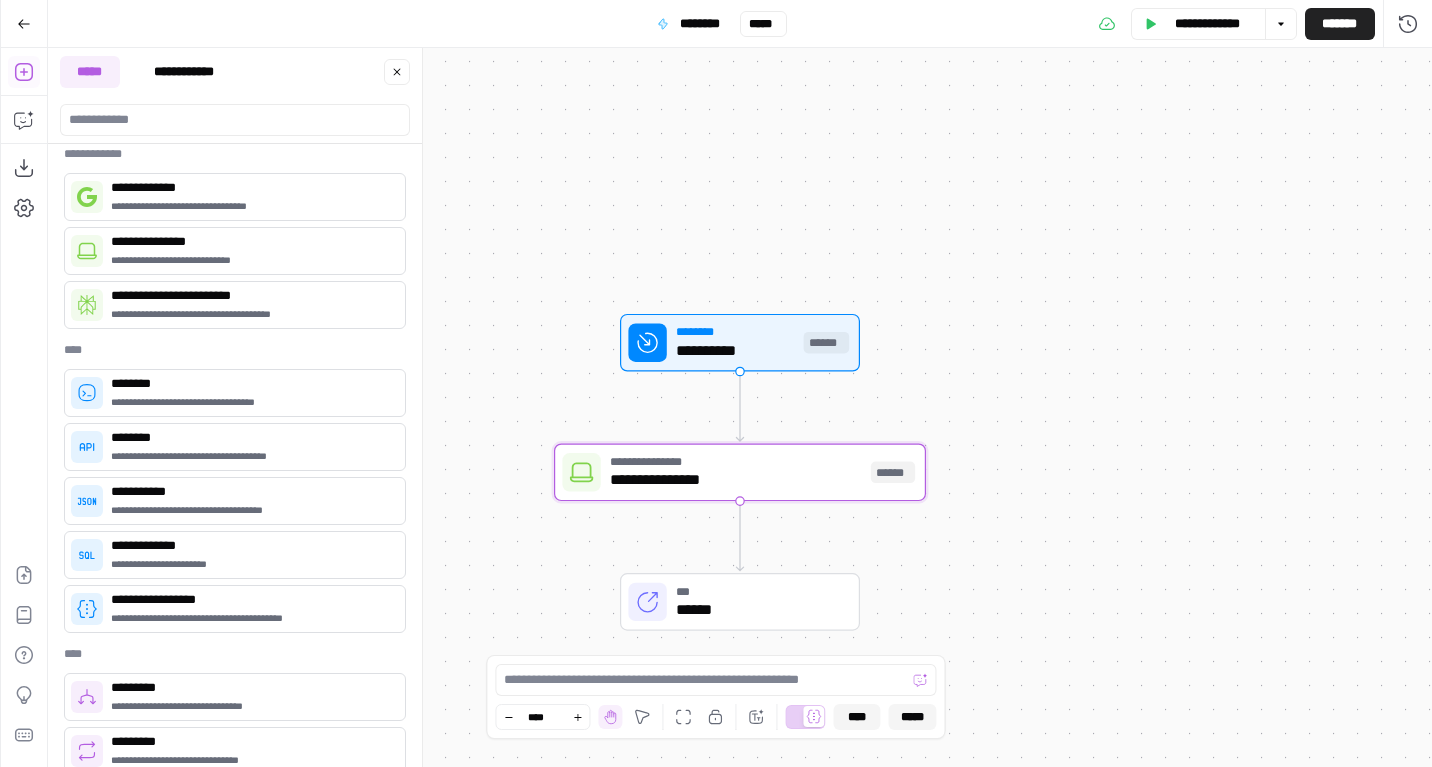 scroll, scrollTop: 0, scrollLeft: 0, axis: both 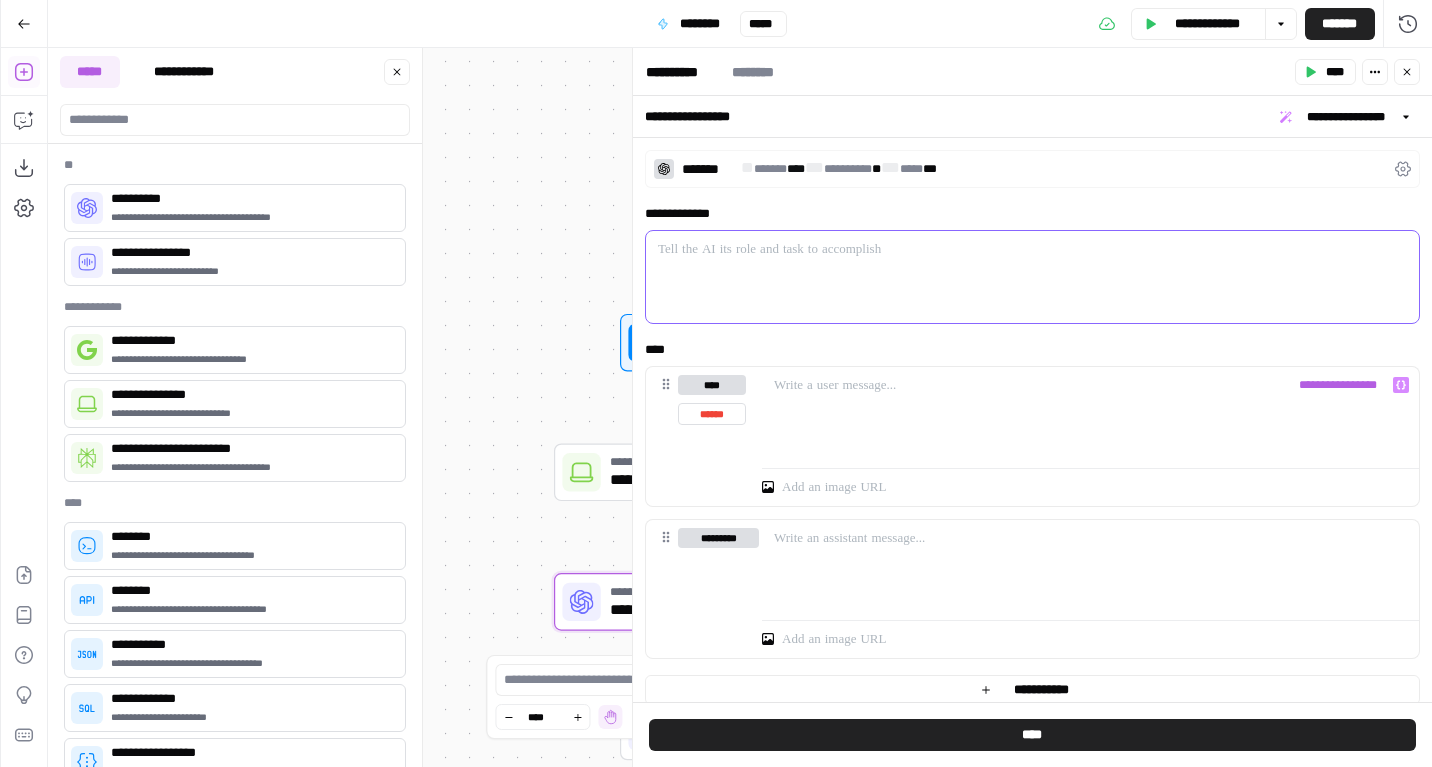 click at bounding box center (1032, 277) 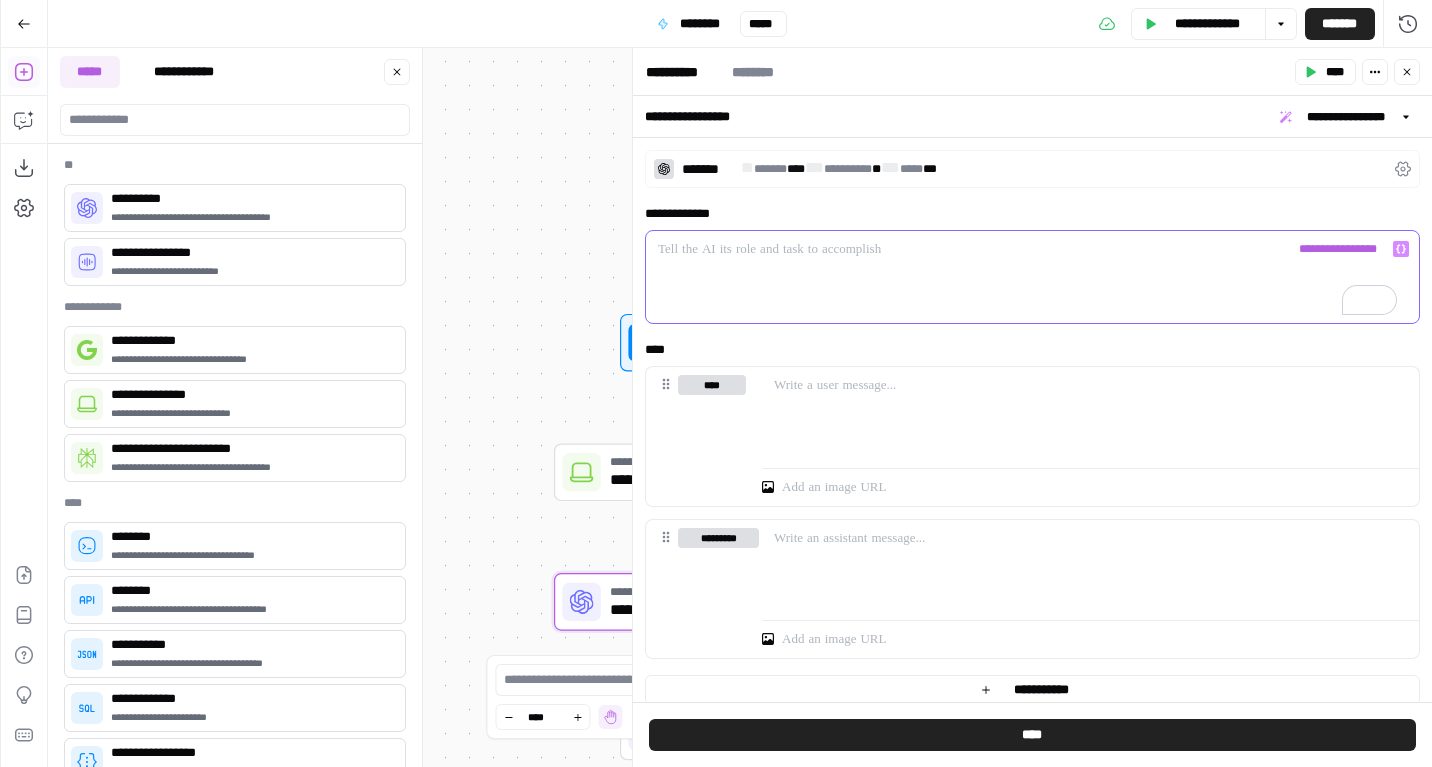 type 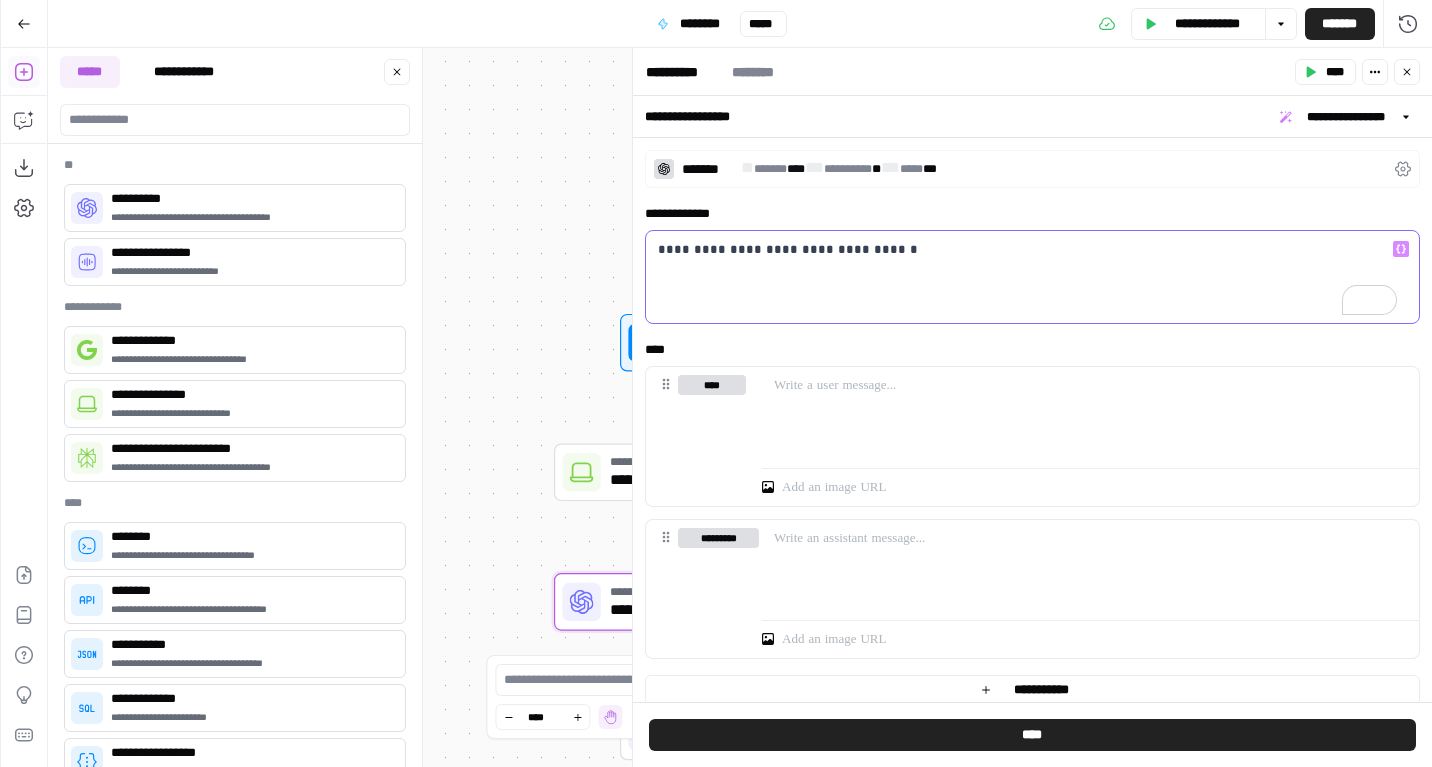 click on "**********" at bounding box center [1027, 249] 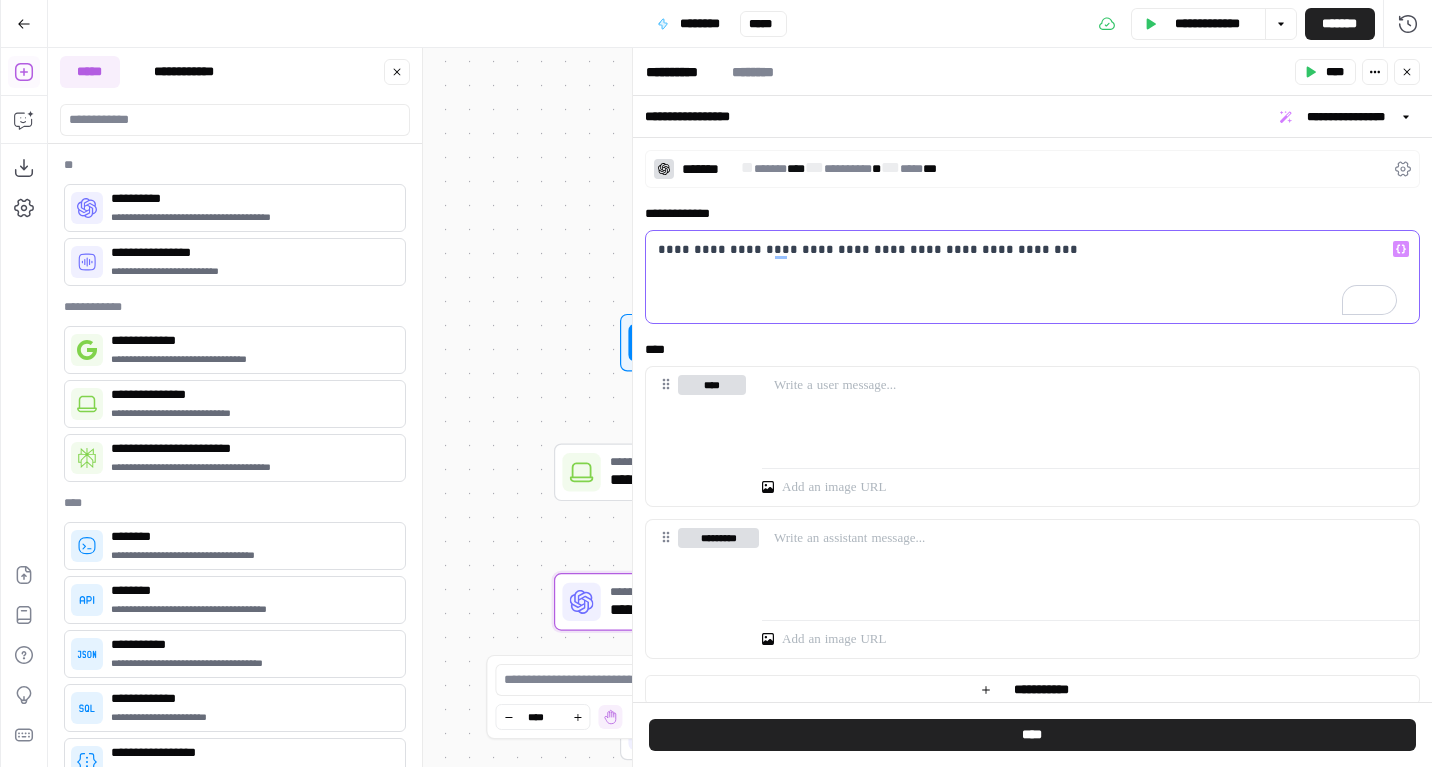 drag, startPoint x: 1395, startPoint y: 248, endPoint x: 766, endPoint y: 232, distance: 629.2035 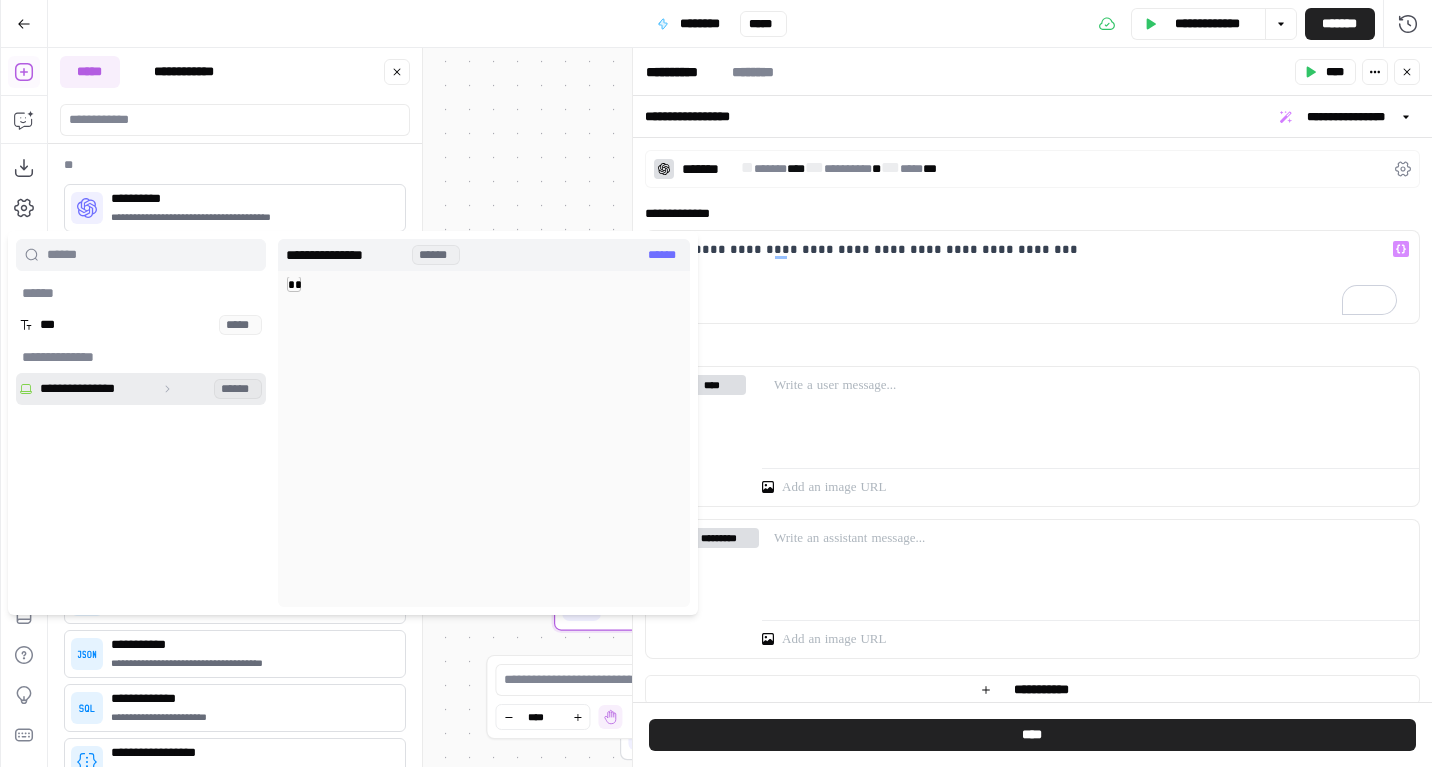 click at bounding box center [141, 389] 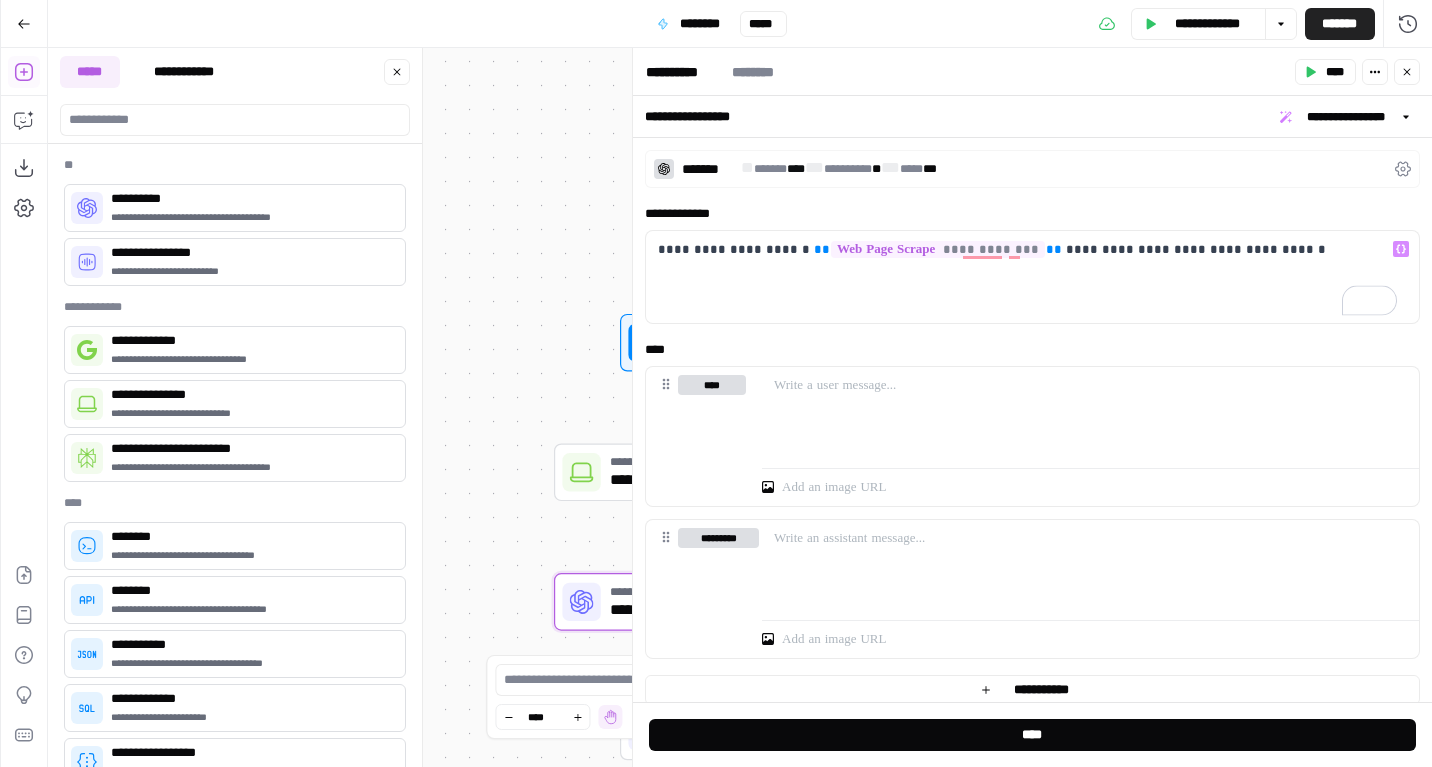 click on "****" at bounding box center [1032, 735] 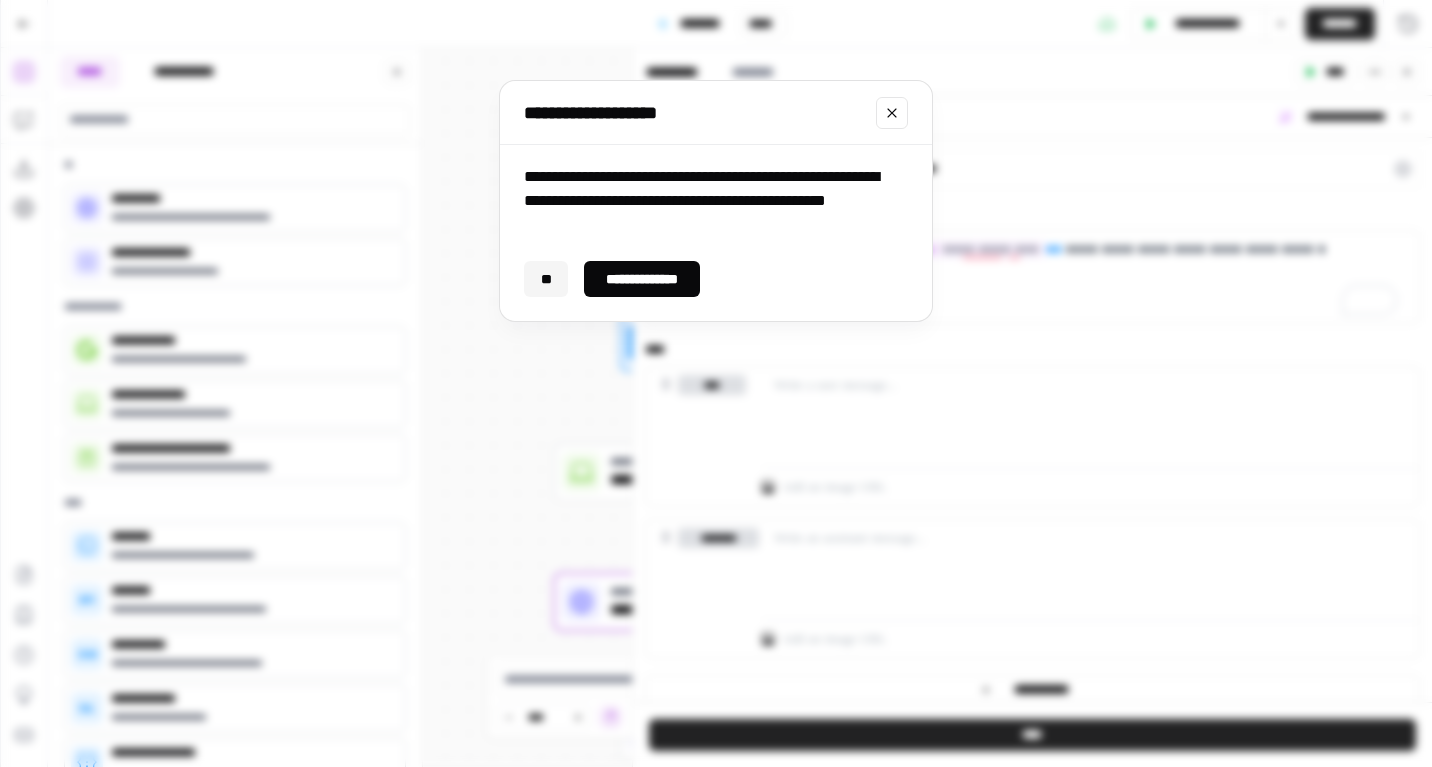 click on "**********" at bounding box center (642, 279) 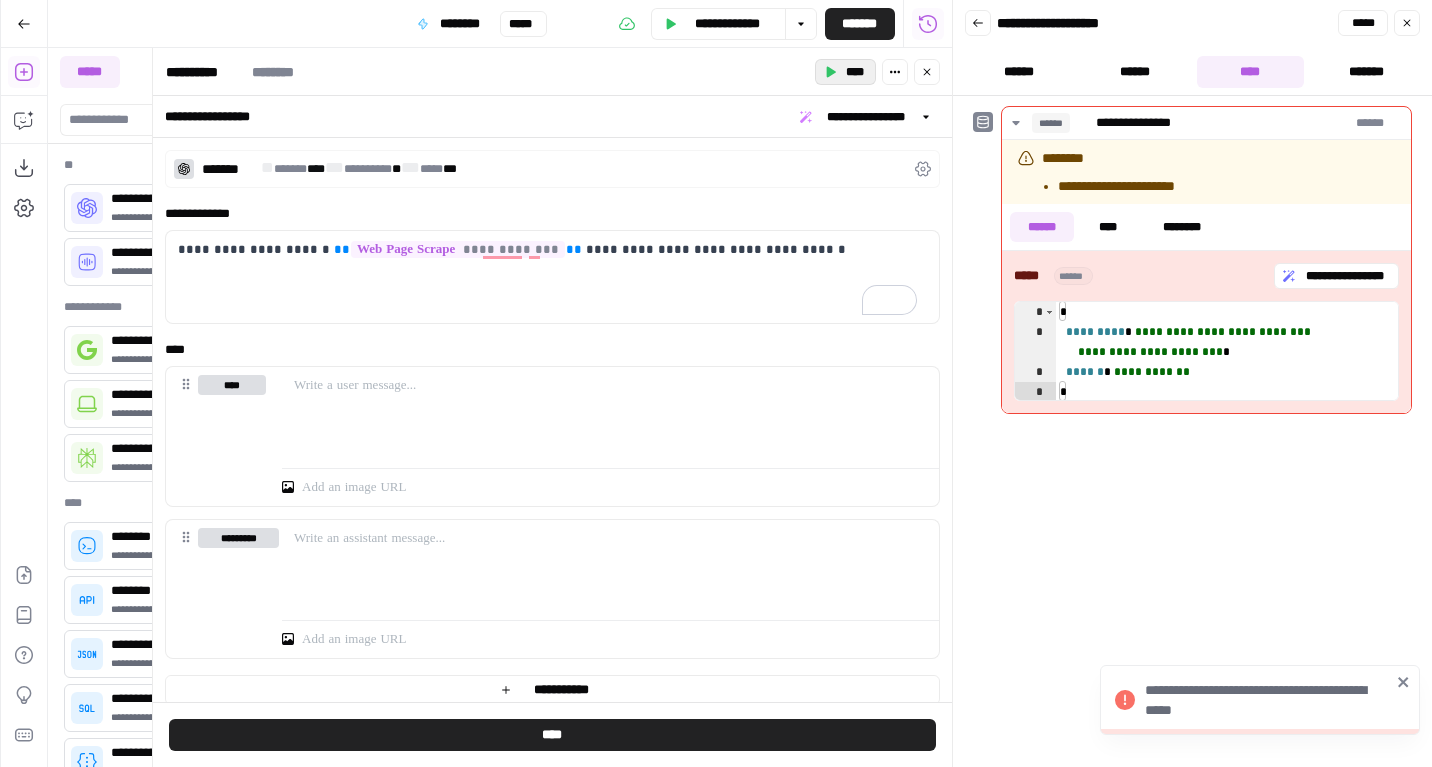 click 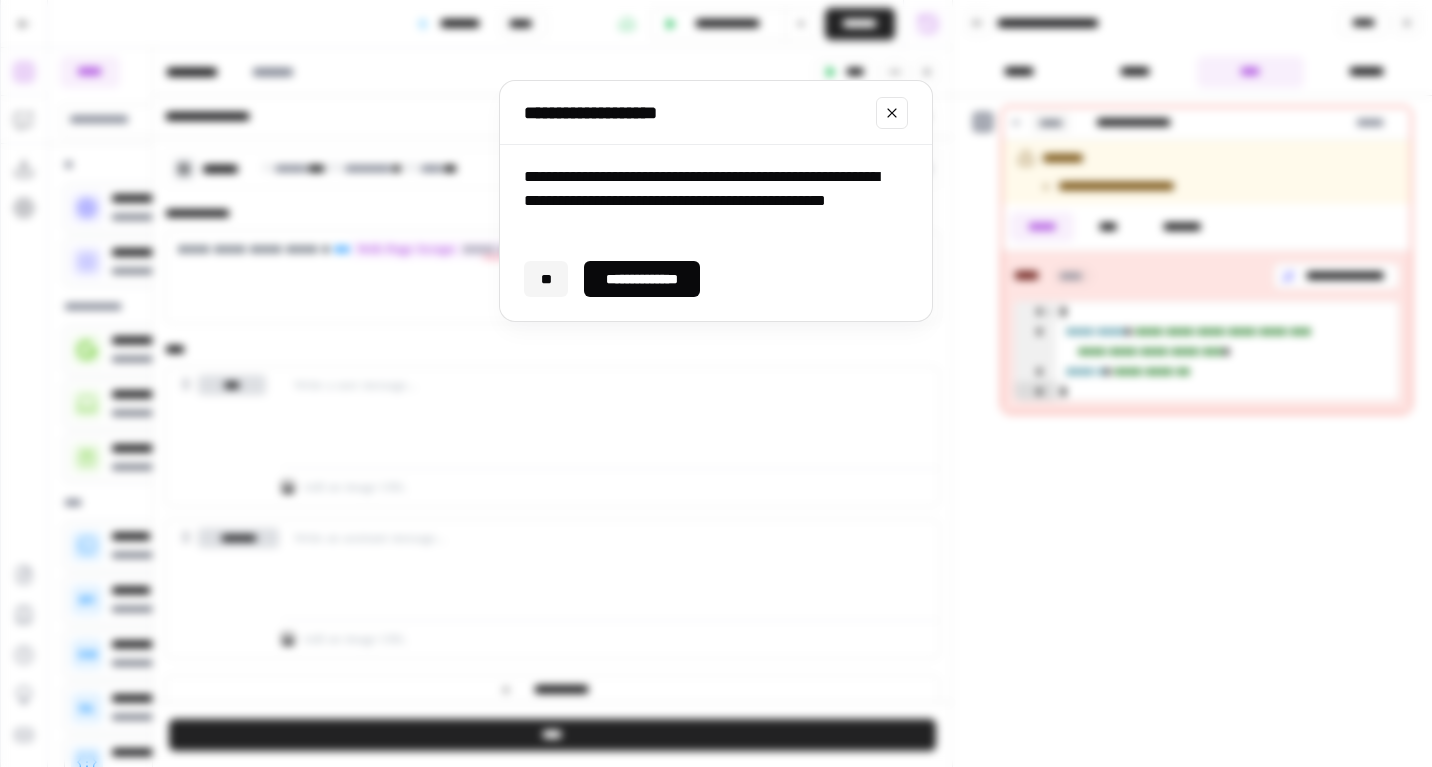 click on "**********" at bounding box center (642, 279) 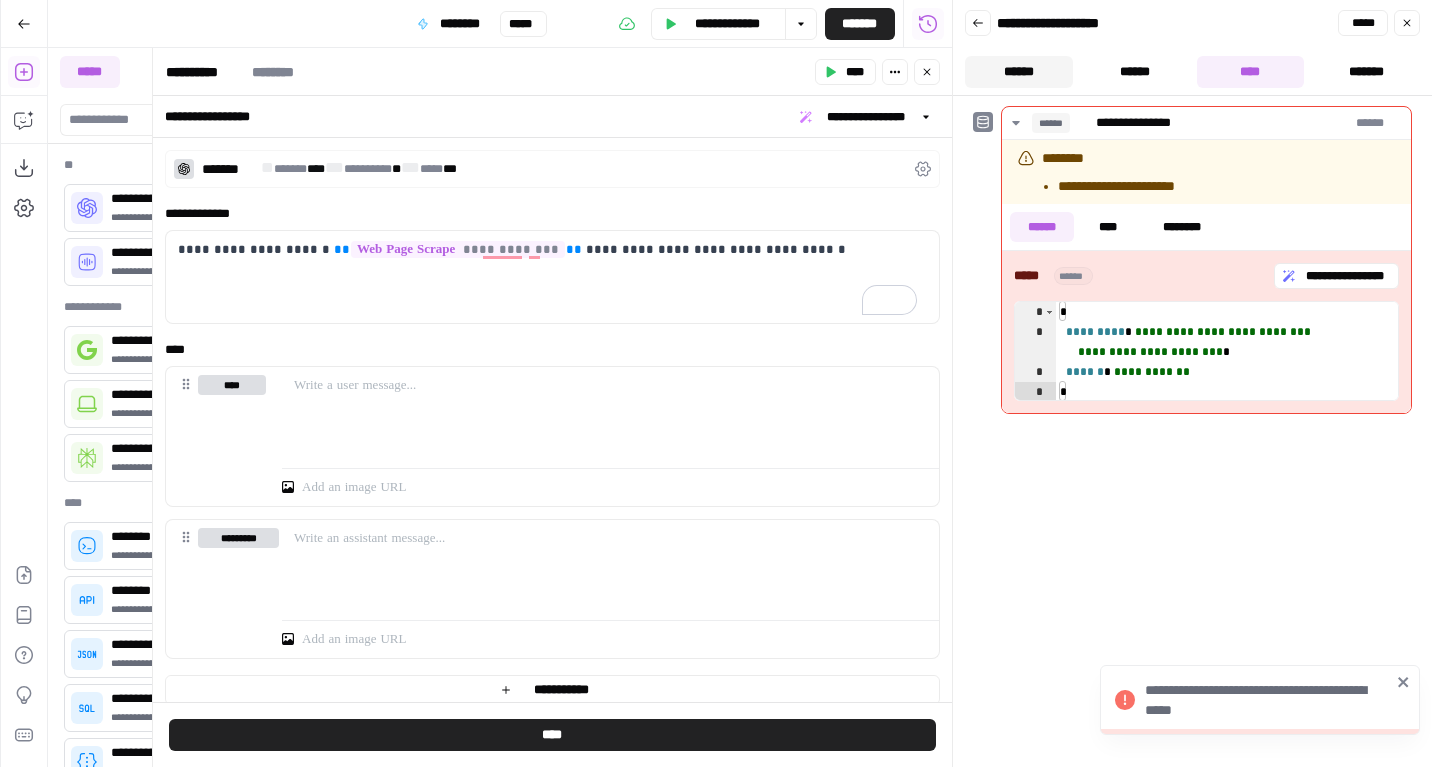 click on "******" at bounding box center [1019, 72] 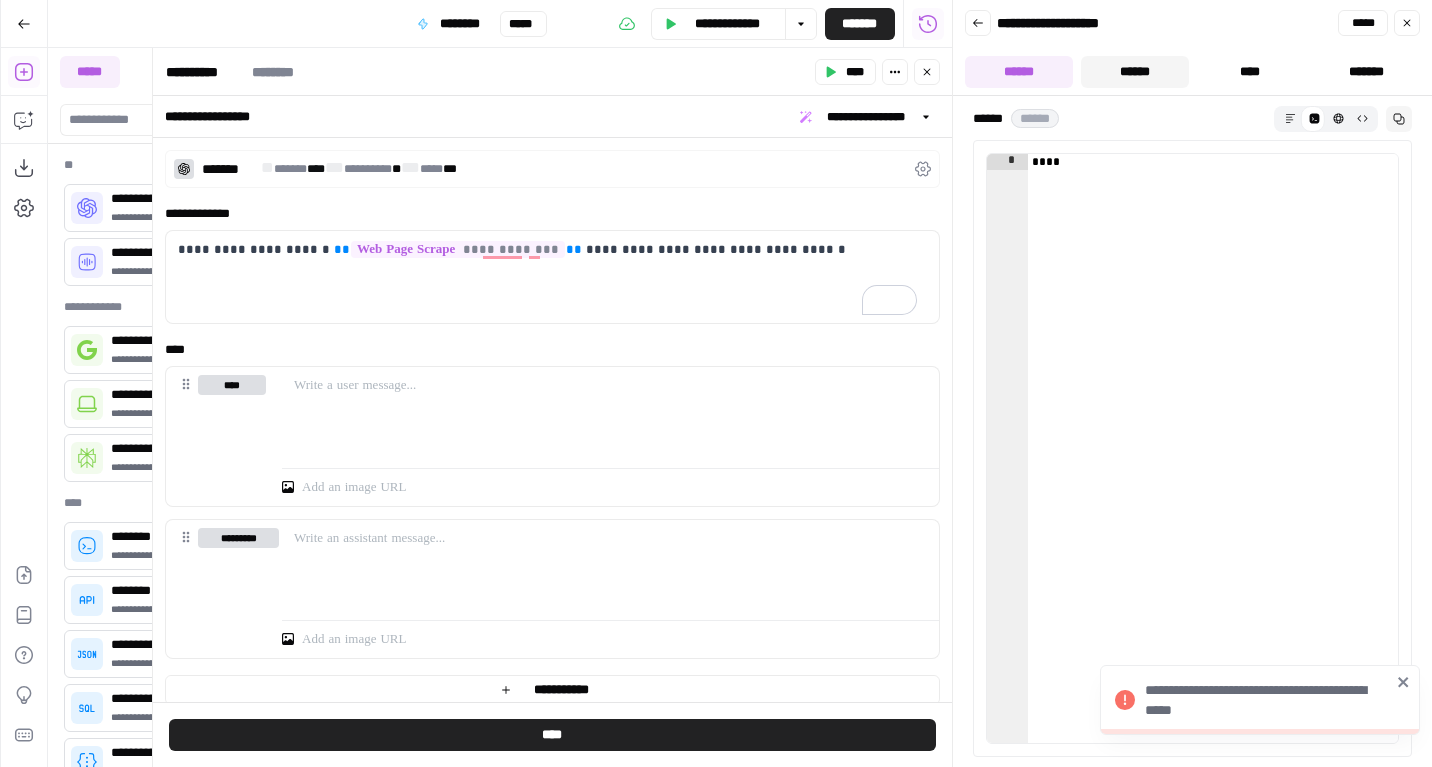 click on "******" at bounding box center (1135, 72) 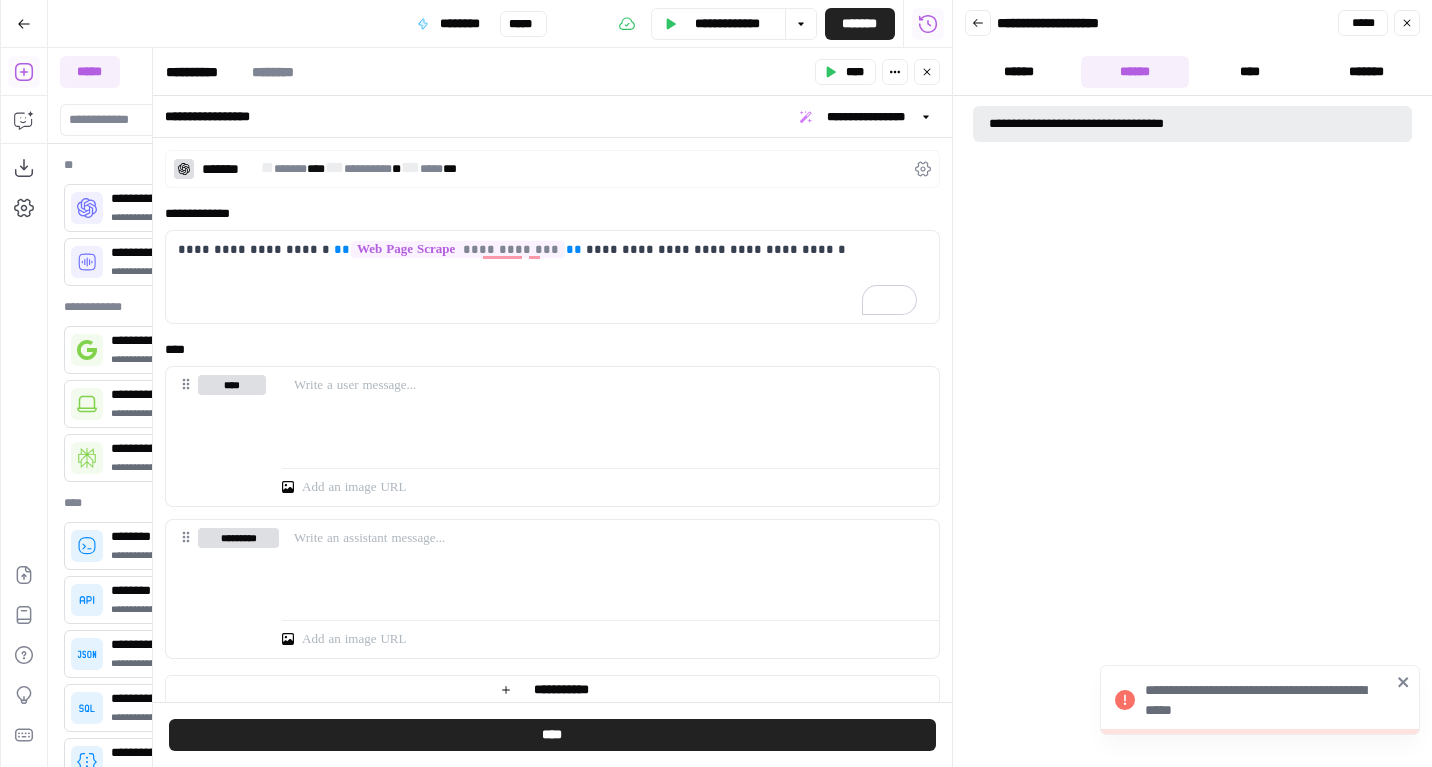 click on "**********" at bounding box center [1192, 124] 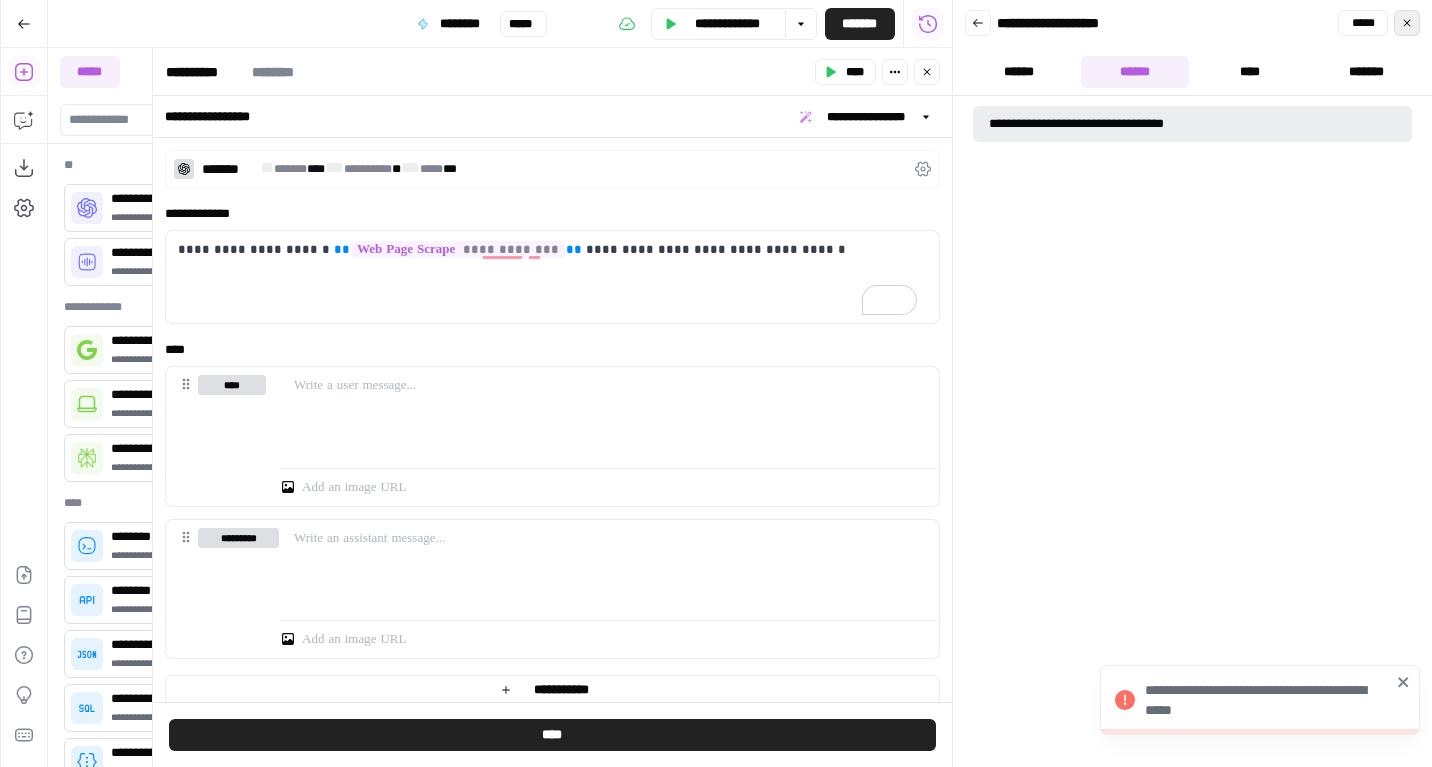 click 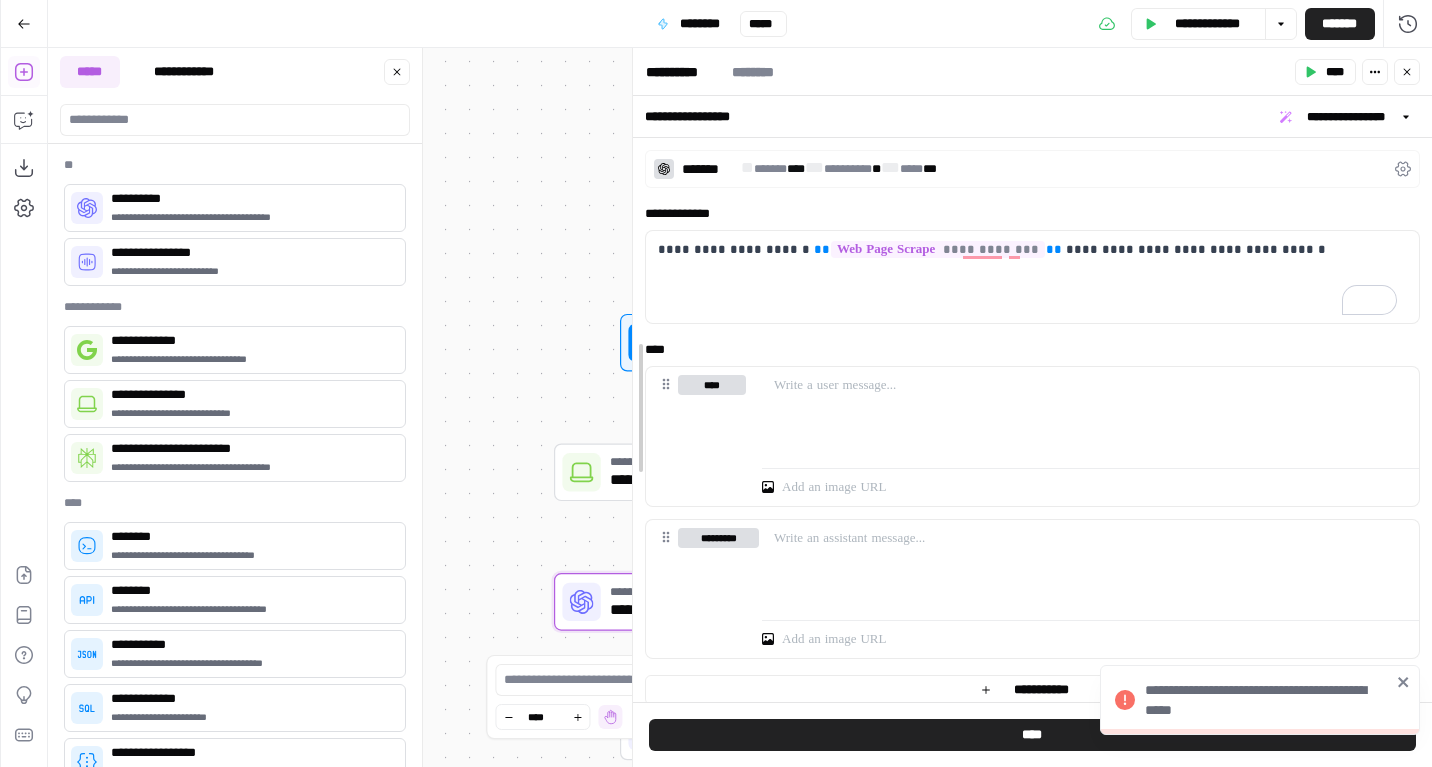 click at bounding box center [633, 407] 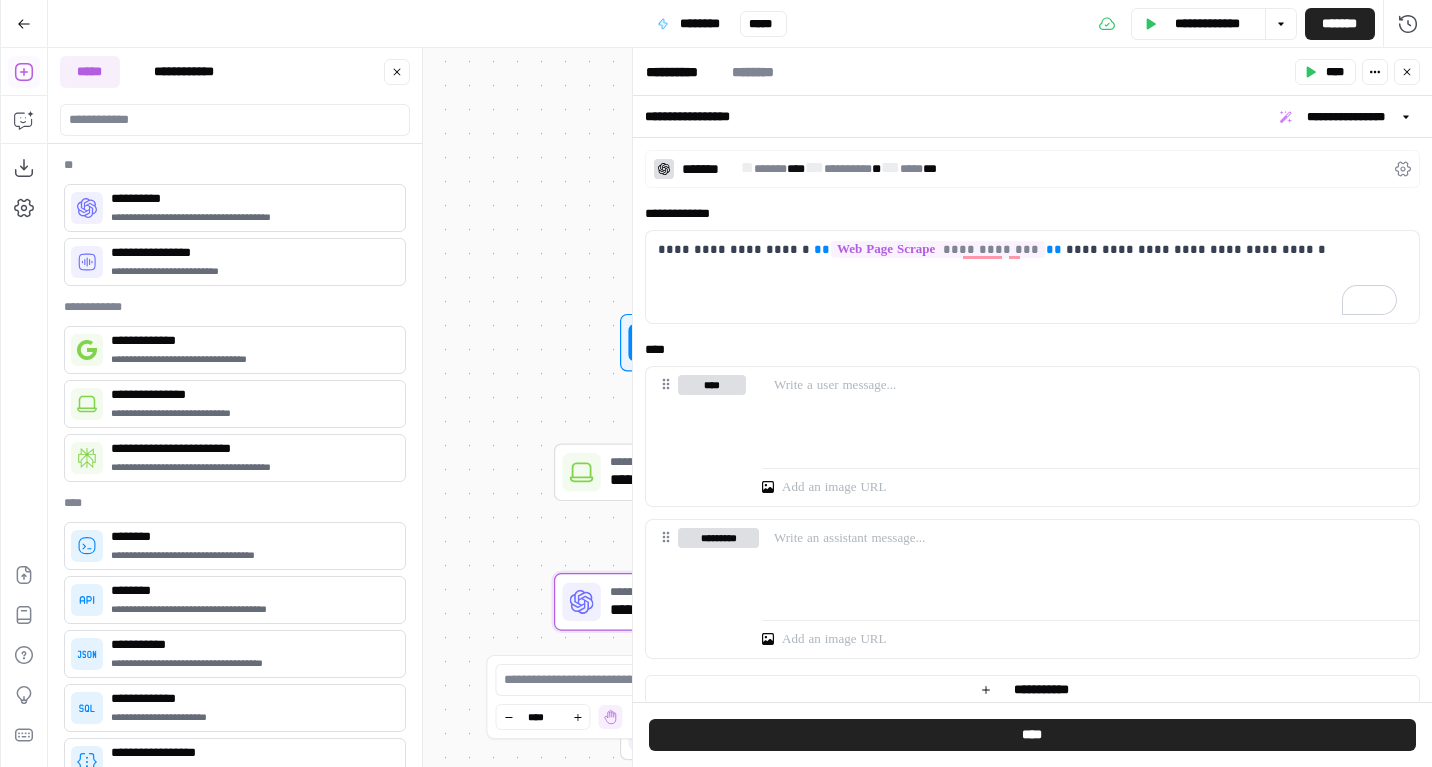 click on "**********" at bounding box center (740, 343) 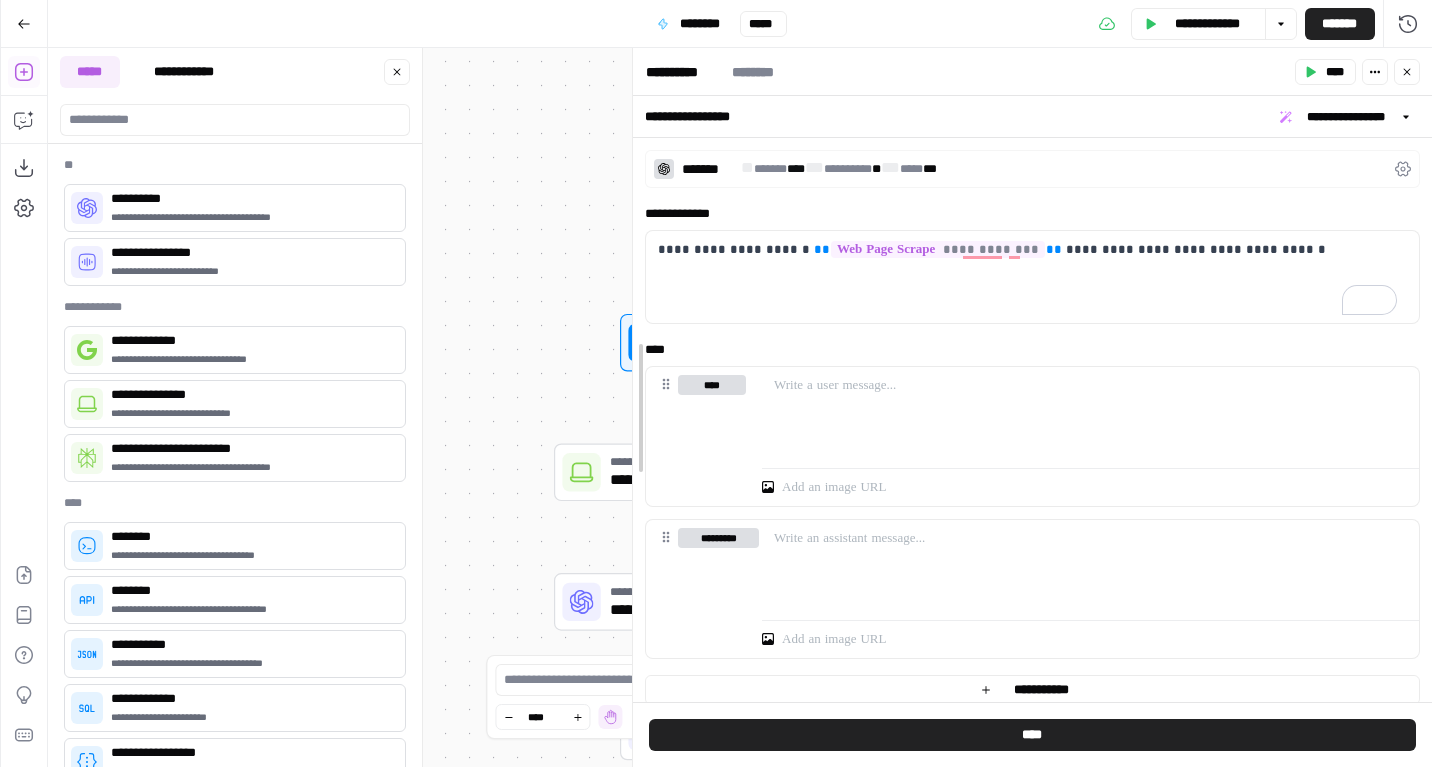 click at bounding box center (633, 407) 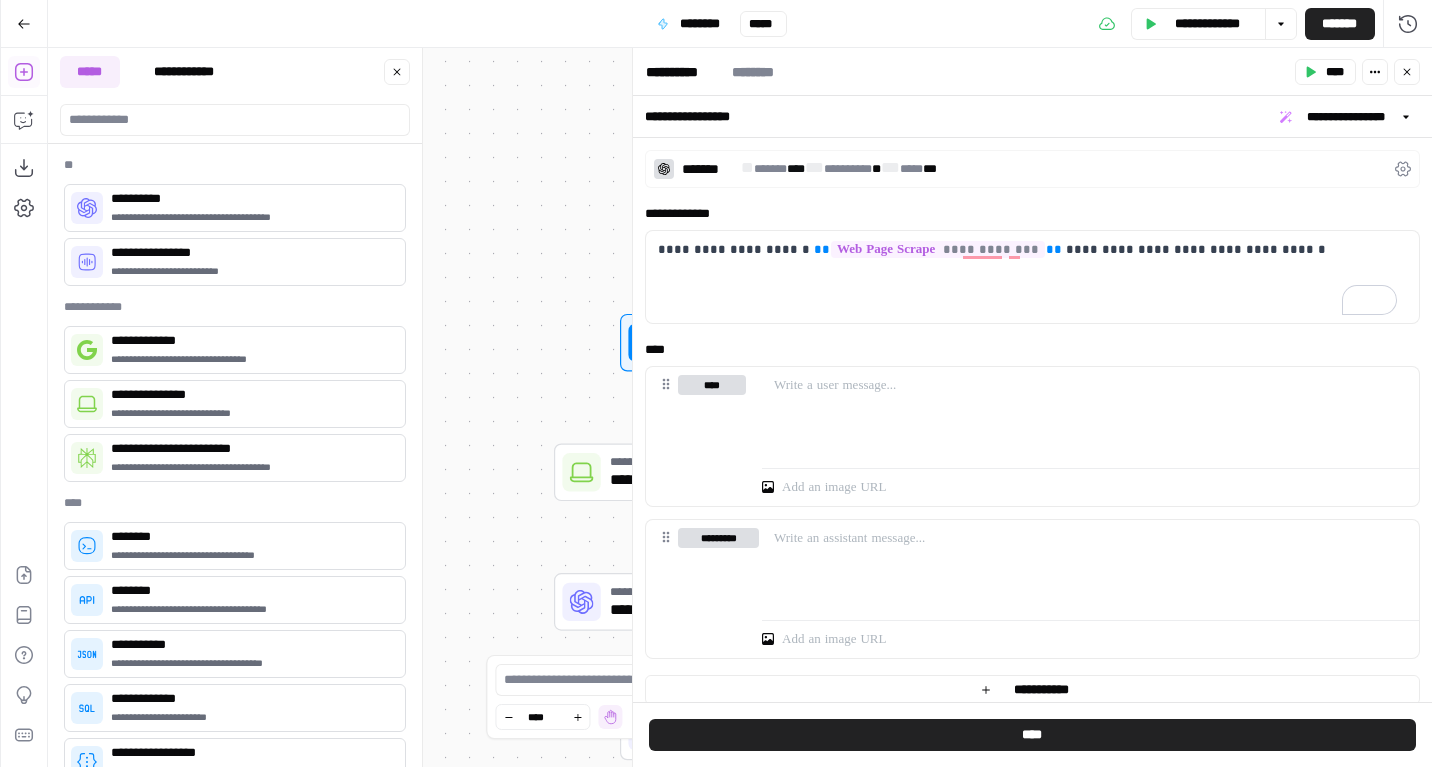 click on "**** ******* *****" at bounding box center [1357, 72] 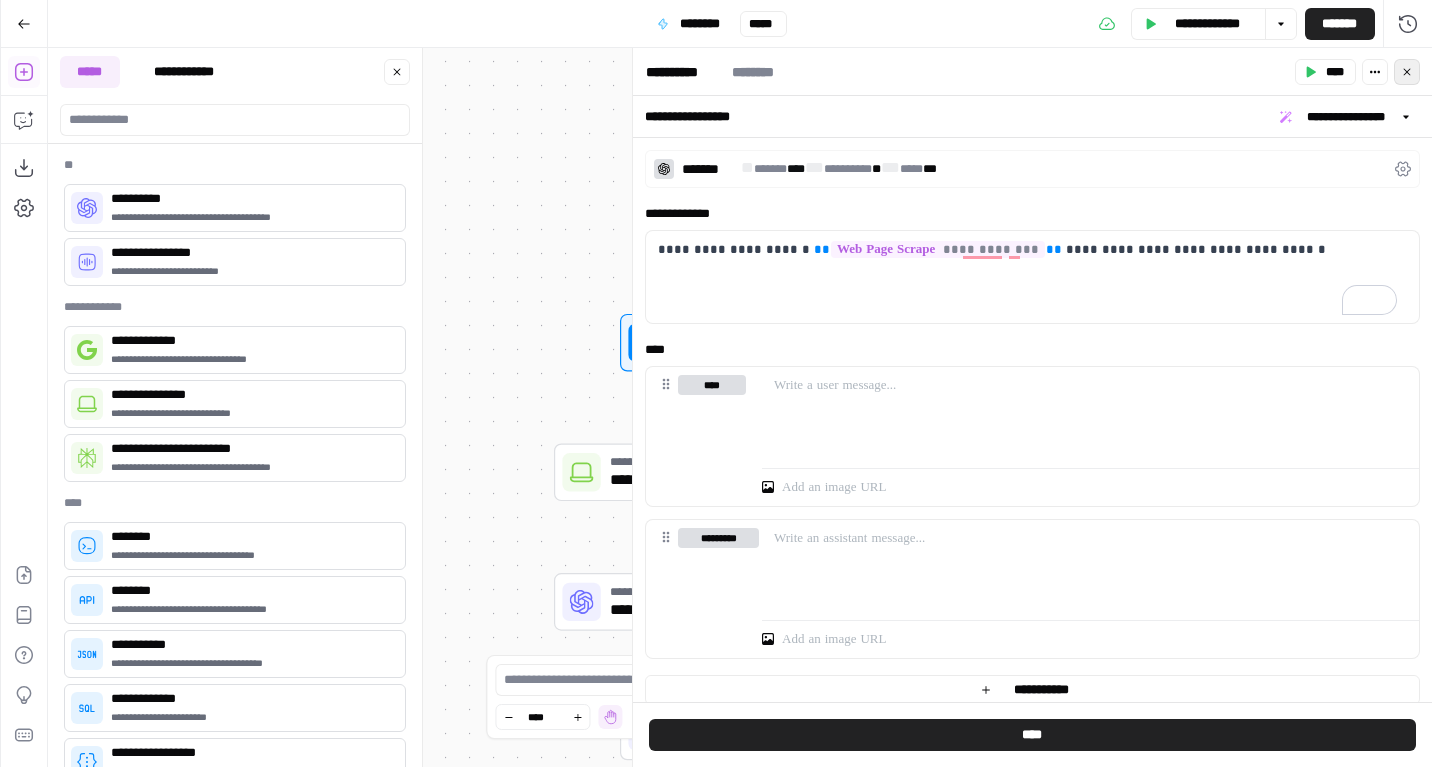 click 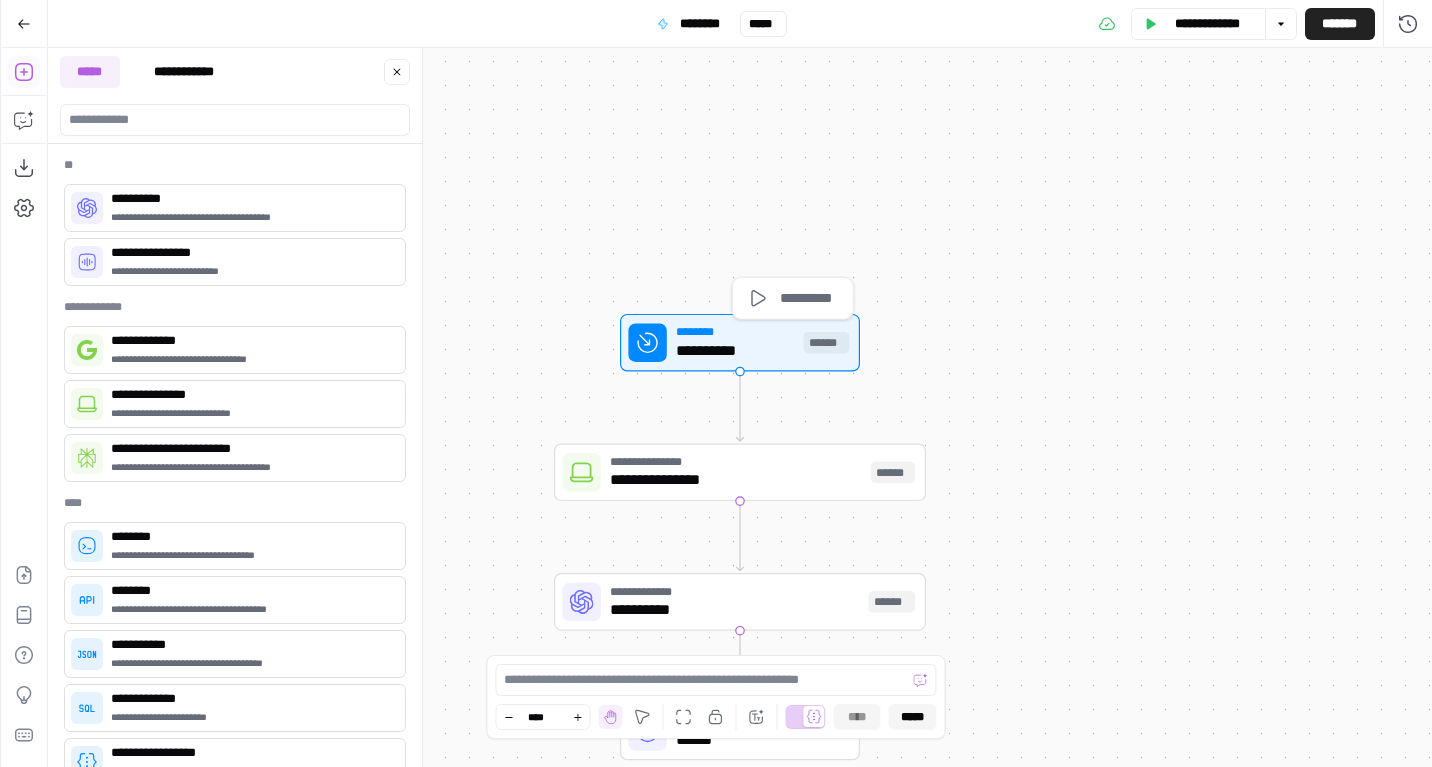 click on "**********" at bounding box center [735, 351] 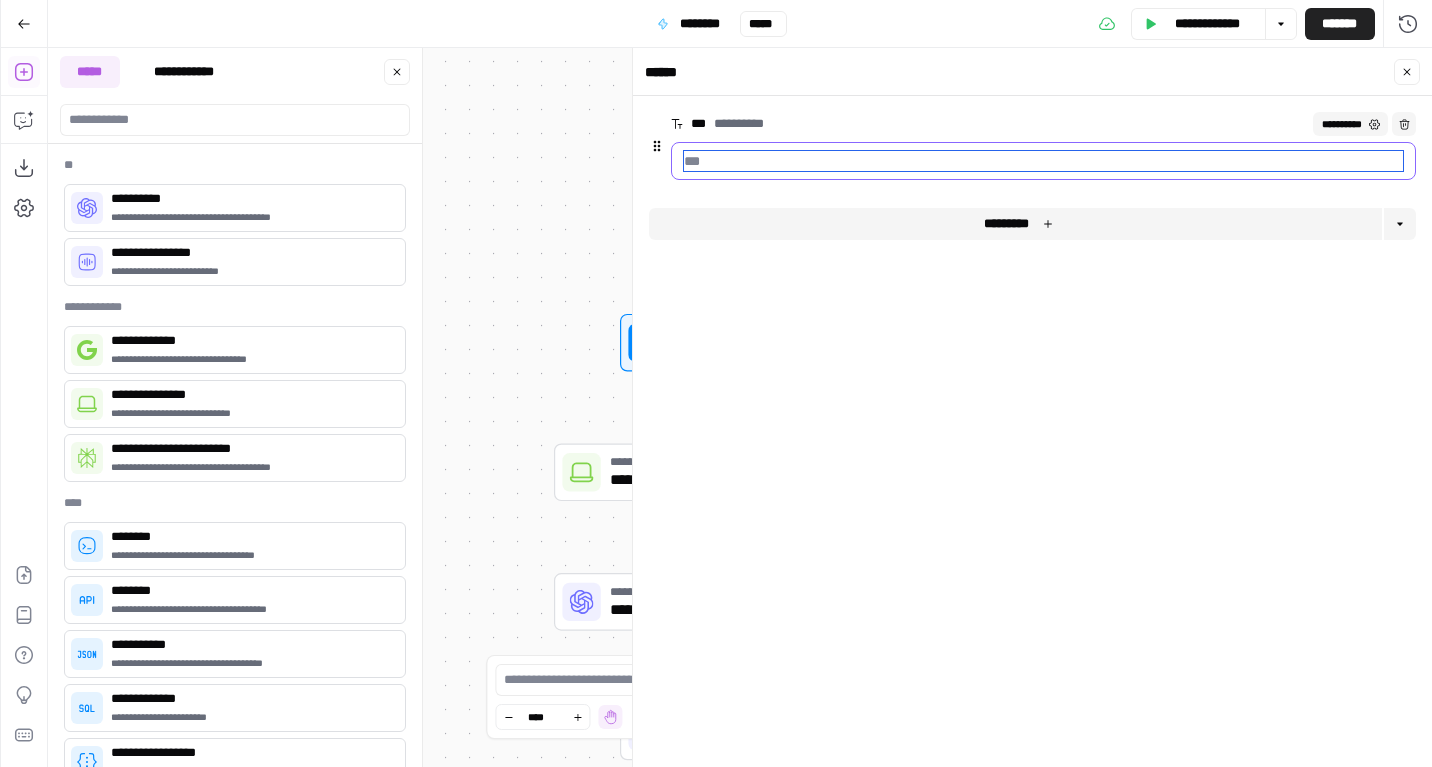 click on "**********" at bounding box center (1043, 161) 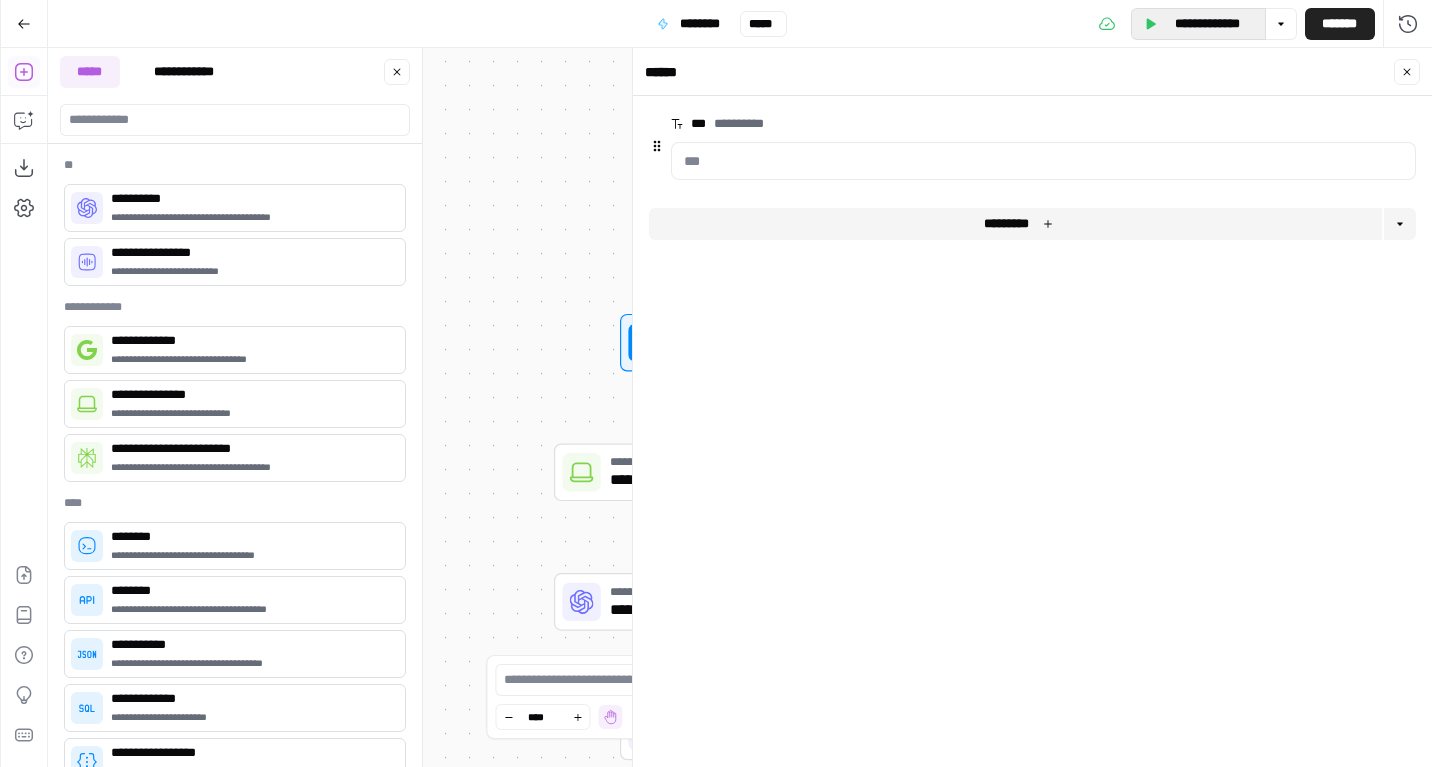 click on "**********" at bounding box center (1207, 24) 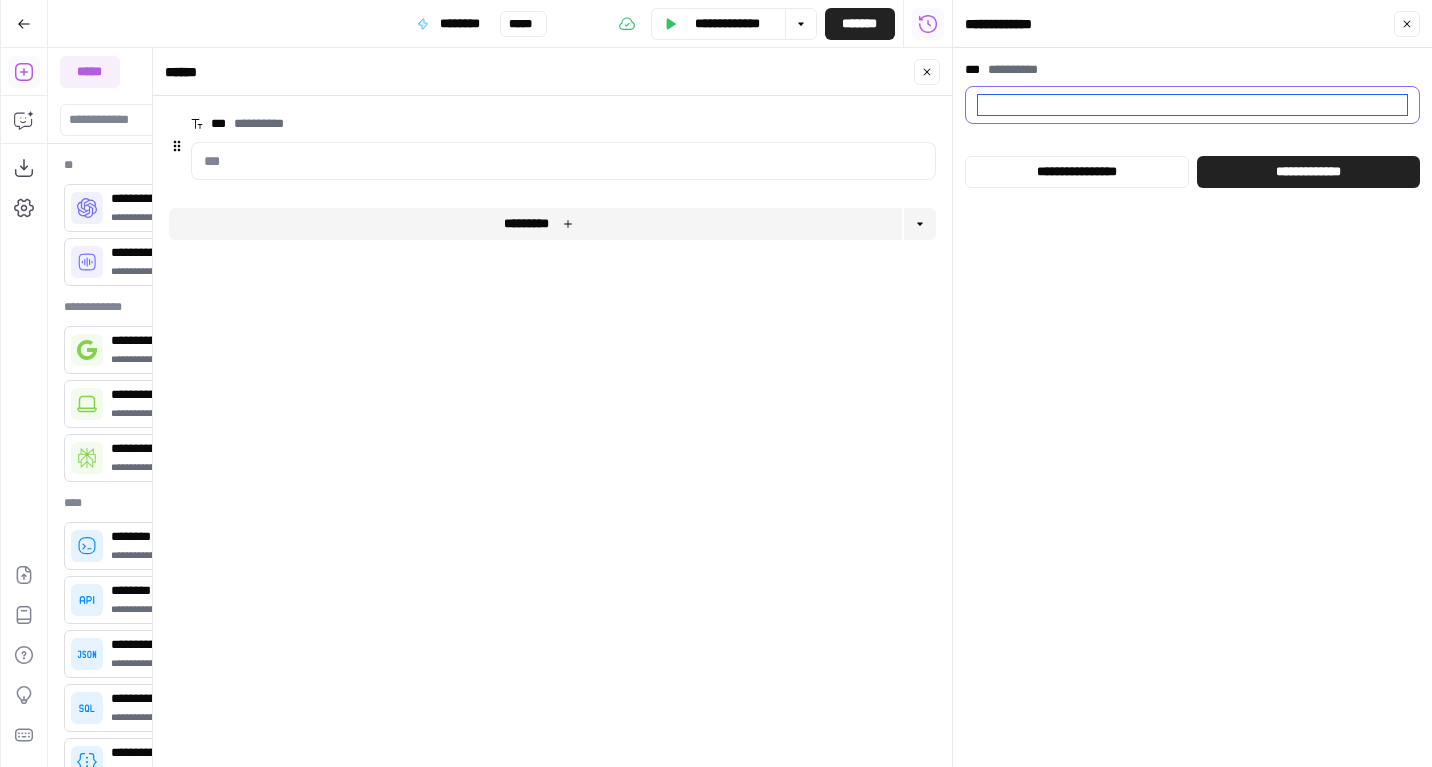 click on "**********" at bounding box center (1192, 105) 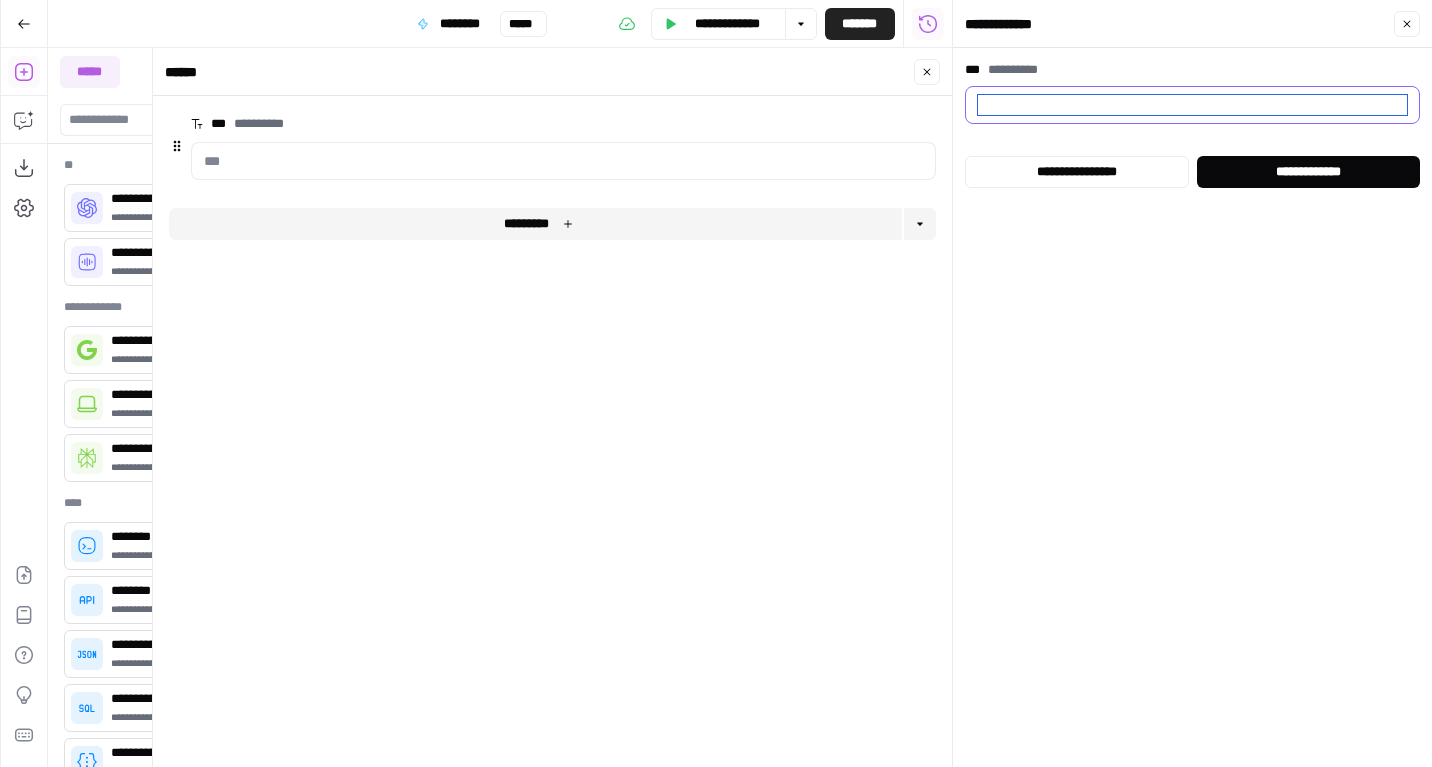 paste on "**********" 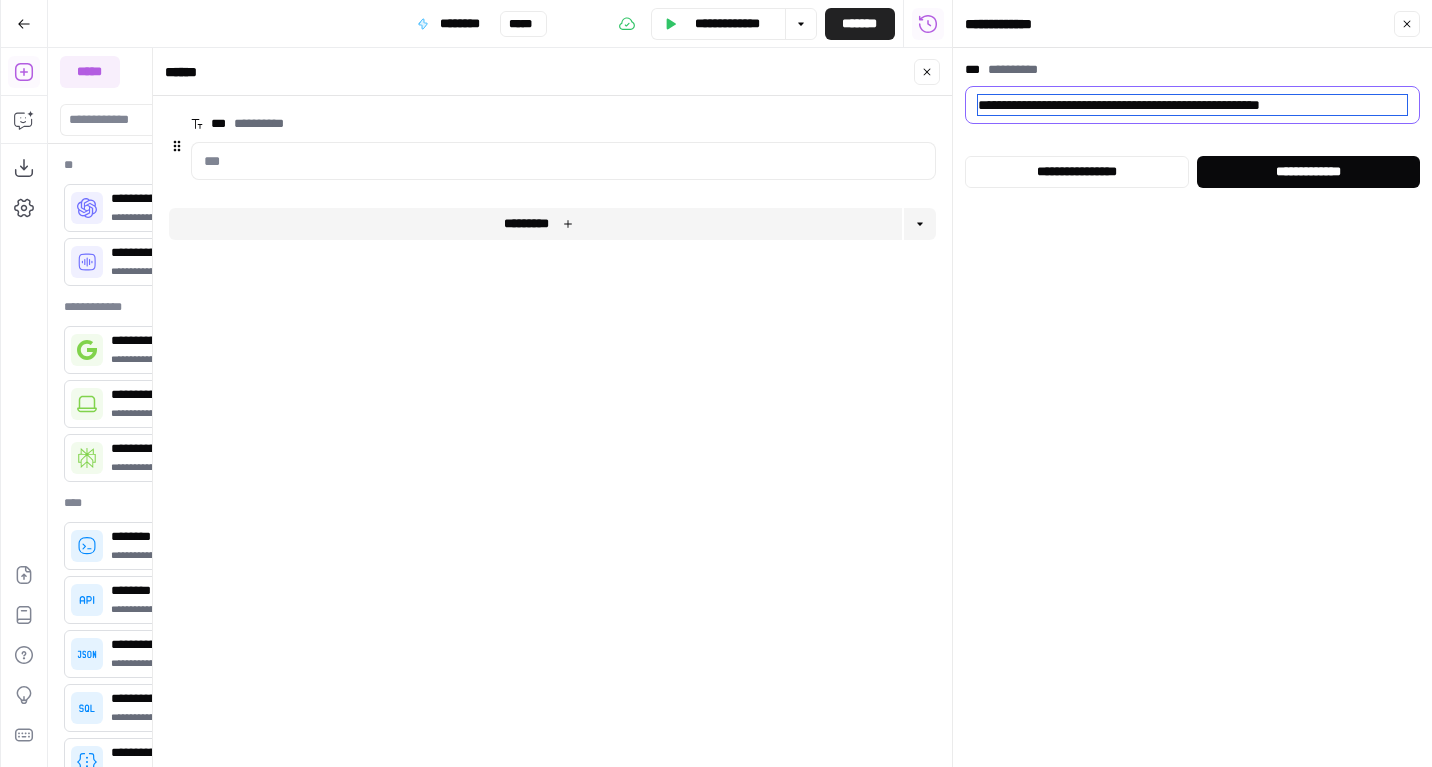type on "**********" 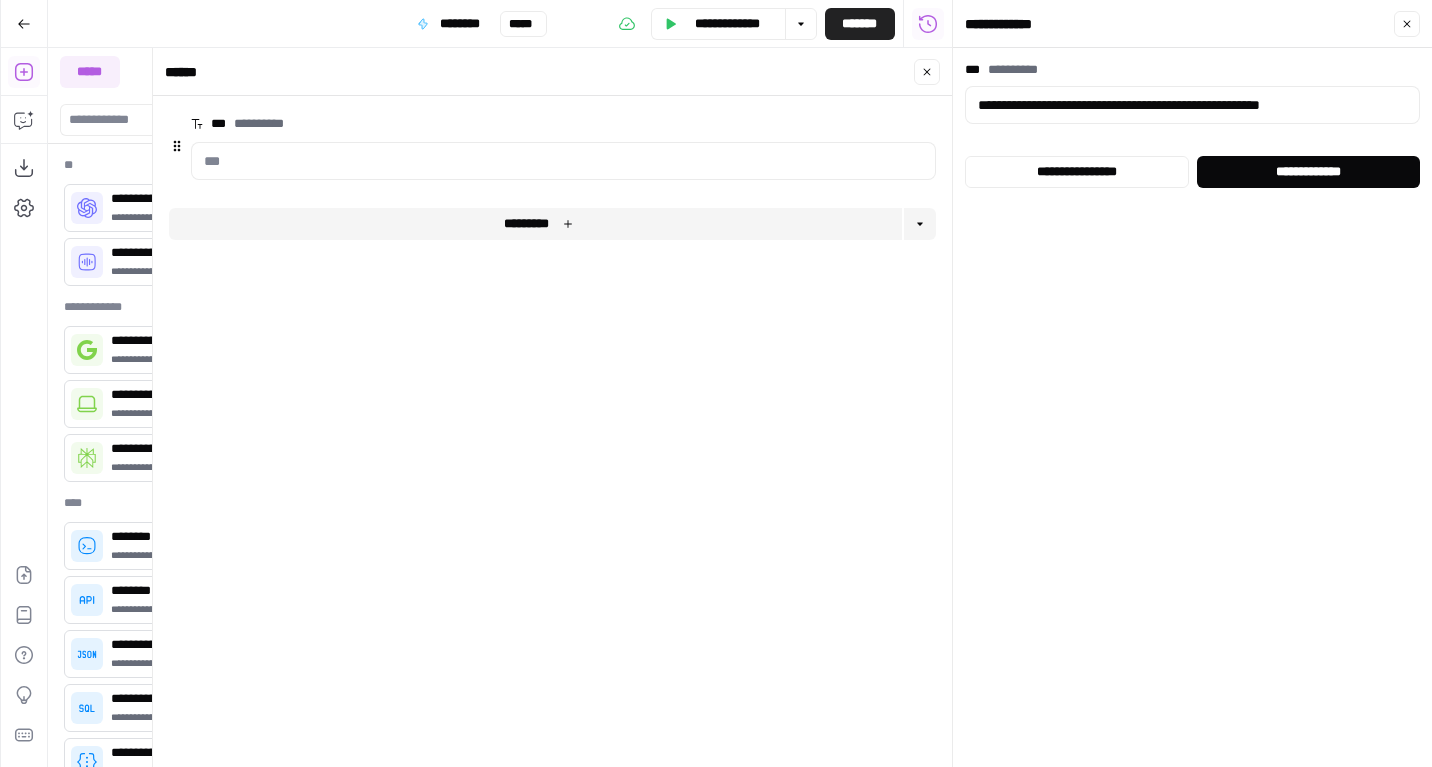 click on "**********" at bounding box center [1308, 172] 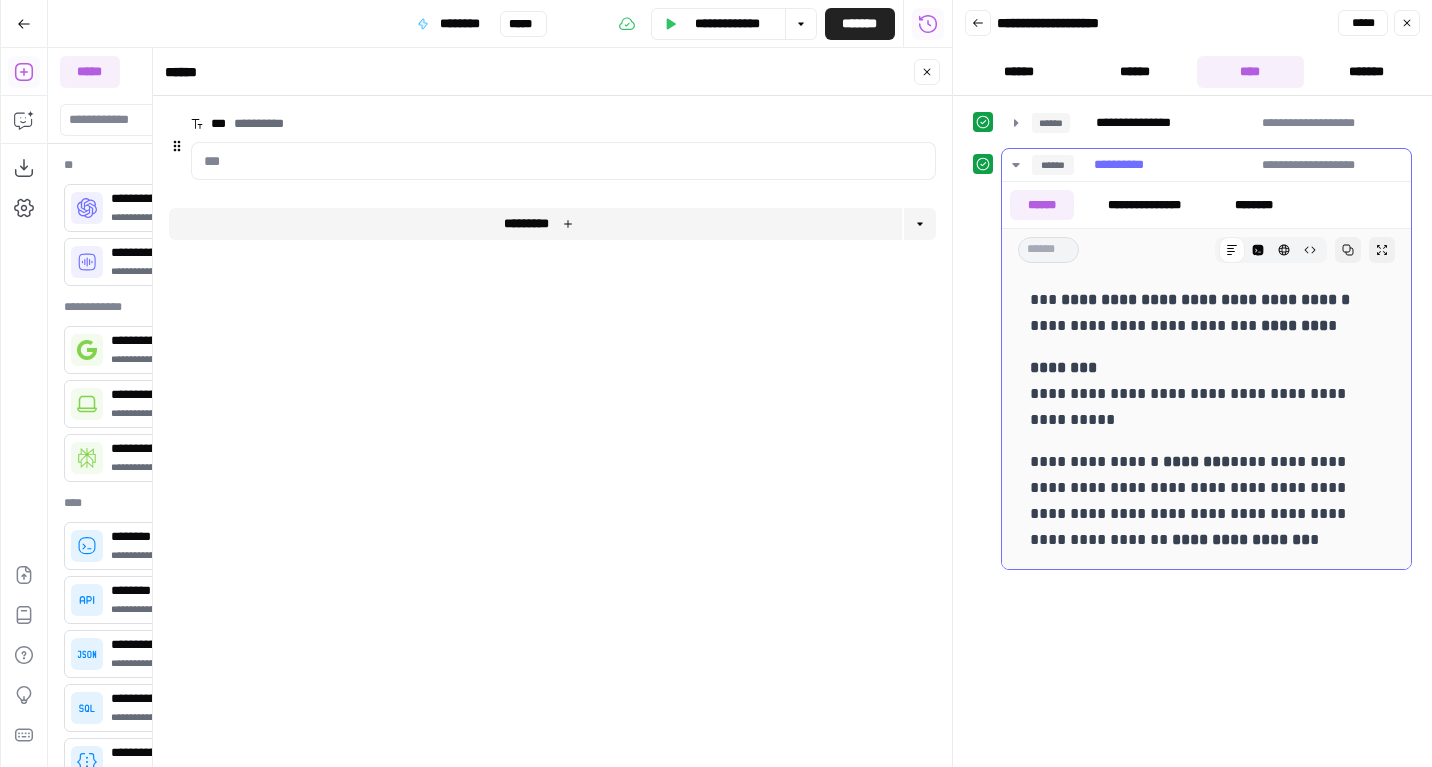 click on "**********" at bounding box center (1119, 165) 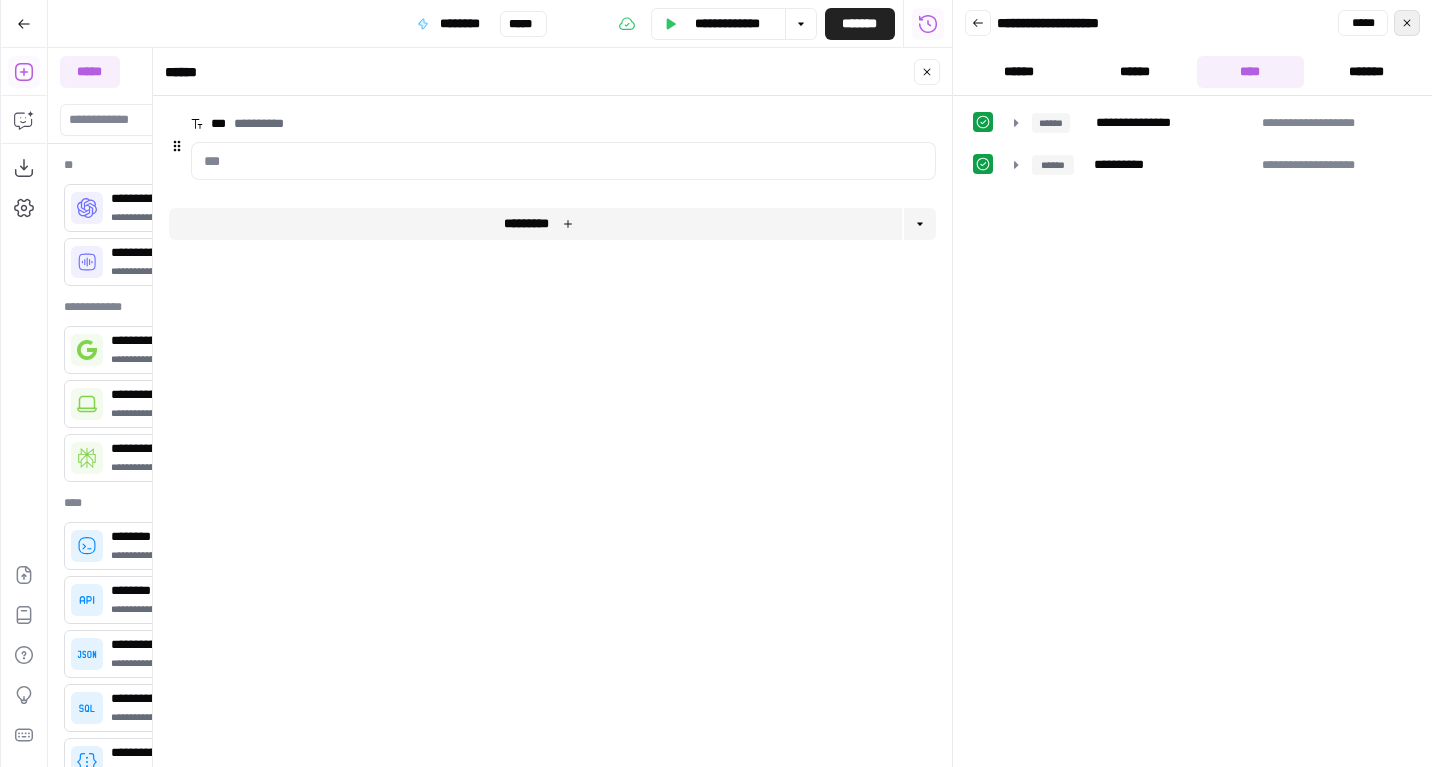click on "*****" at bounding box center (1412, 23) 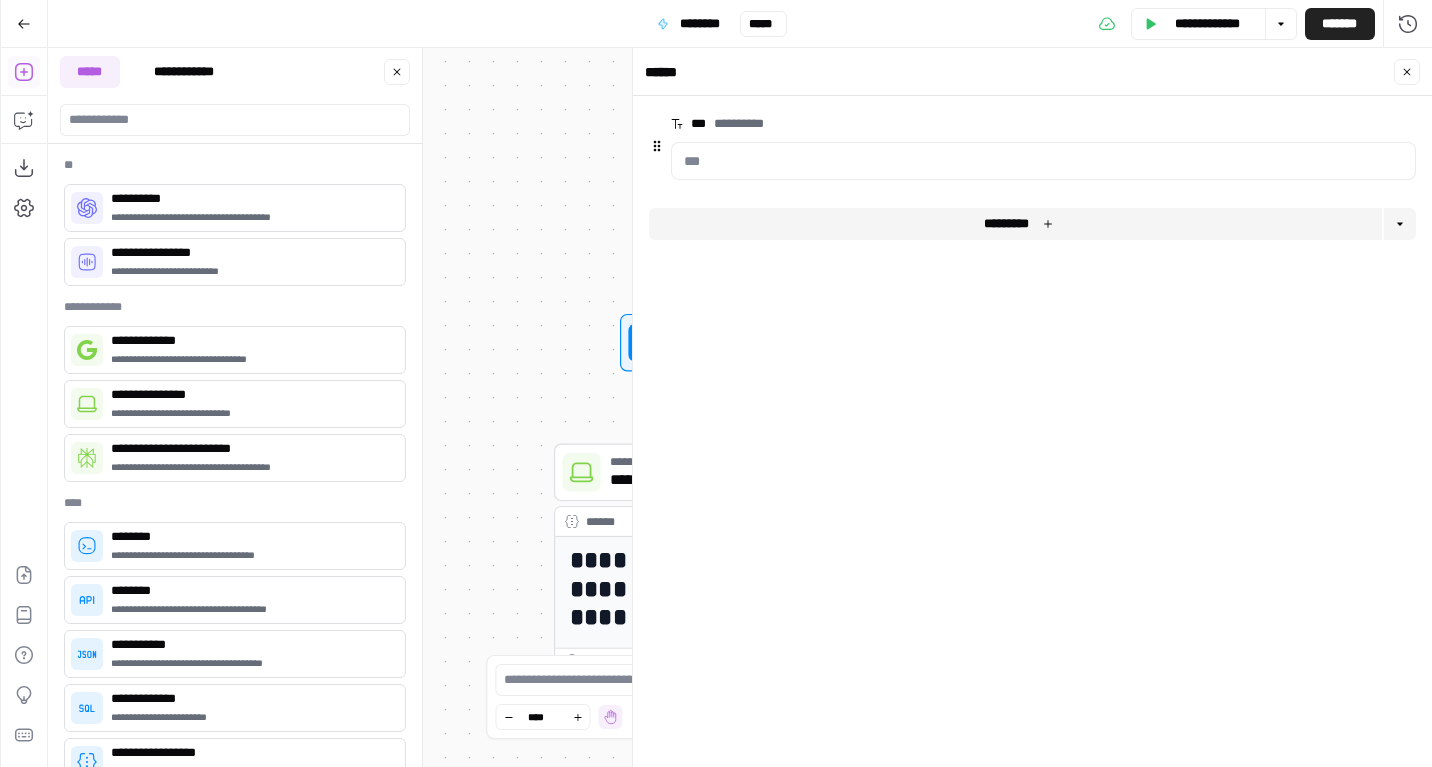click on "**********" at bounding box center [740, 407] 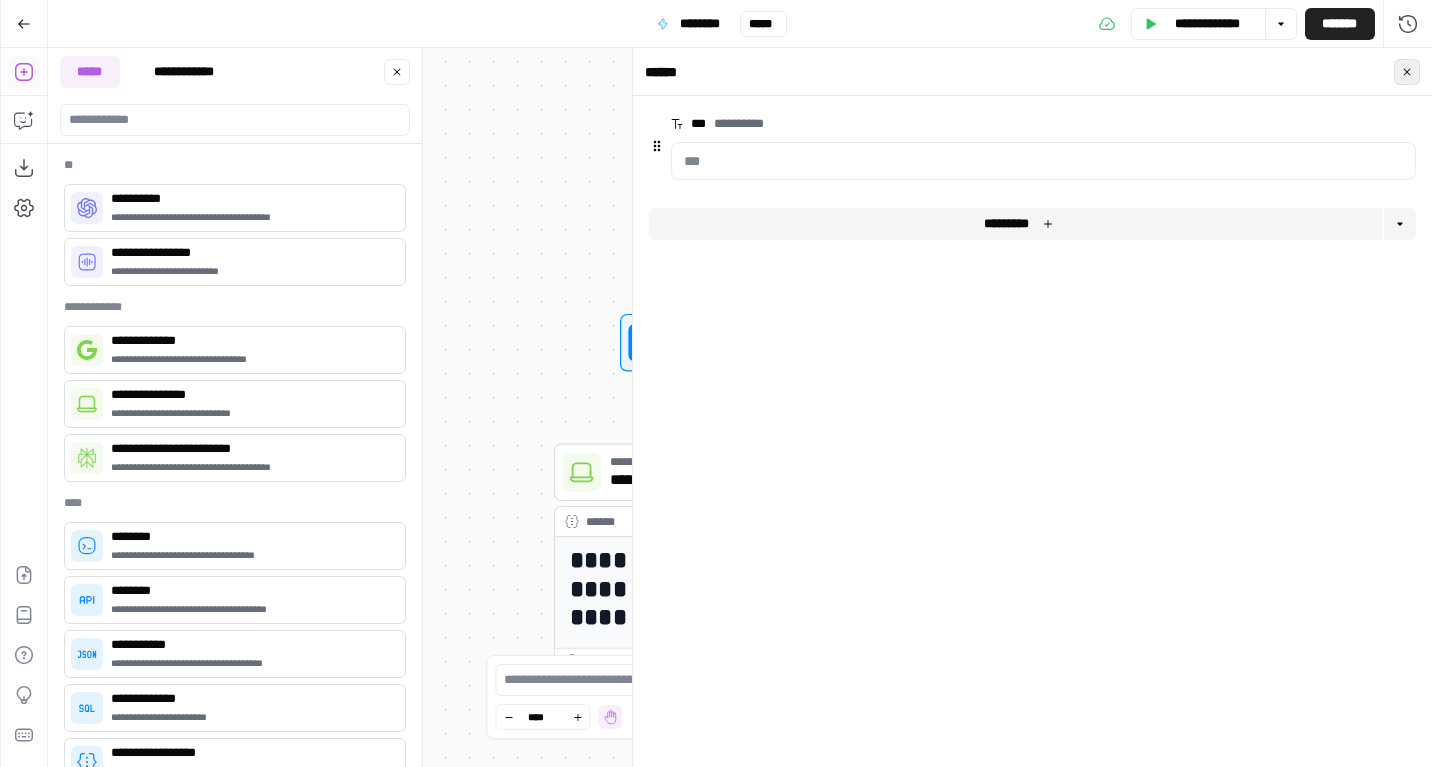click 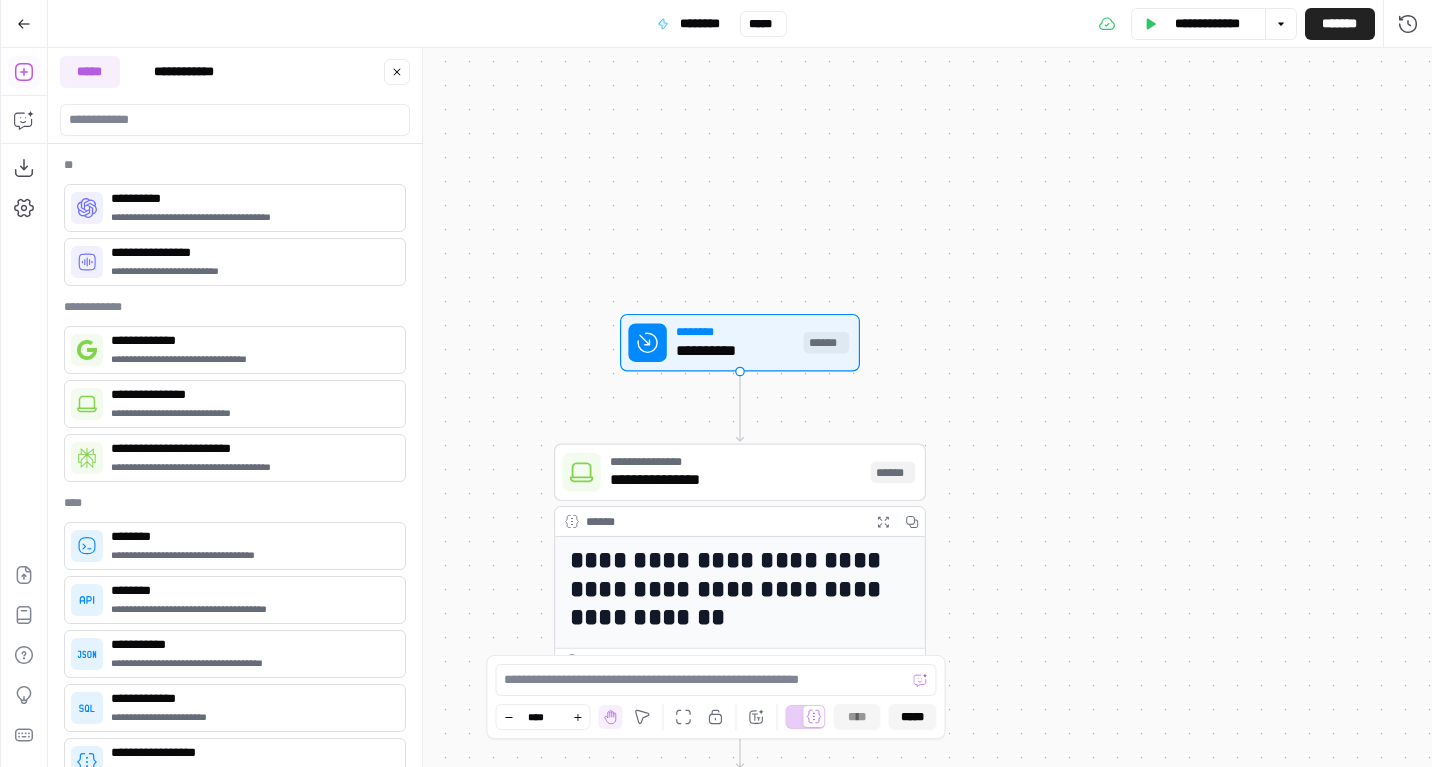scroll, scrollTop: 202, scrollLeft: 0, axis: vertical 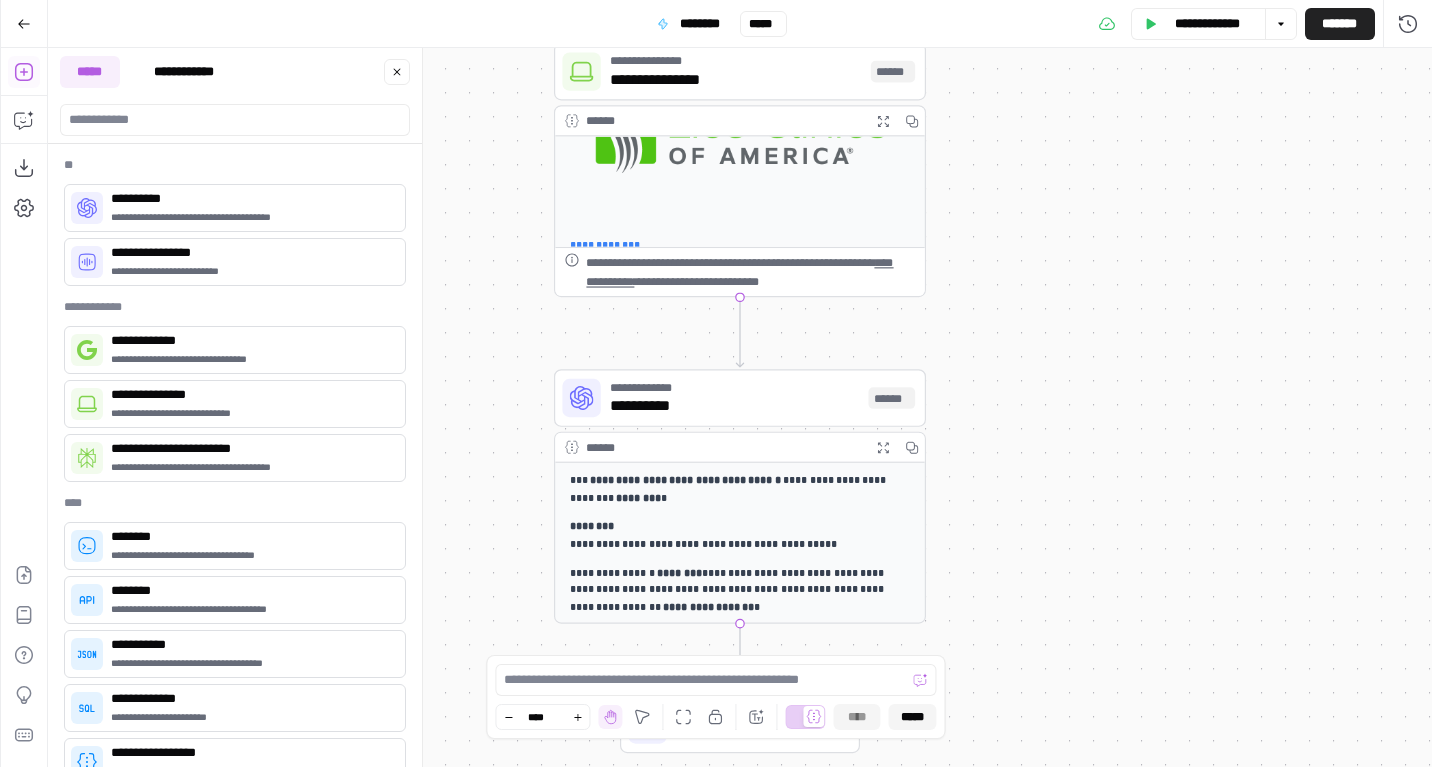 click on "**********" at bounding box center [735, 590] 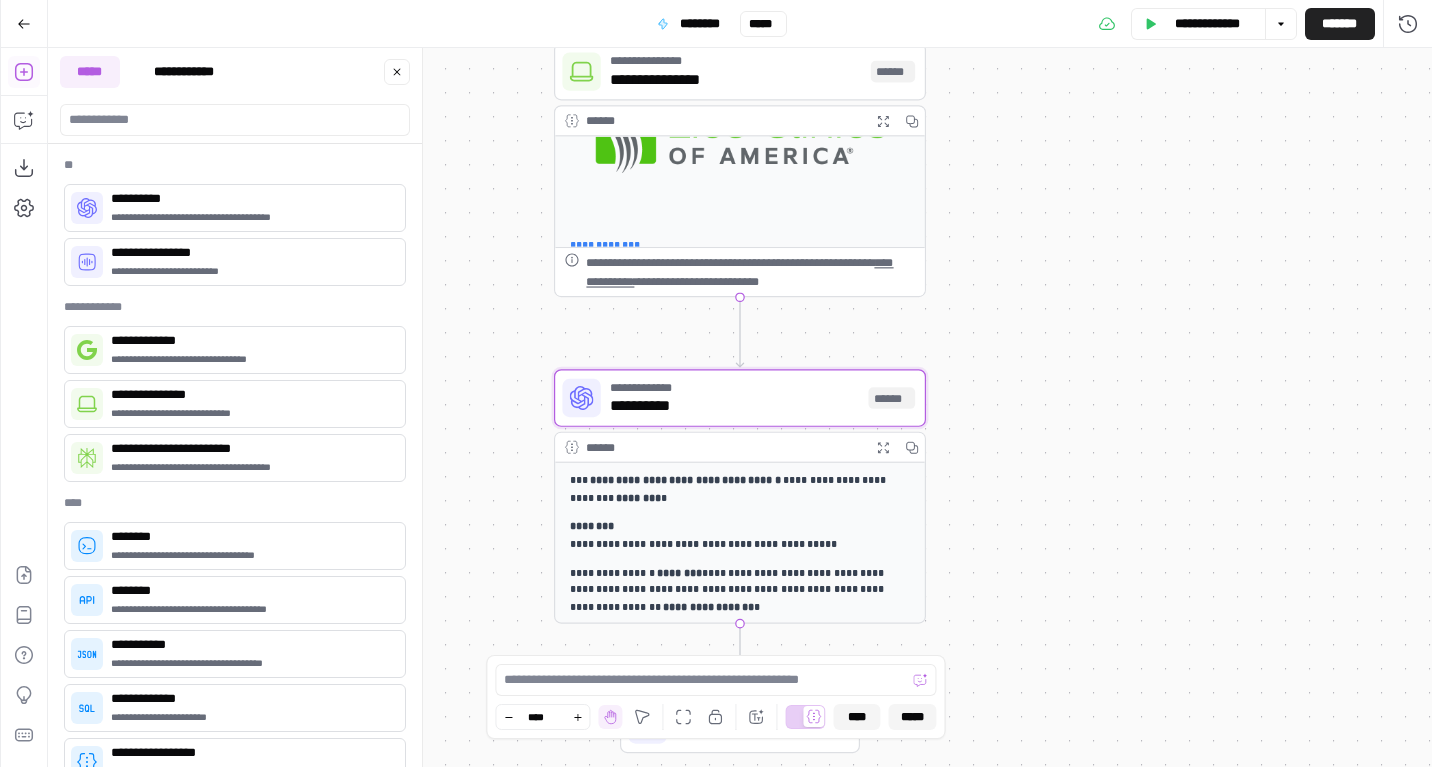 click on "**********" at bounding box center [735, 489] 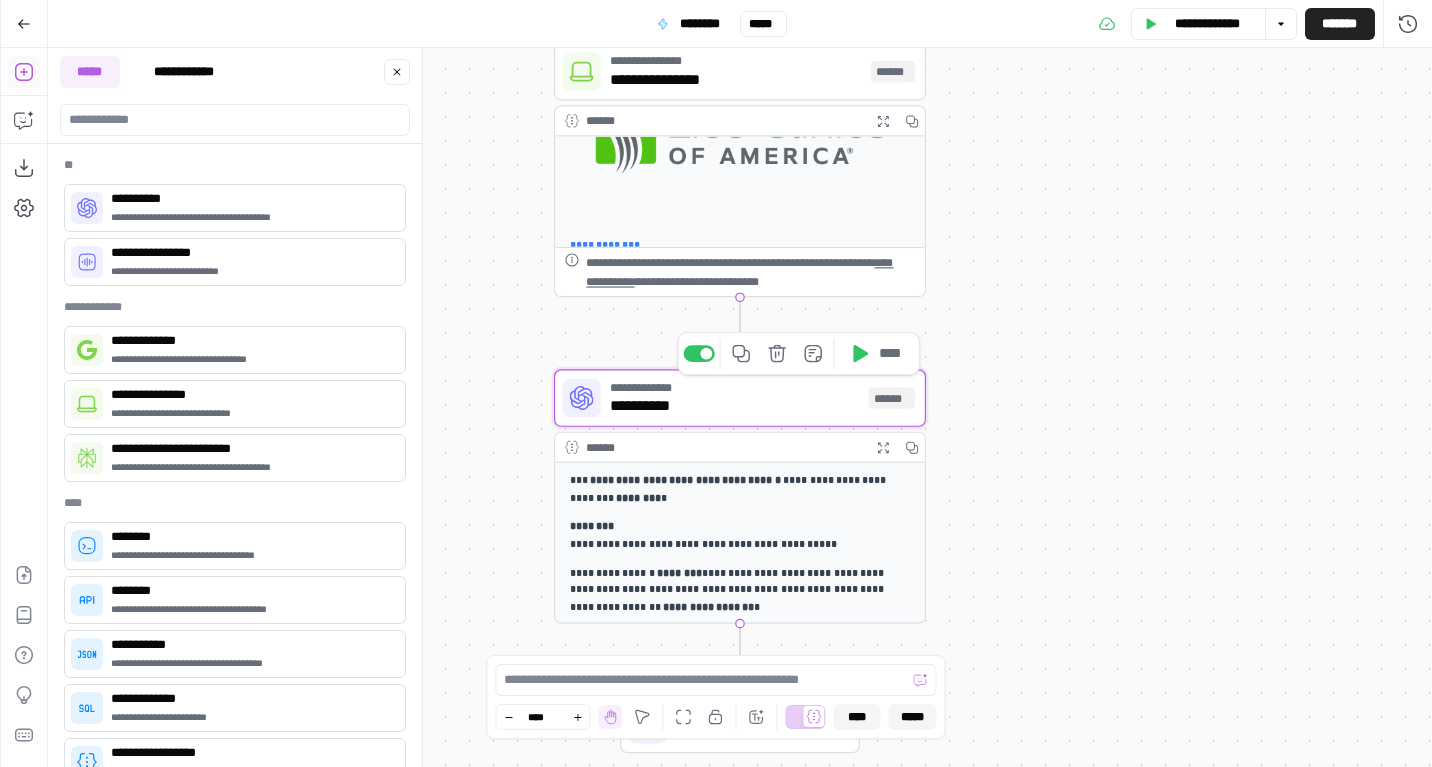 click on "**********" at bounding box center [734, 406] 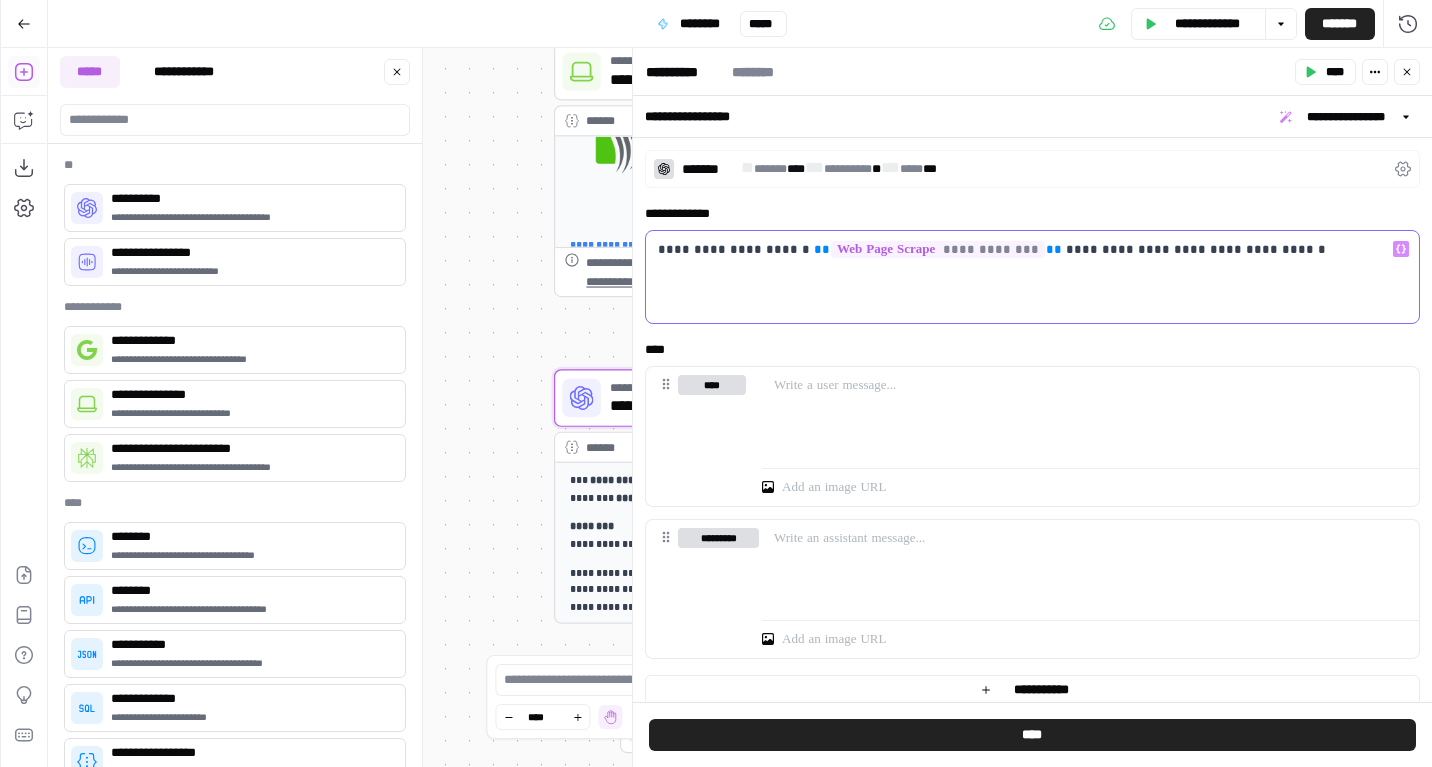 click on "**********" at bounding box center (1027, 249) 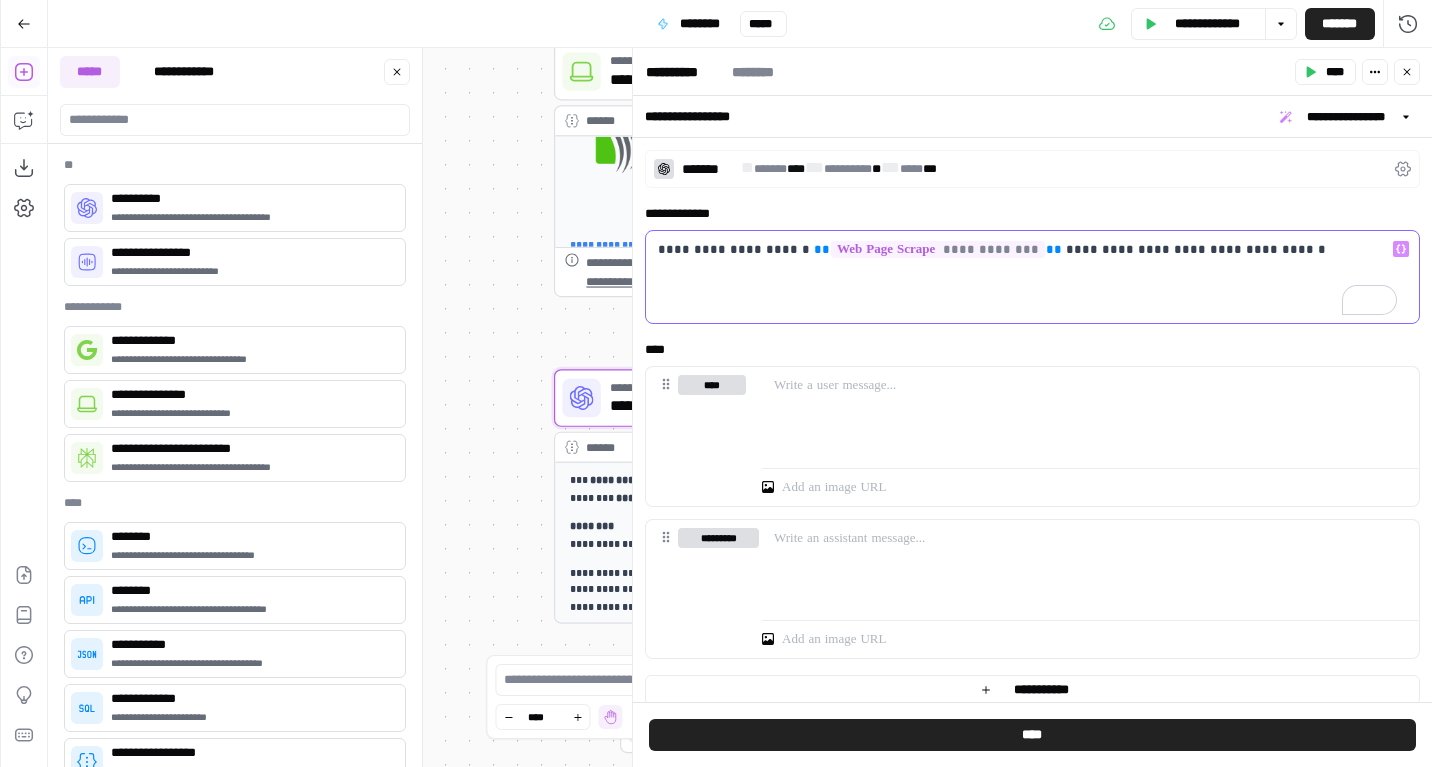 click on "**********" at bounding box center (1027, 249) 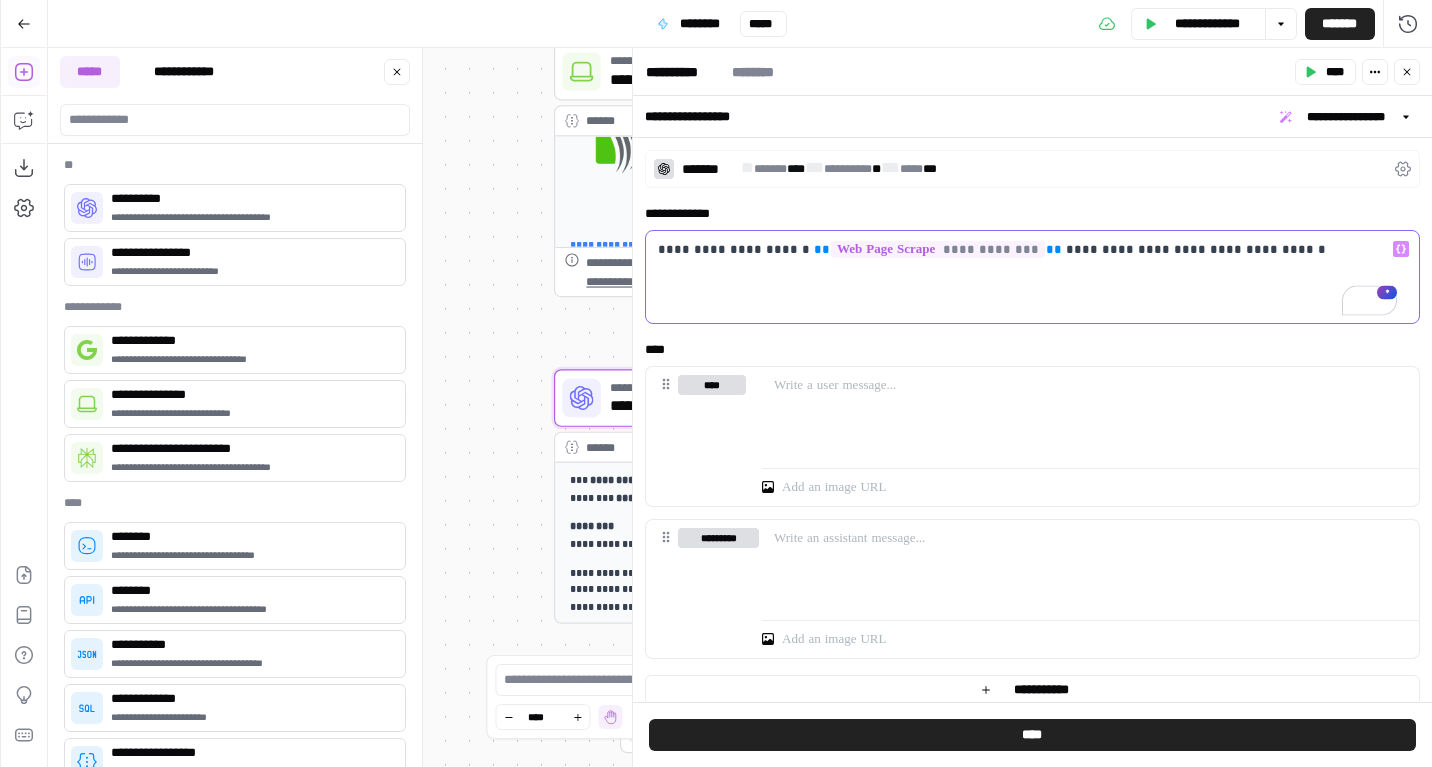 type 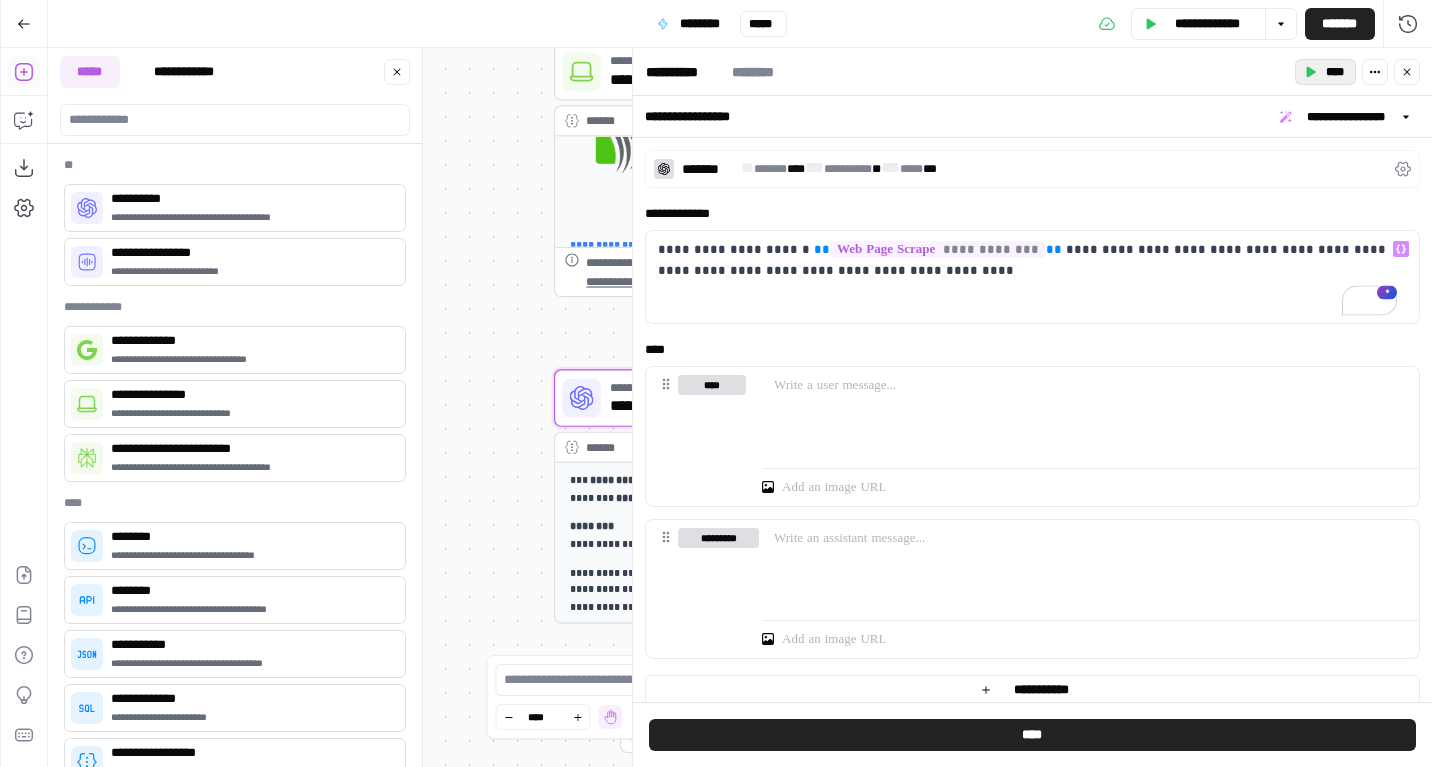 click on "****" at bounding box center [1325, 72] 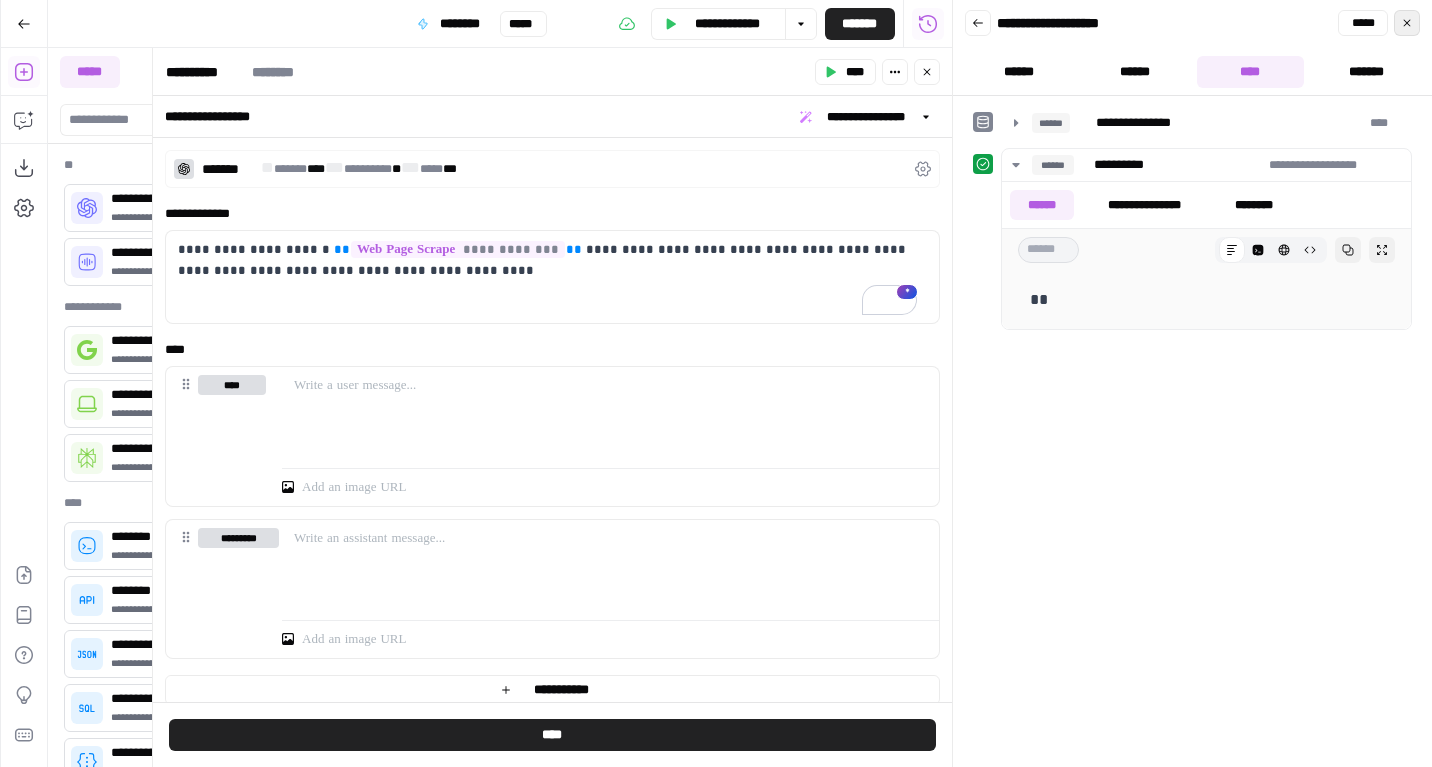 click on "*****" at bounding box center (1407, 23) 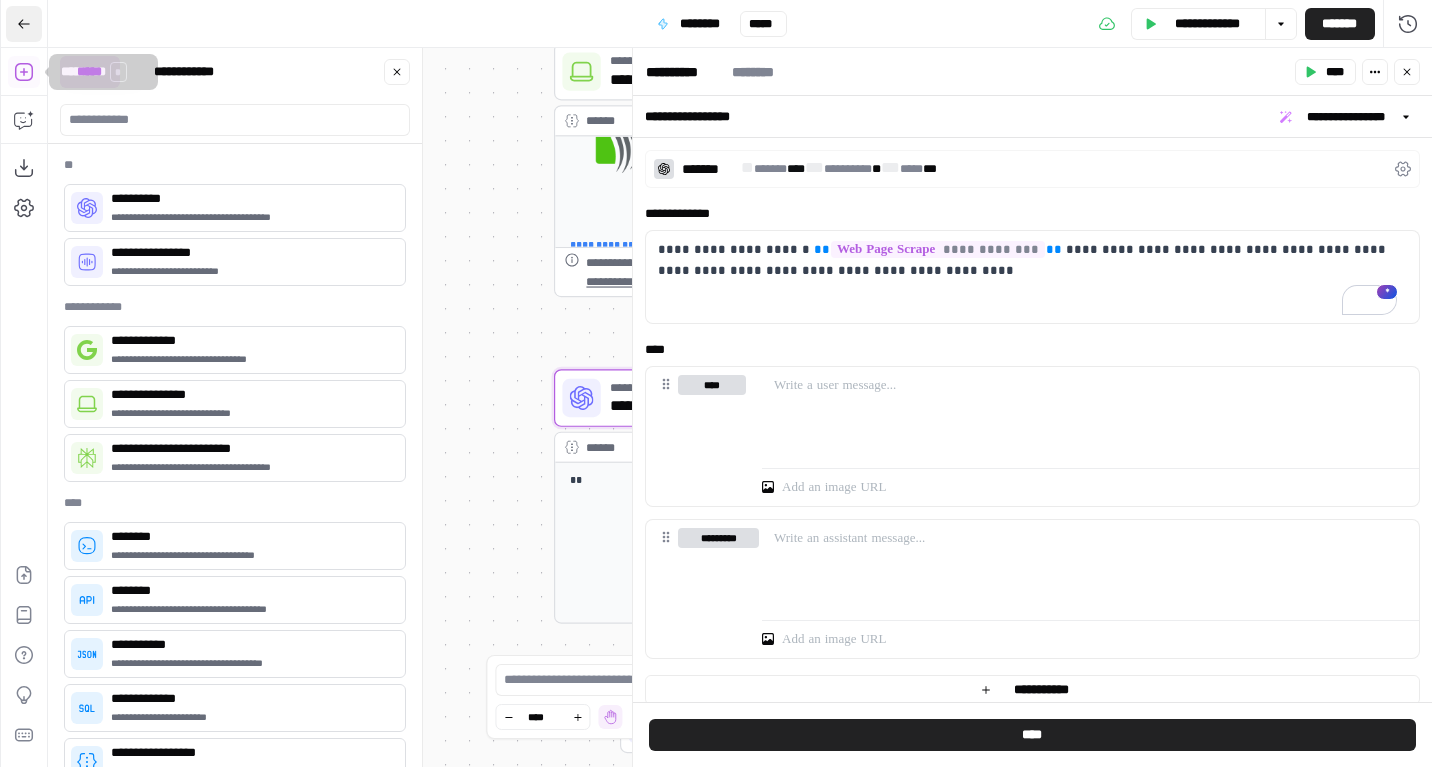 click 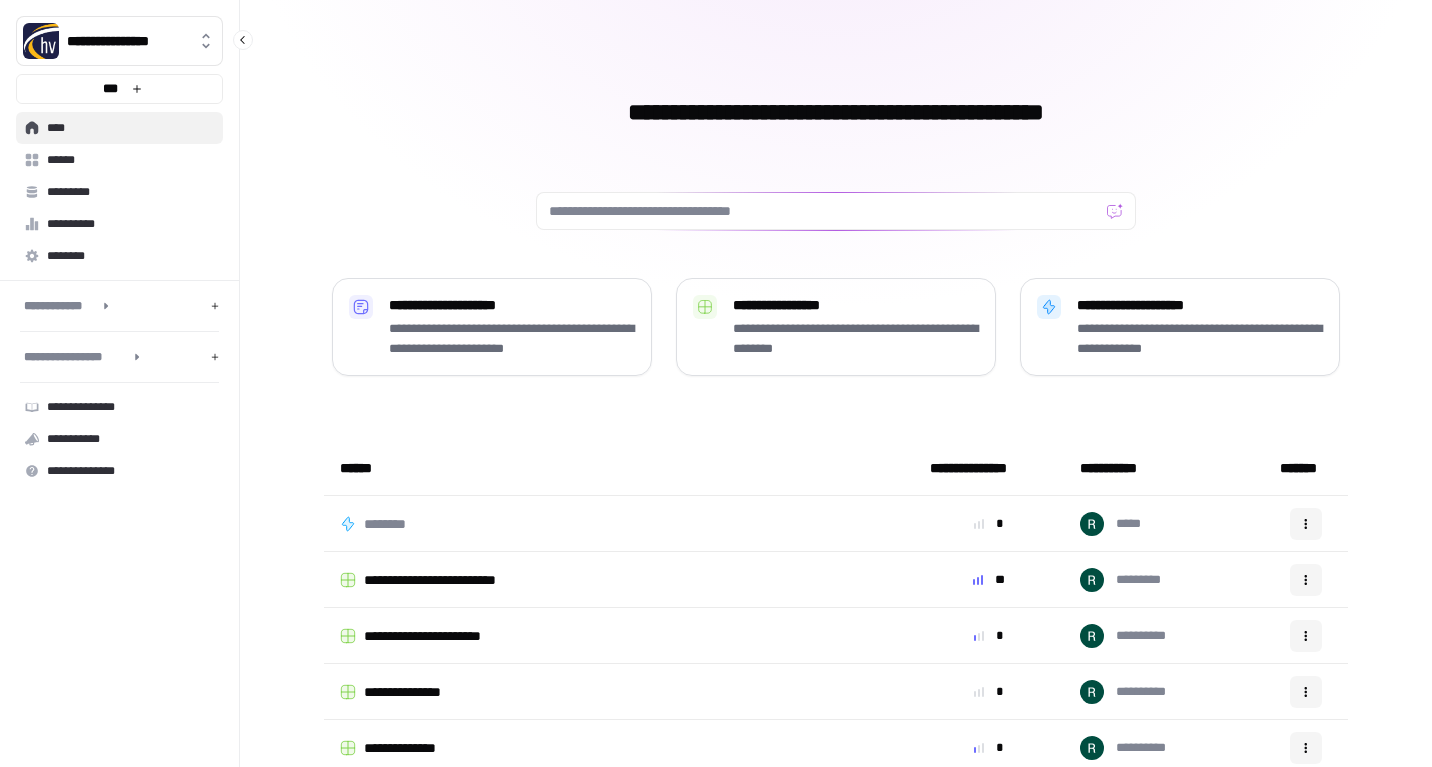 click on "**********" at bounding box center (61, 306) 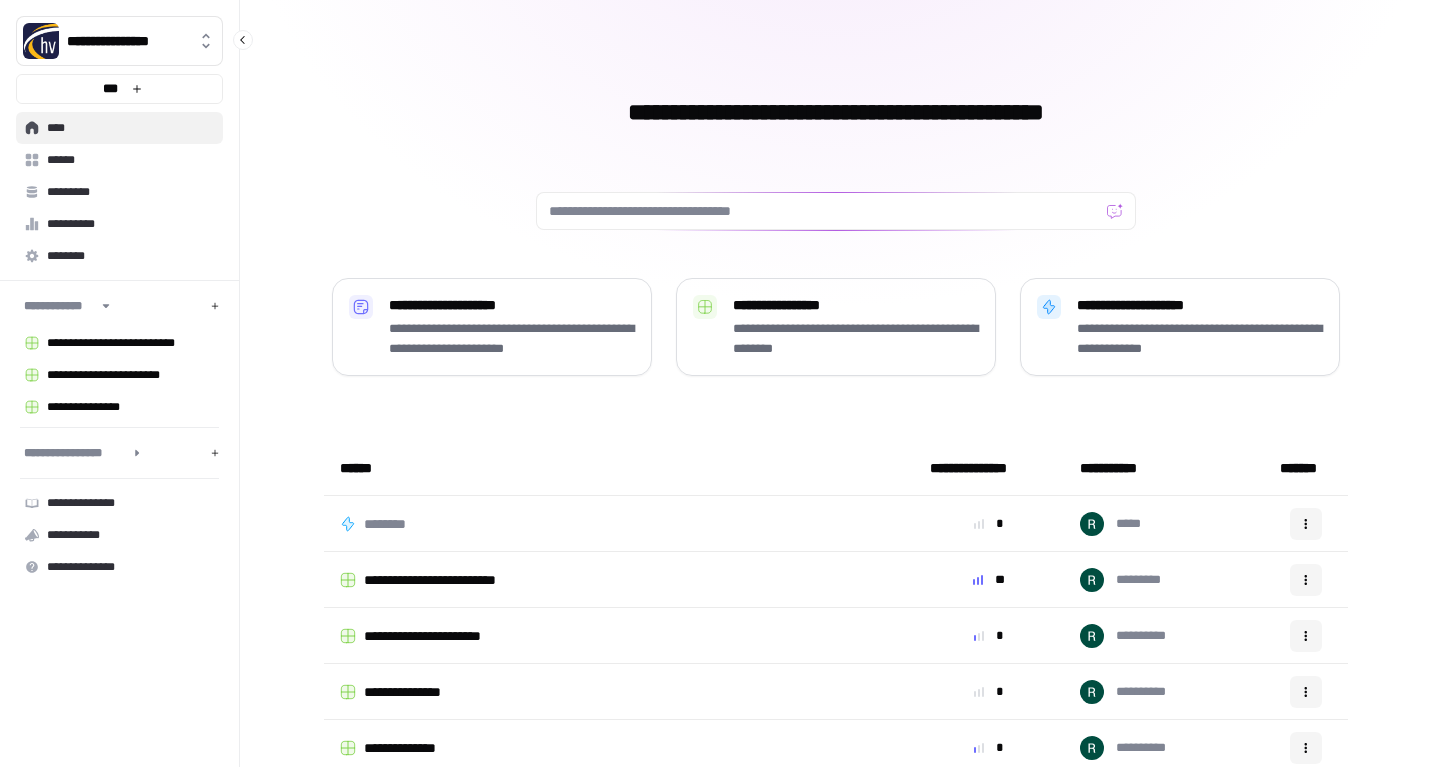 click 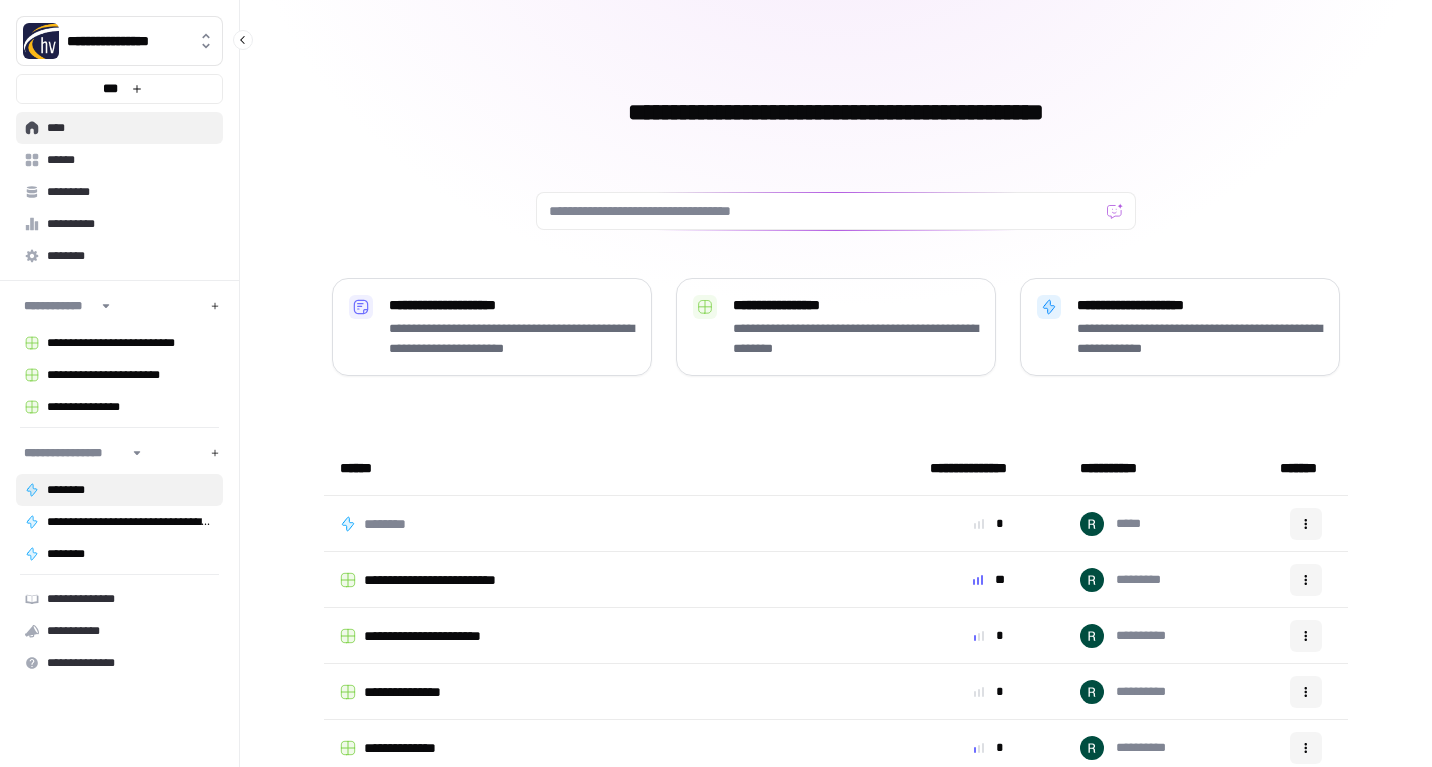 click on "********" at bounding box center (130, 490) 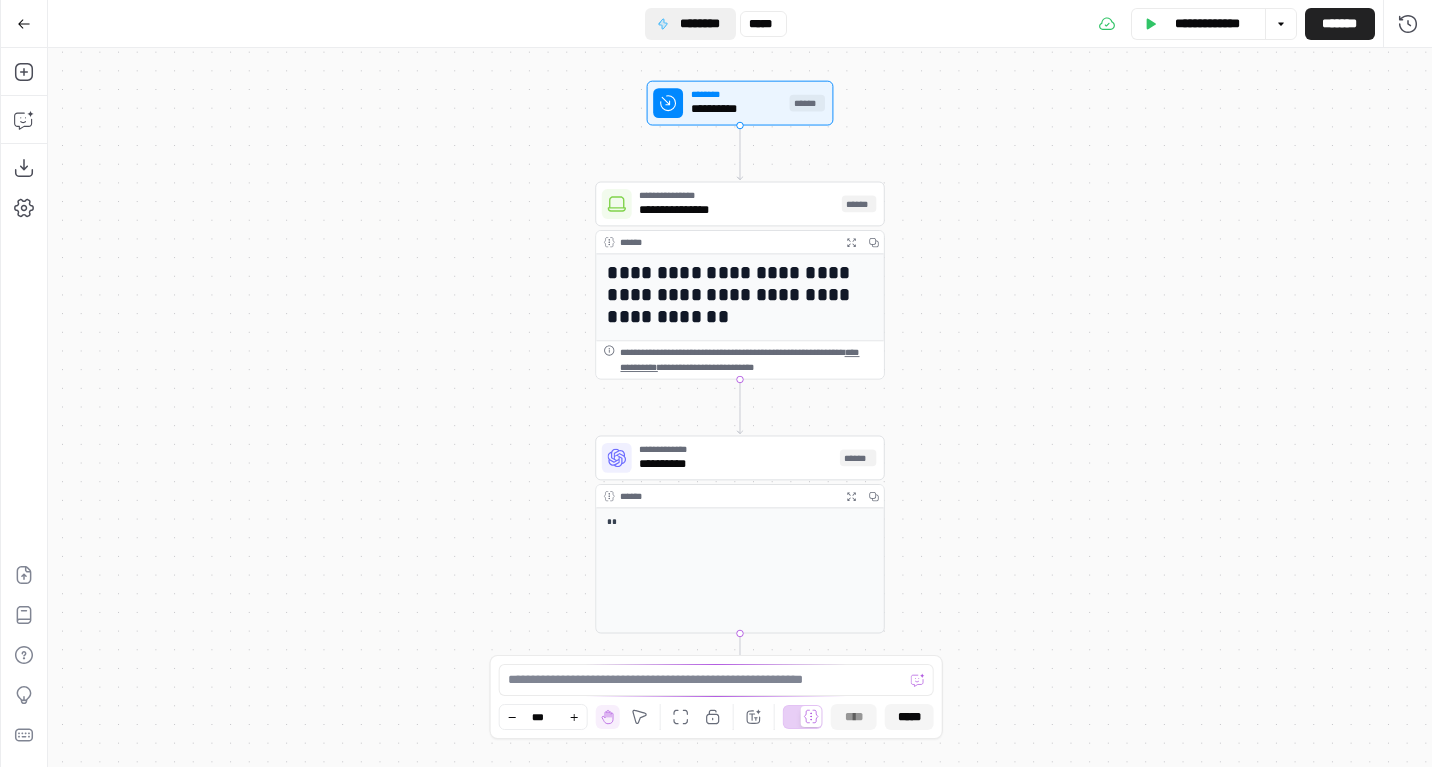 click on "********" at bounding box center [699, 24] 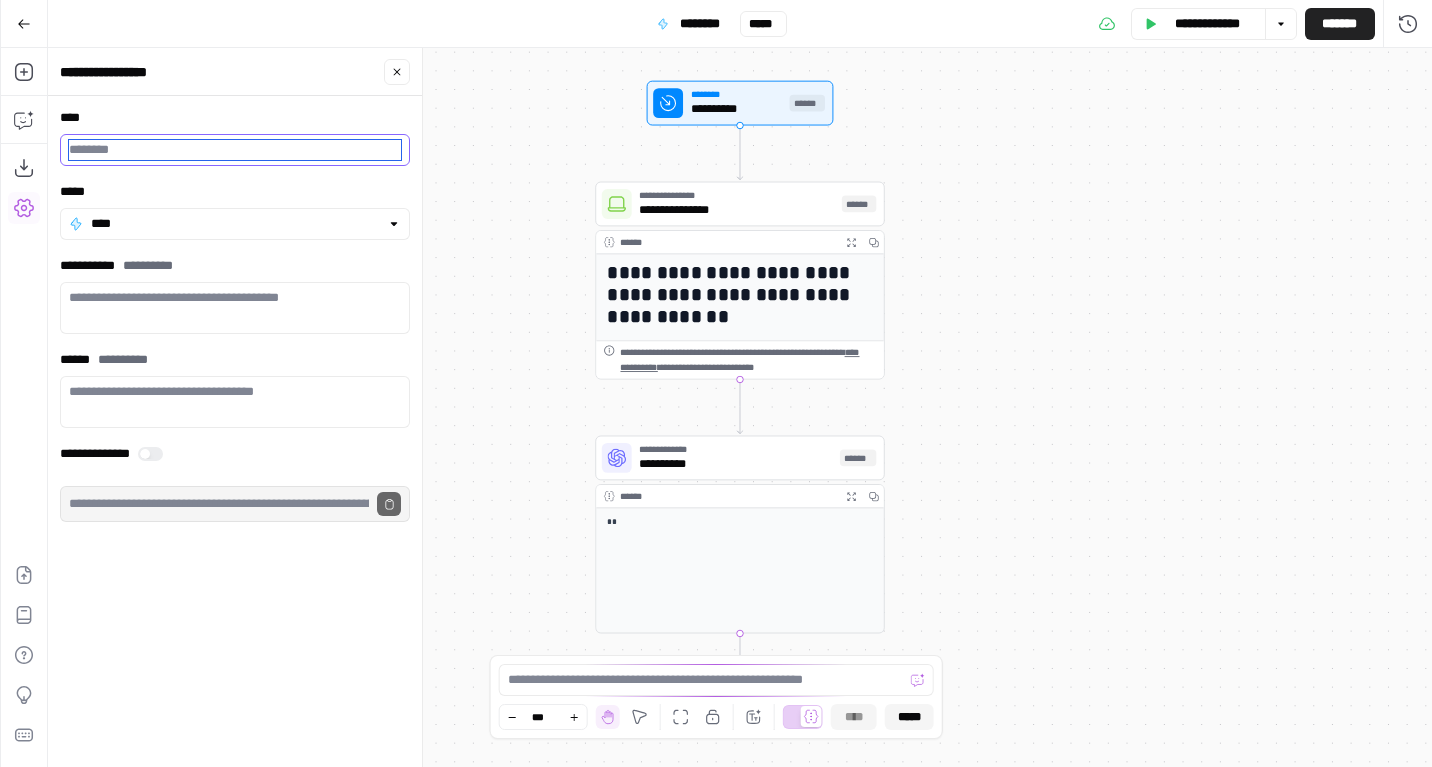 click on "****" at bounding box center [235, 150] 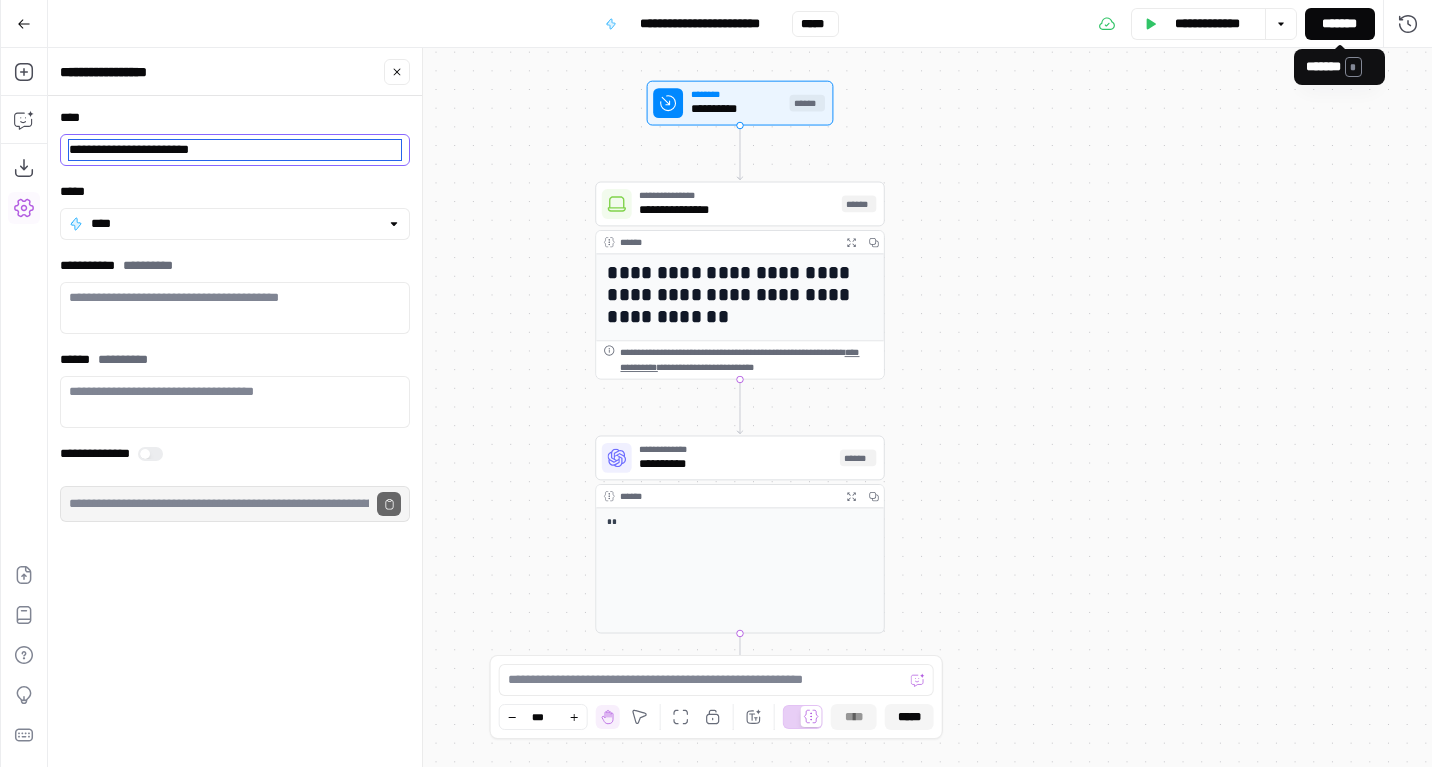 type on "**********" 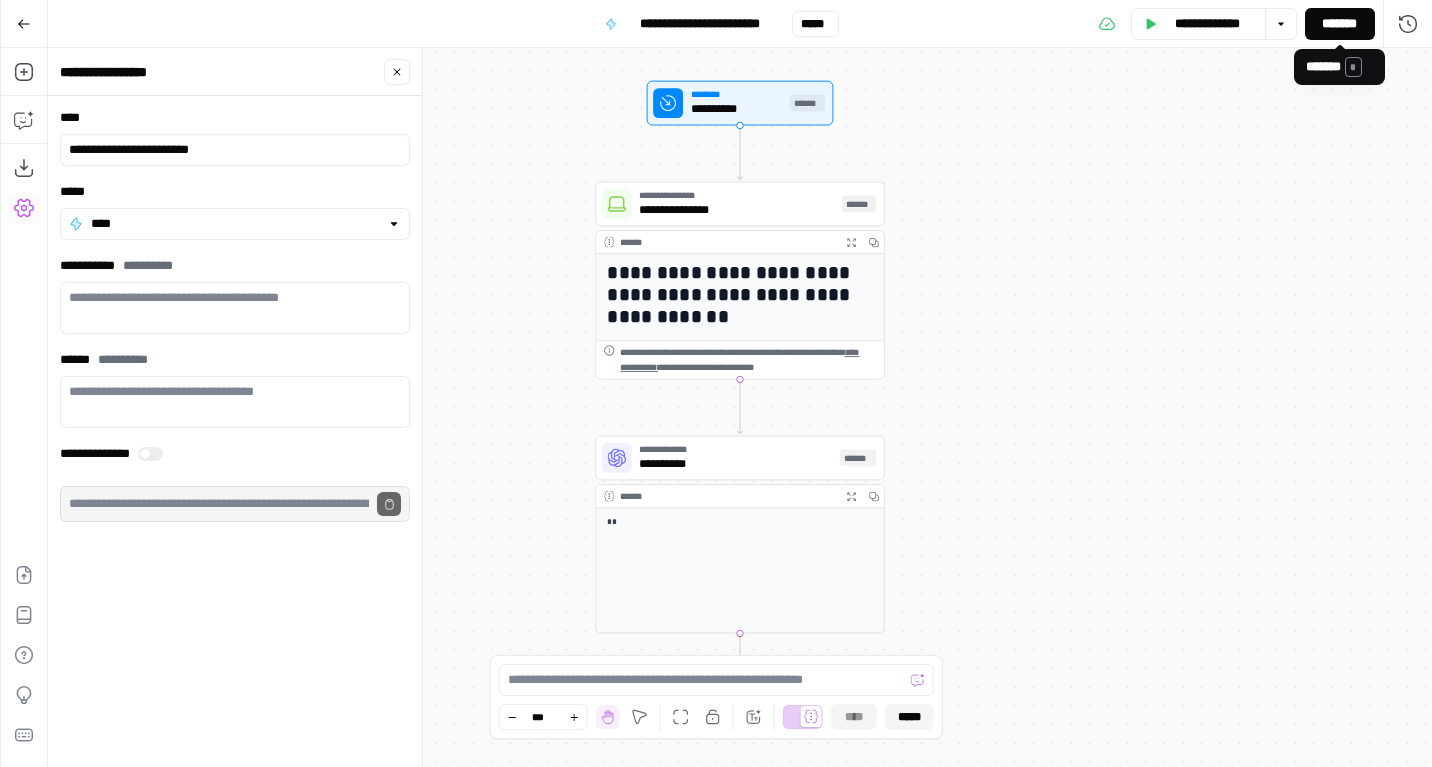 click on "*******" at bounding box center (1340, 24) 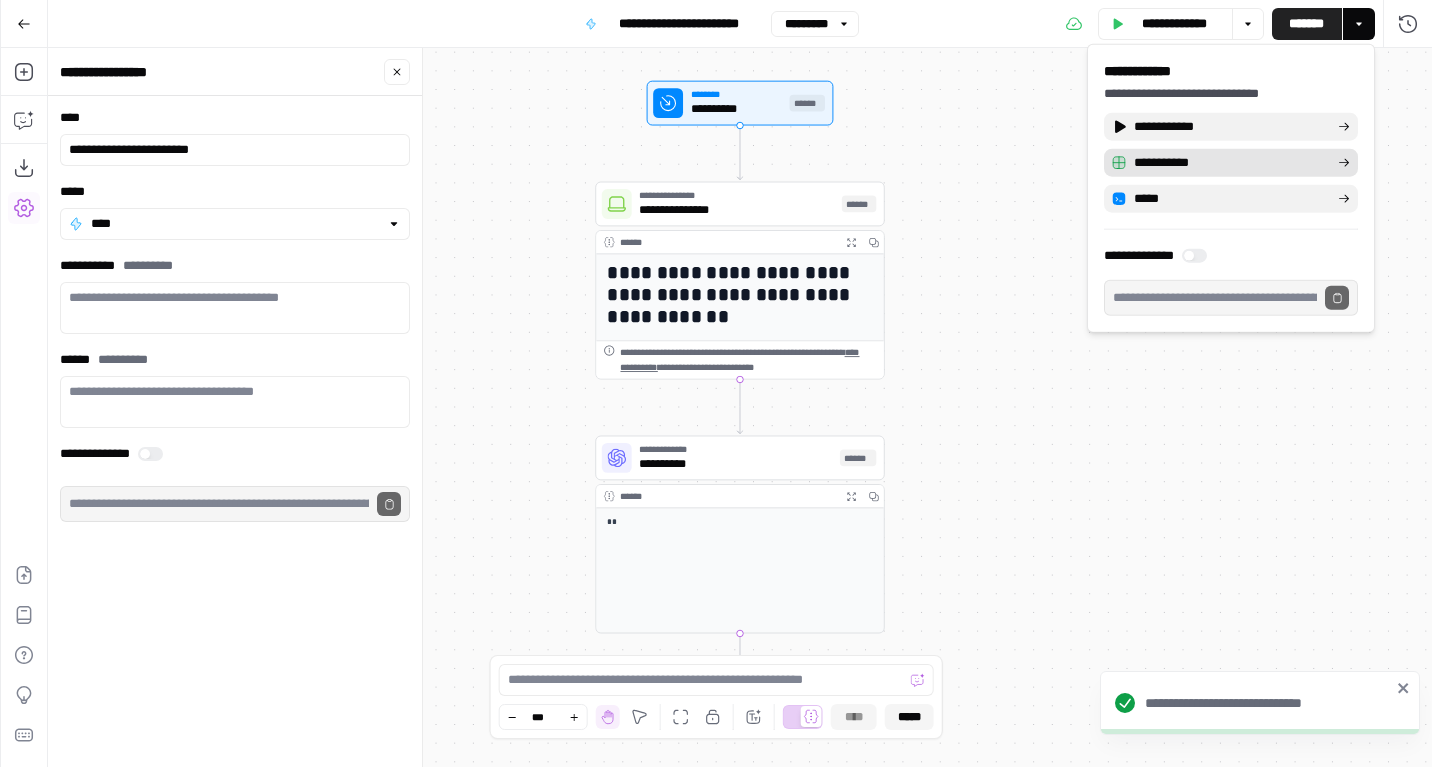 click on "**********" at bounding box center (1231, 163) 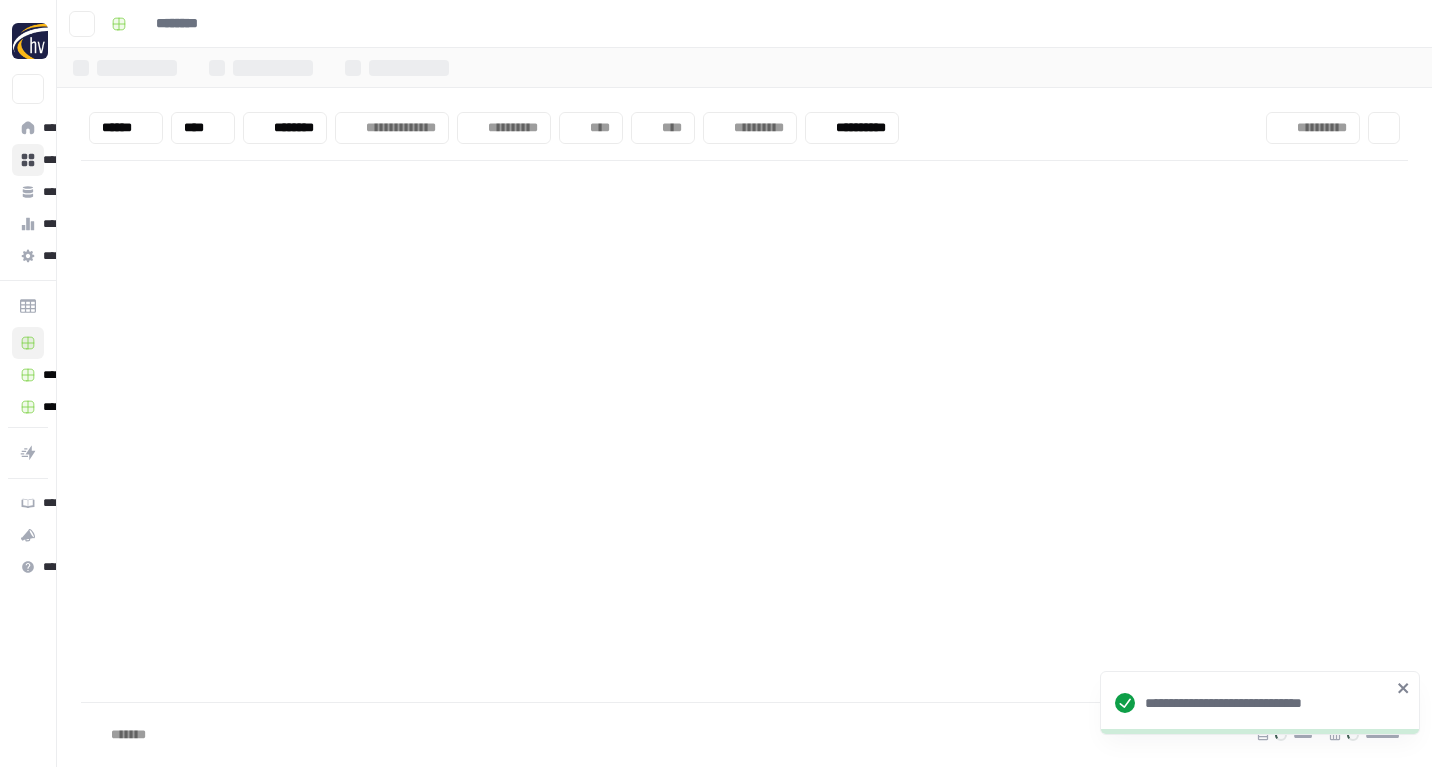 type on "**********" 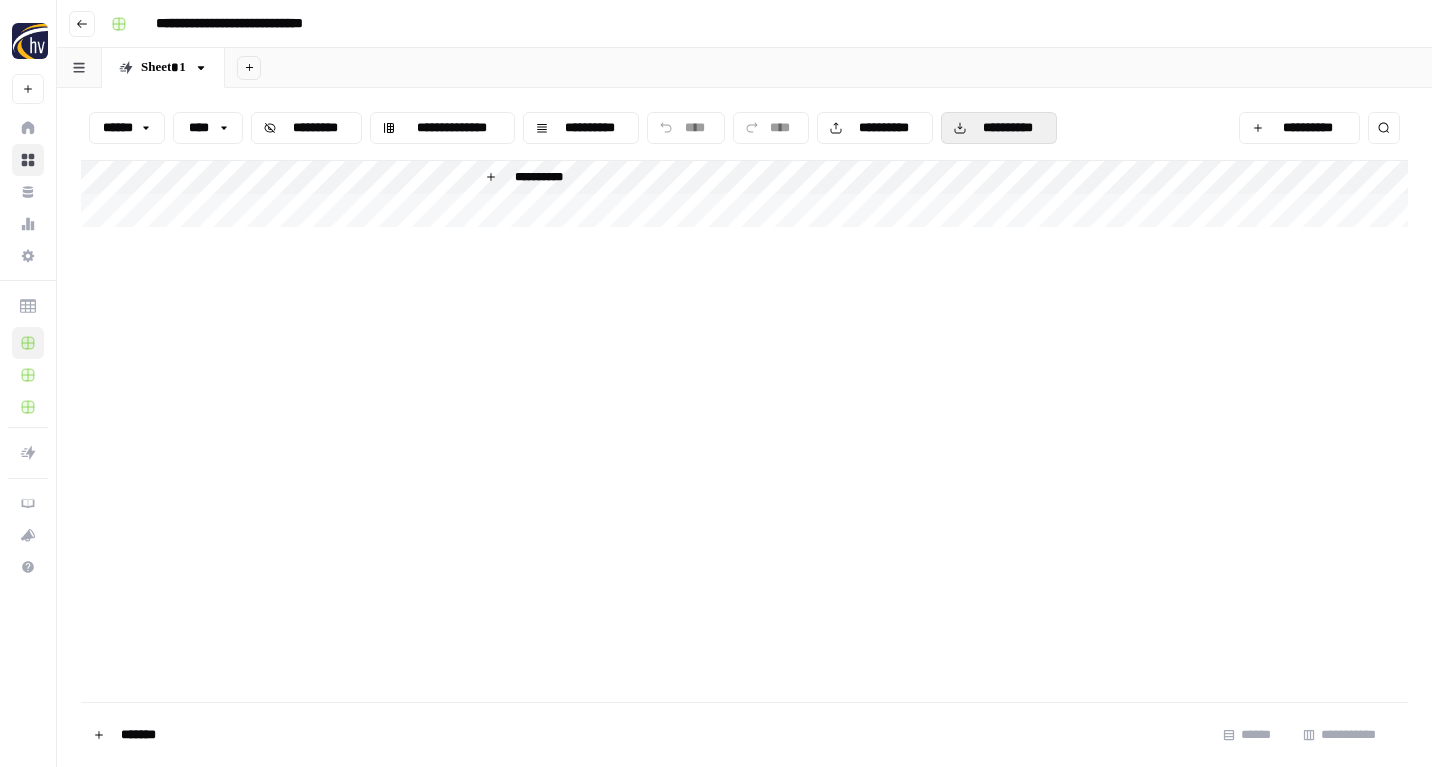 click on "**********" at bounding box center (1008, 128) 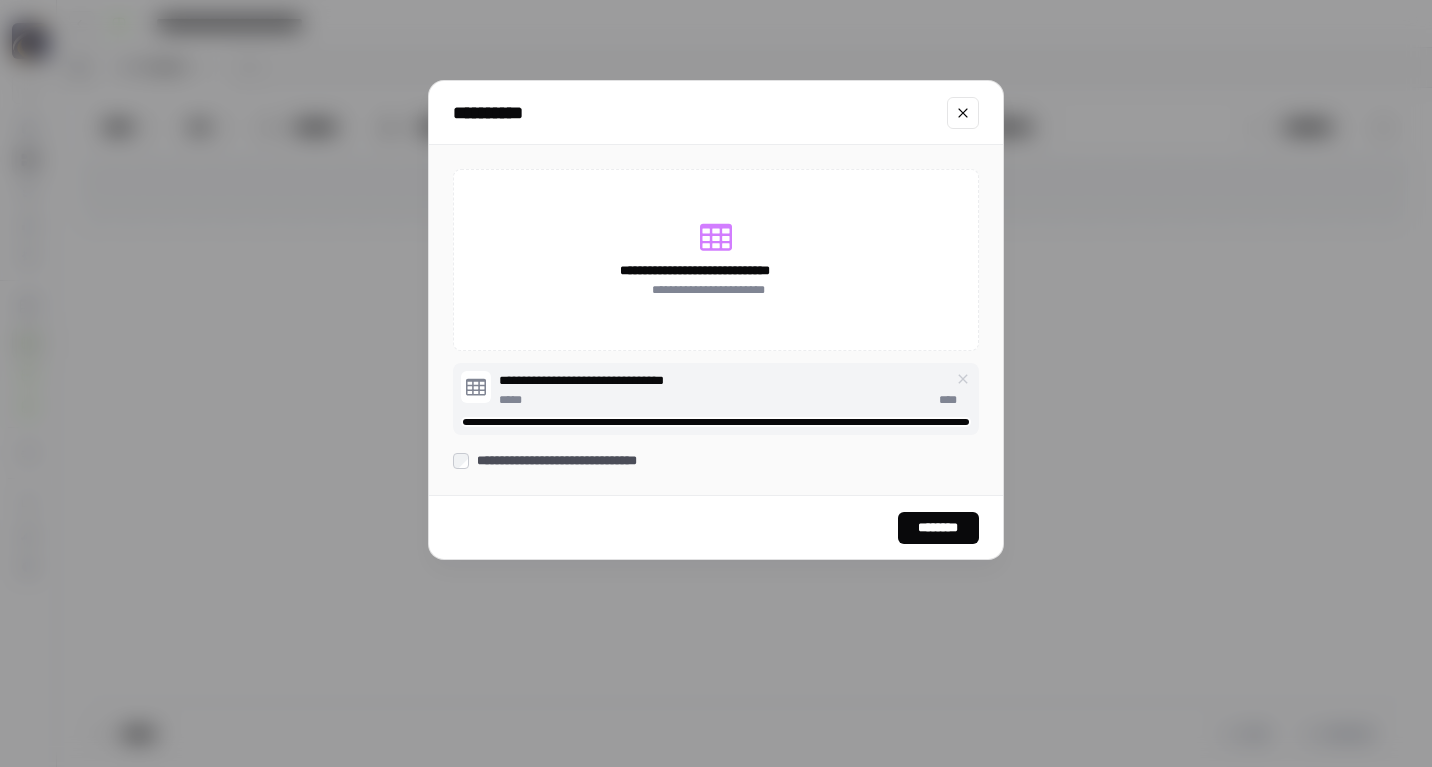 click on "********" at bounding box center [938, 528] 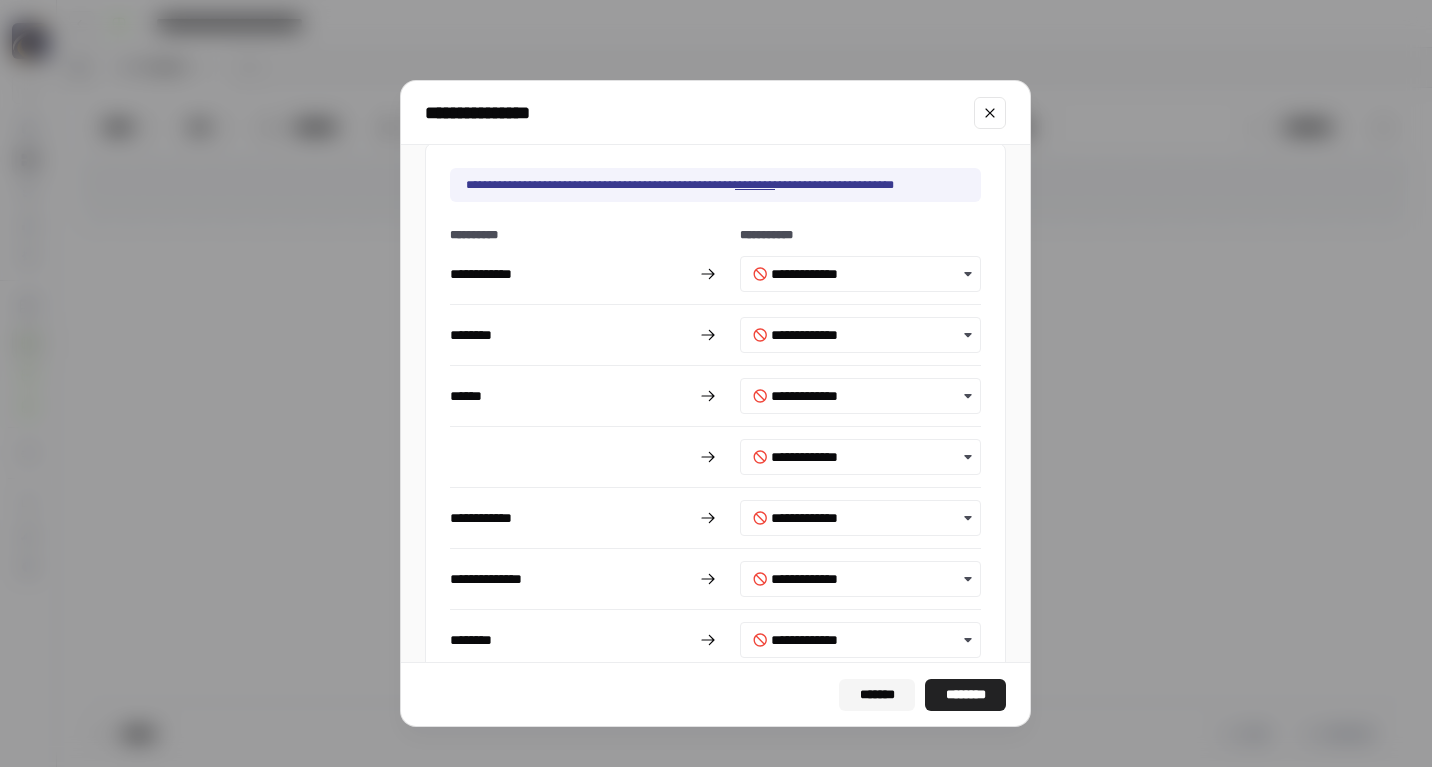 scroll, scrollTop: 34, scrollLeft: 0, axis: vertical 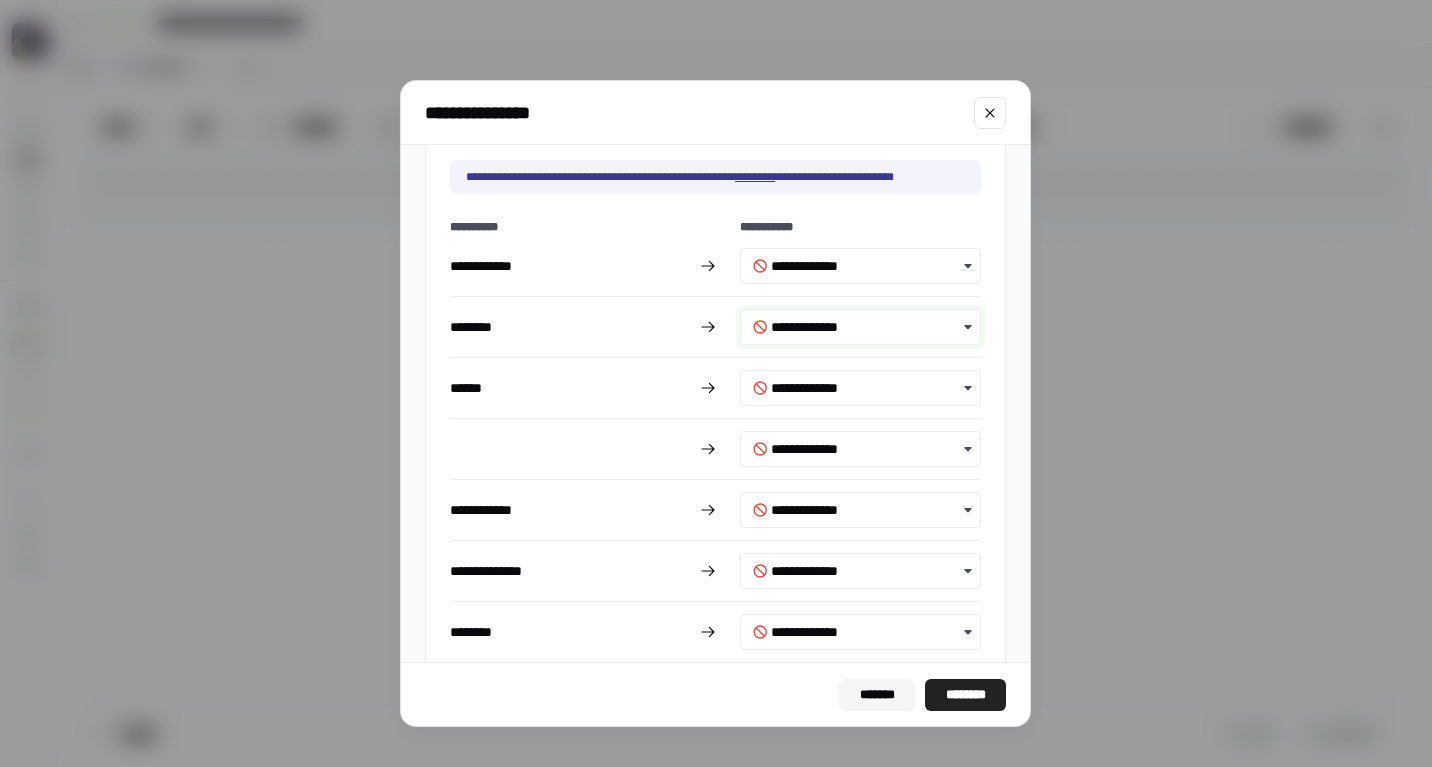 click at bounding box center [870, 327] 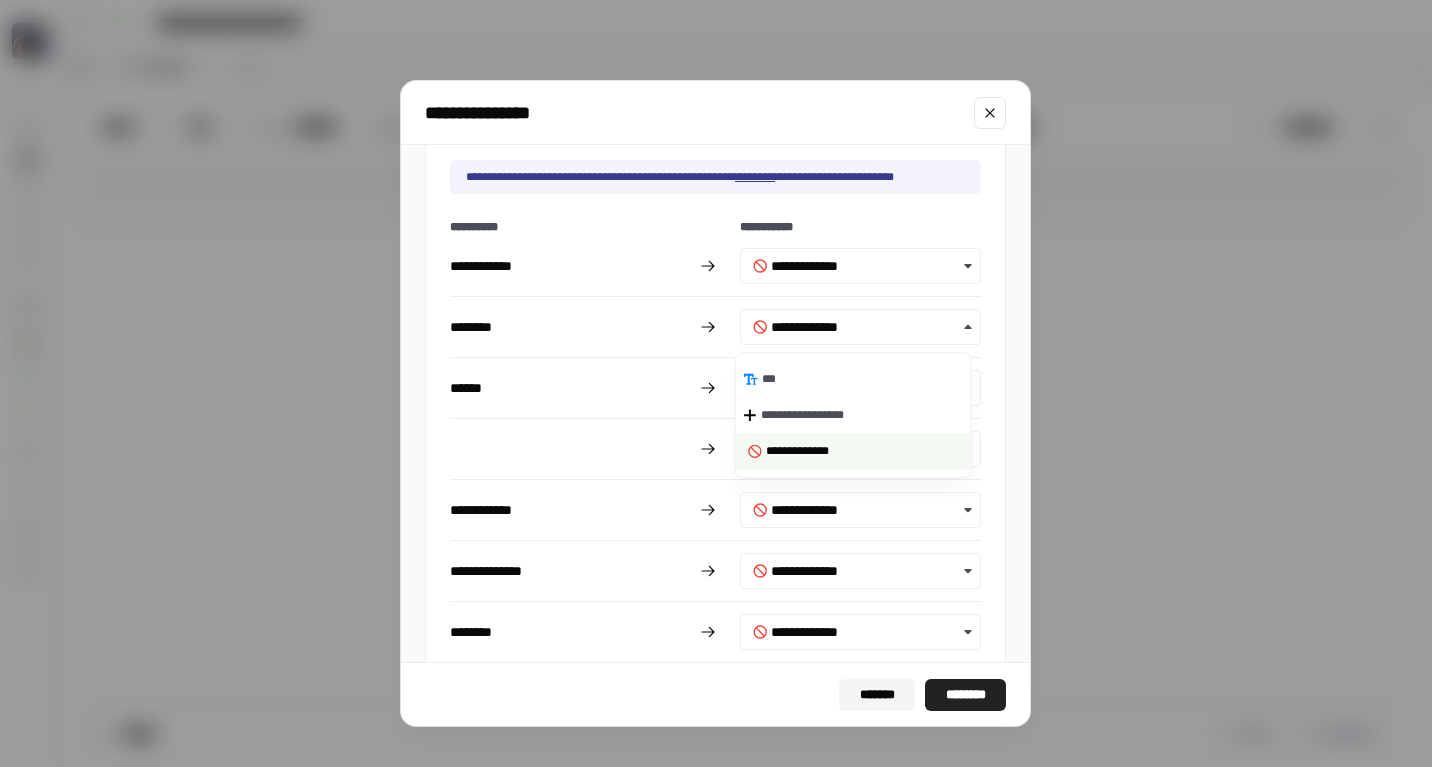 click on "***" at bounding box center (853, 379) 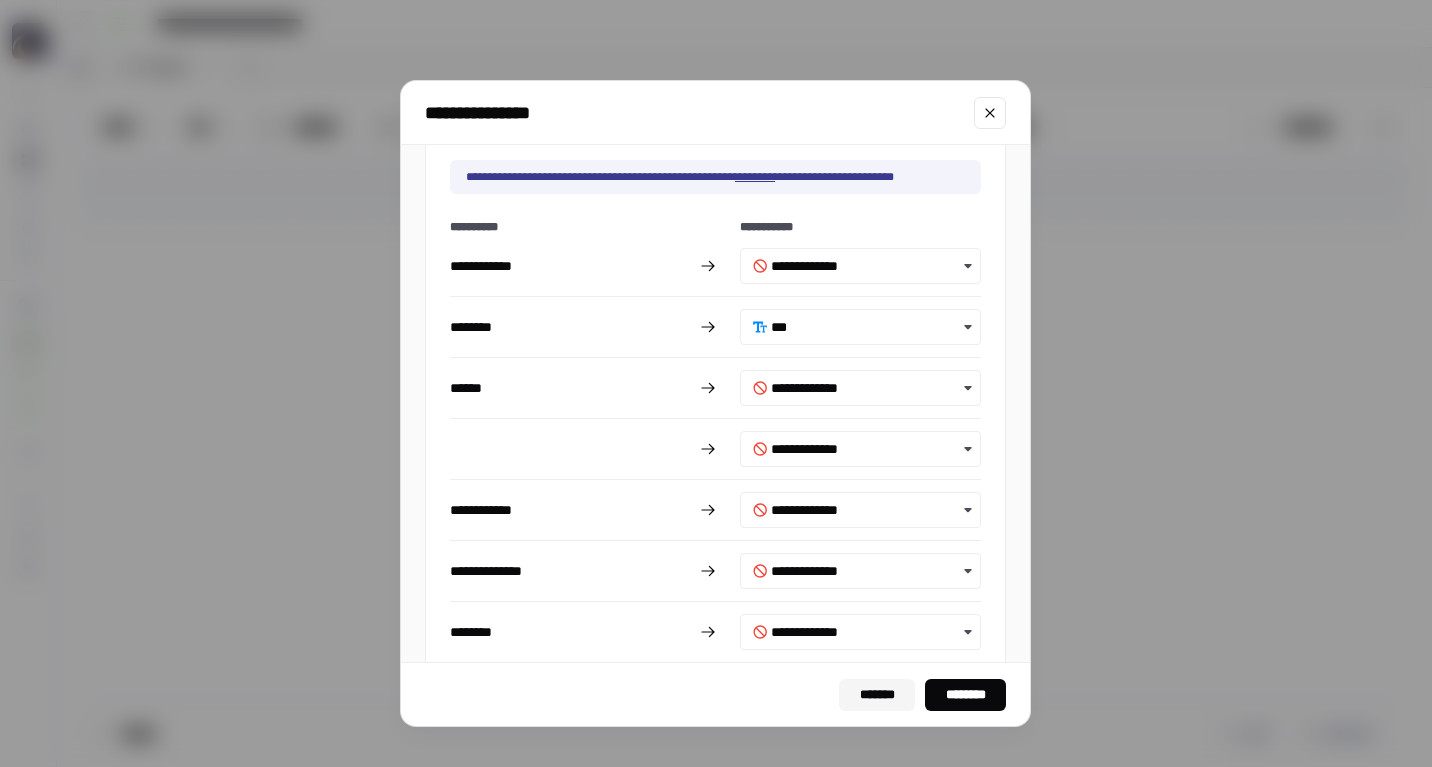 click on "********" at bounding box center (966, 695) 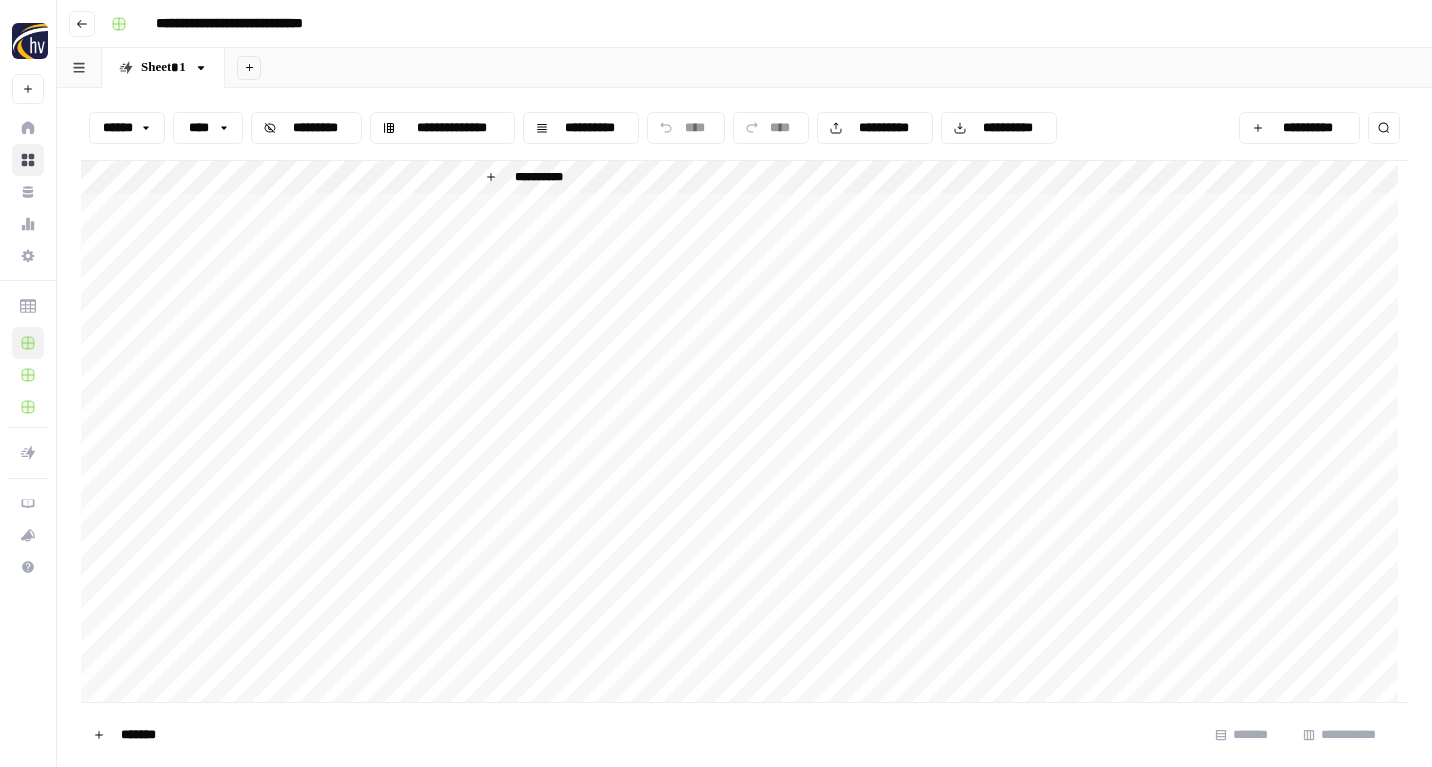 click on "**********" at bounding box center [744, 431] 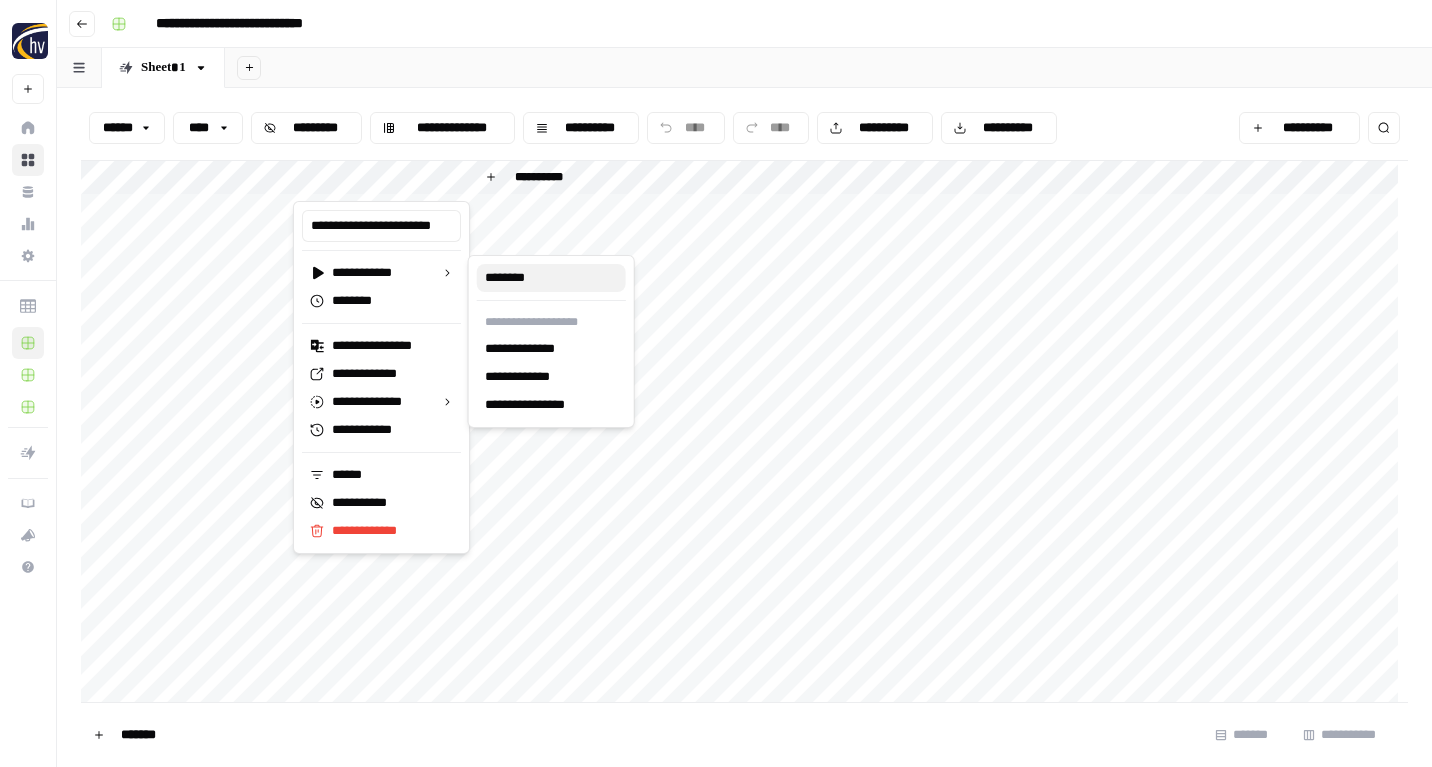 click on "********" at bounding box center [511, 278] 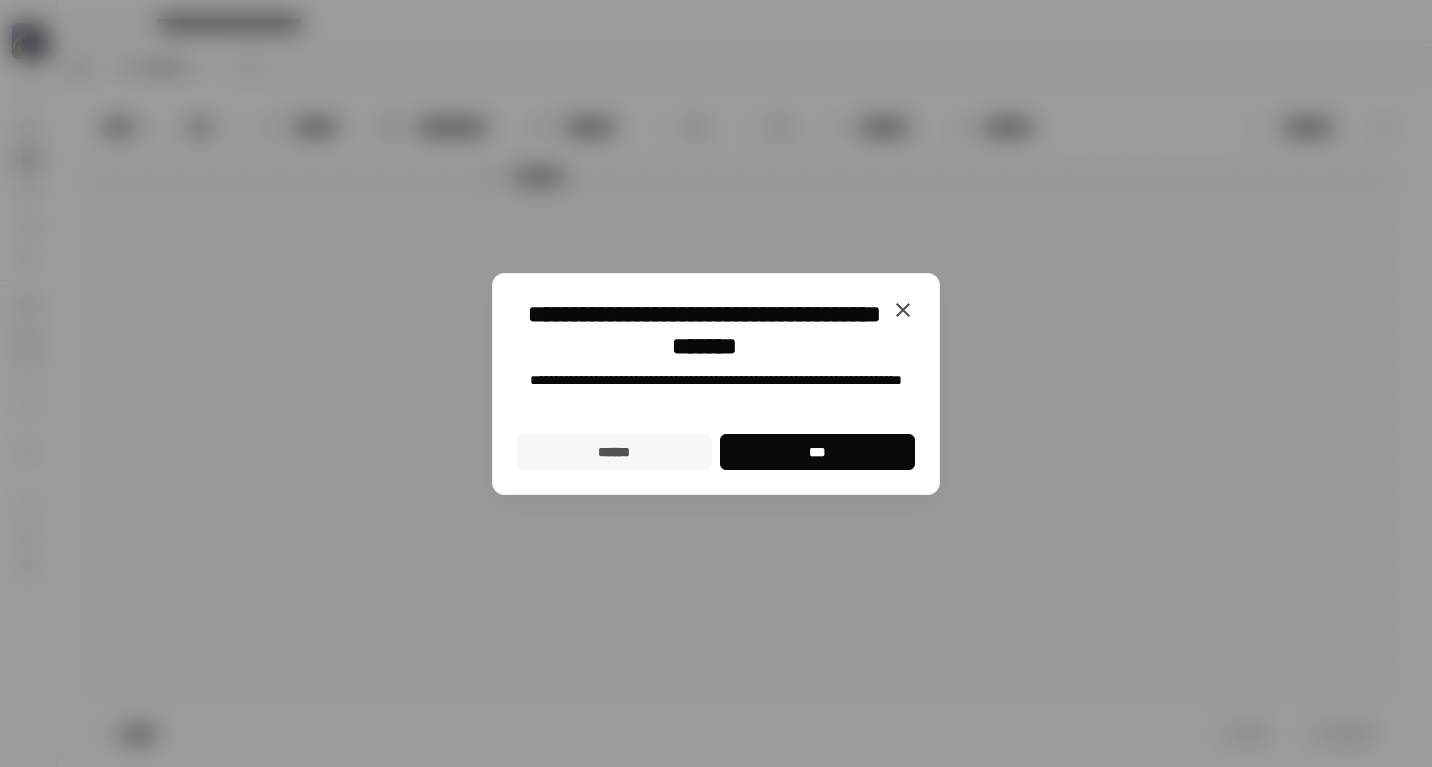 click on "******" at bounding box center [614, 452] 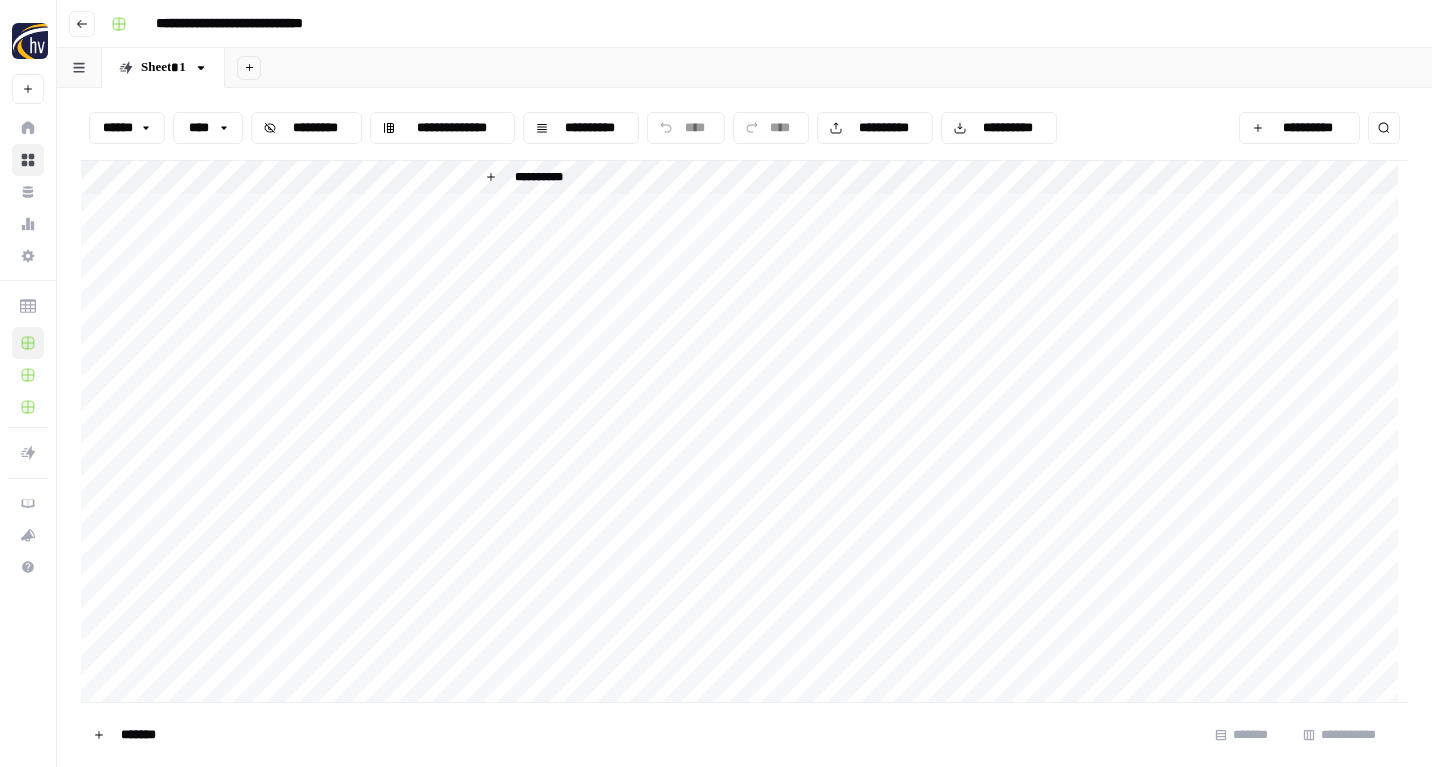 click on "**********" at bounding box center (744, 431) 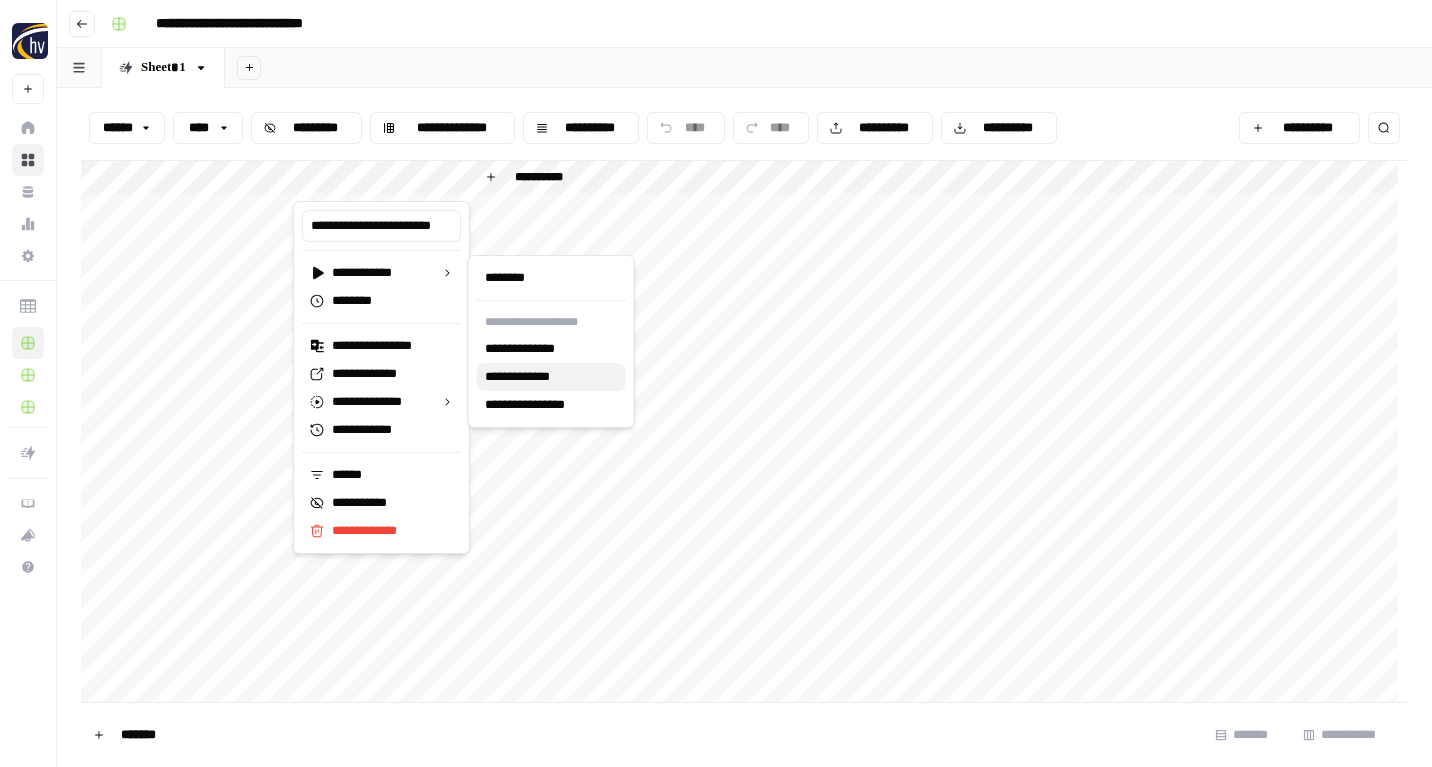click on "**********" at bounding box center (526, 377) 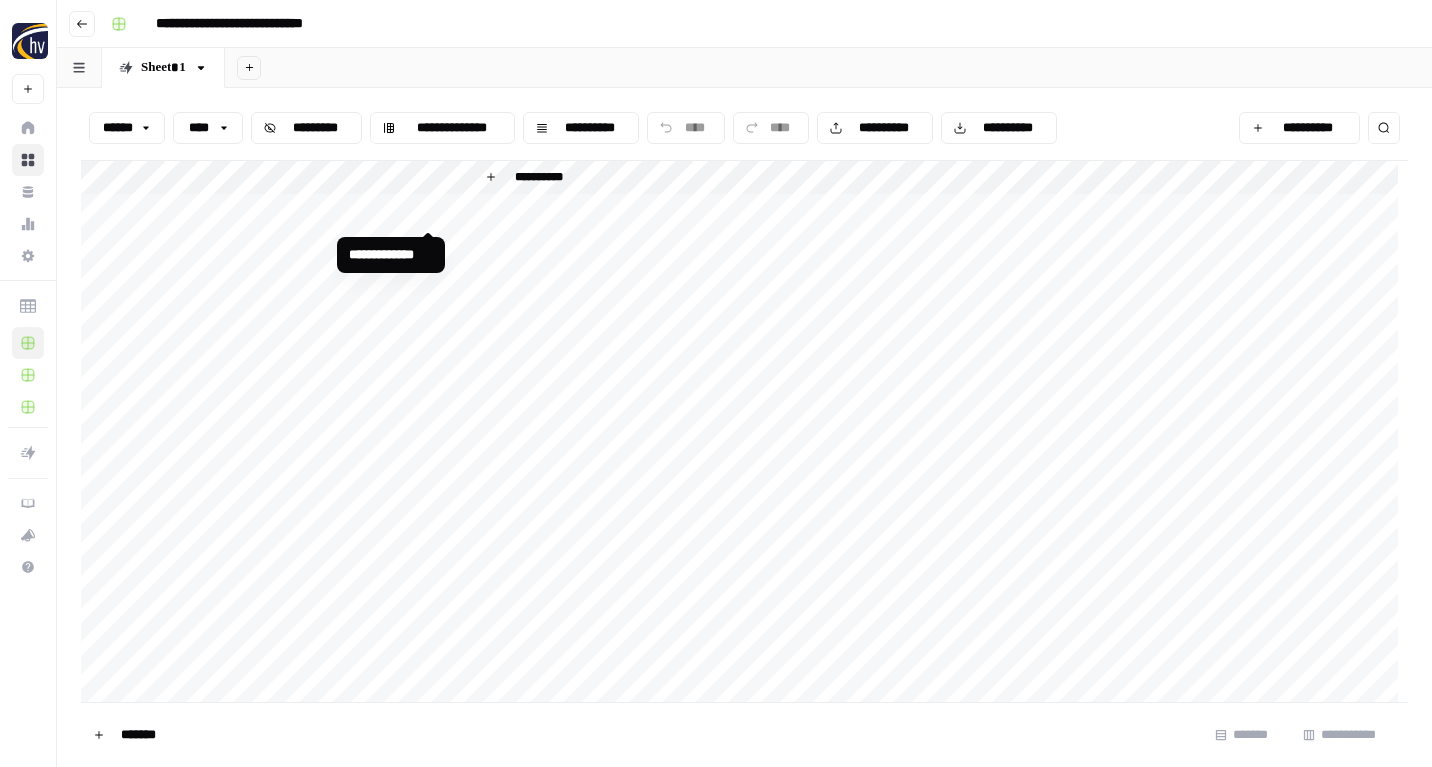 click on "**********" at bounding box center [744, 431] 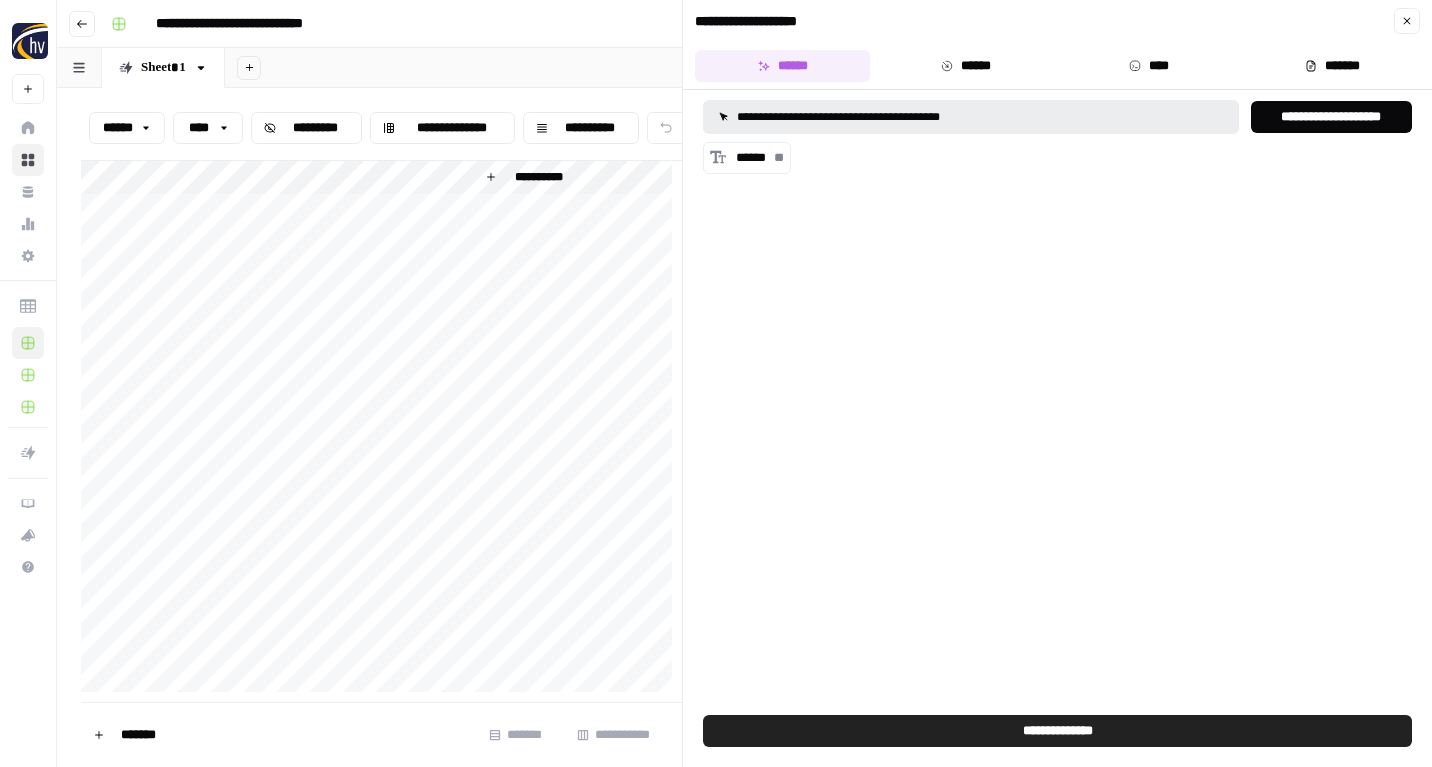 click on "**********" at bounding box center (1331, 117) 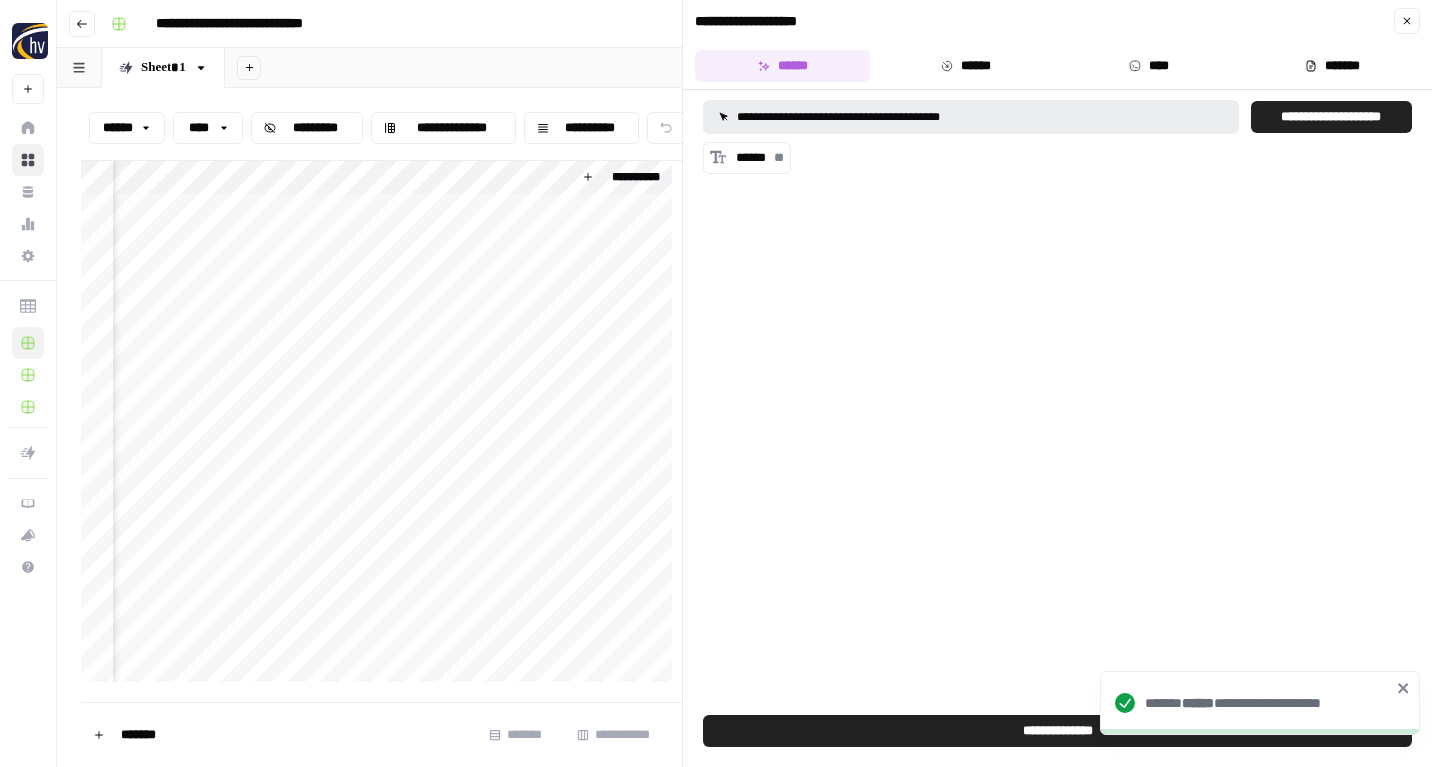 scroll, scrollTop: 0, scrollLeft: 93, axis: horizontal 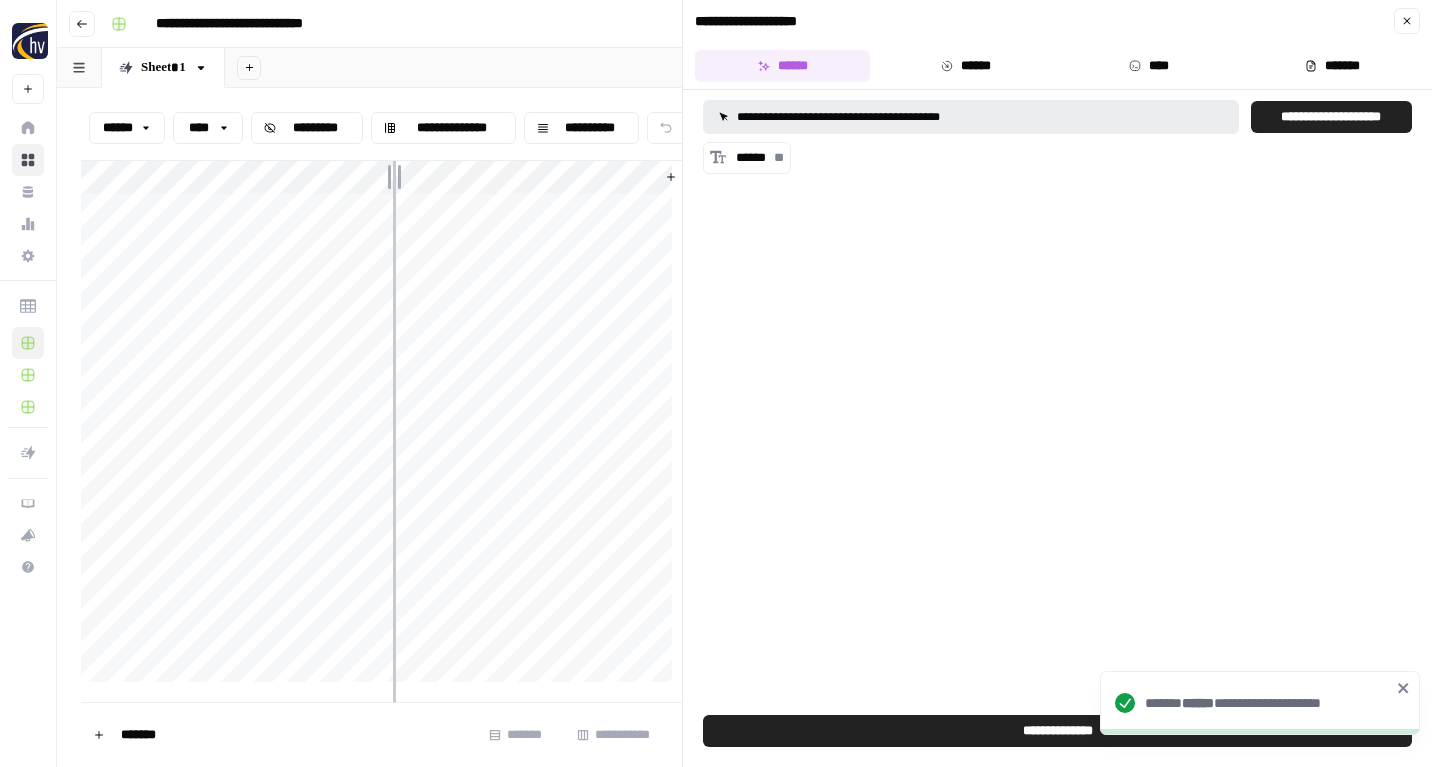 drag, startPoint x: 292, startPoint y: 181, endPoint x: 424, endPoint y: 184, distance: 132.03409 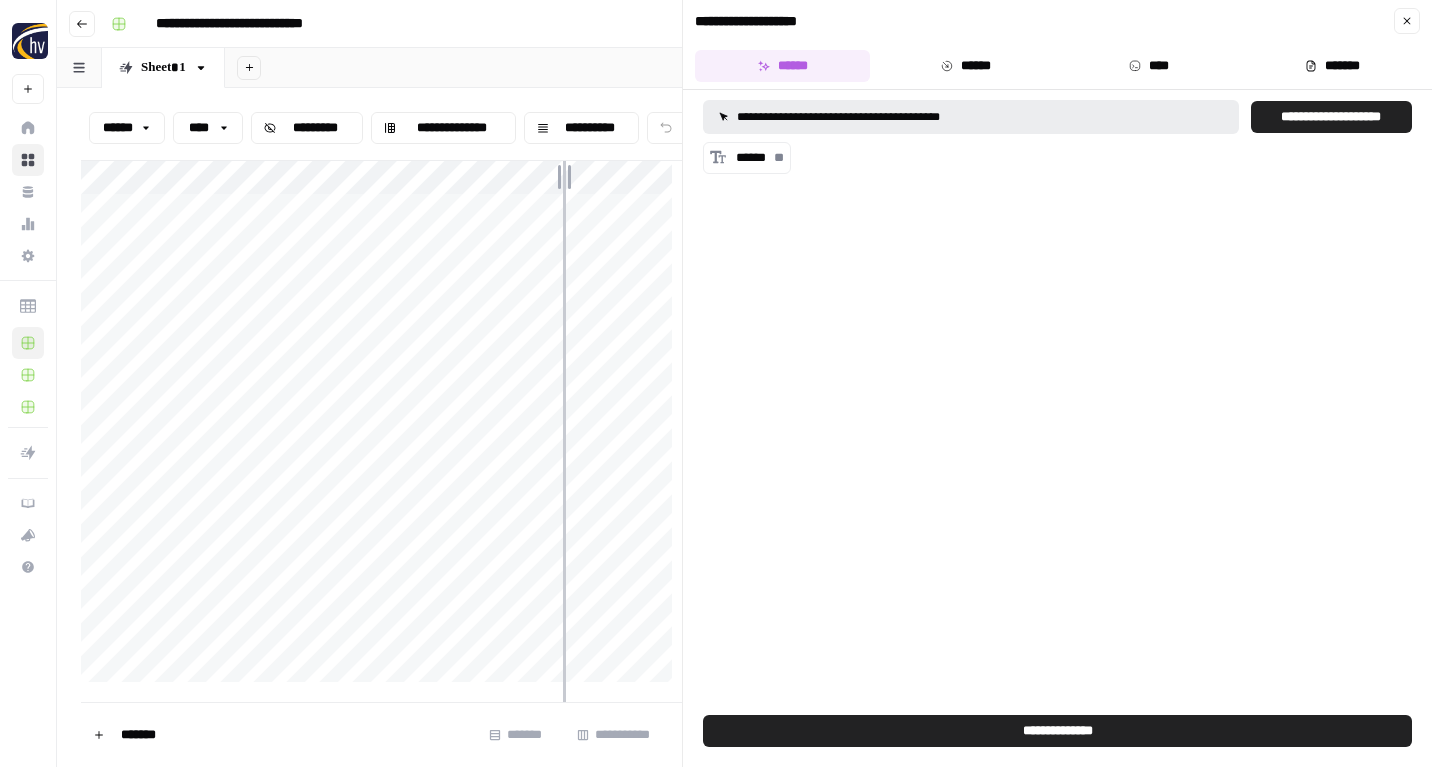 drag, startPoint x: 425, startPoint y: 177, endPoint x: 563, endPoint y: 182, distance: 138.09055 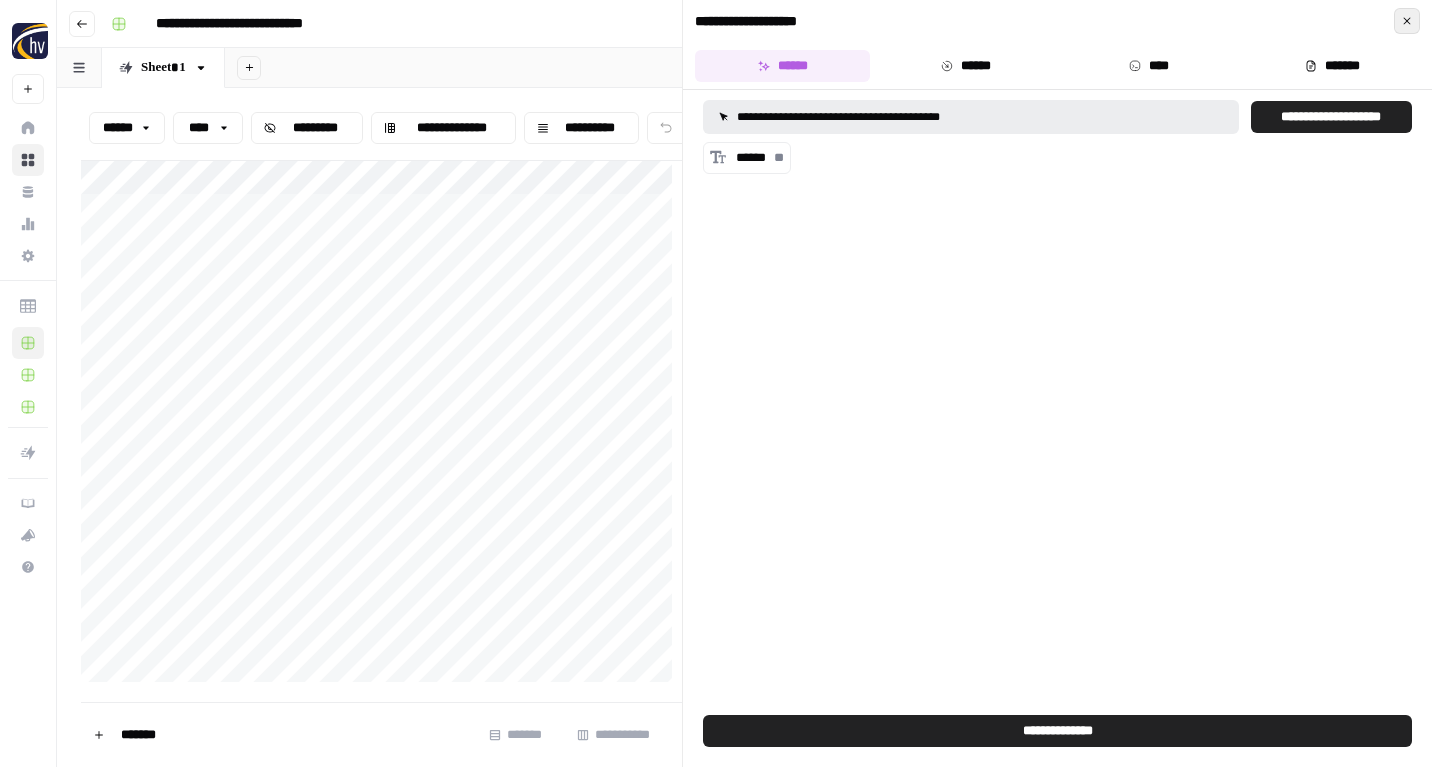 click 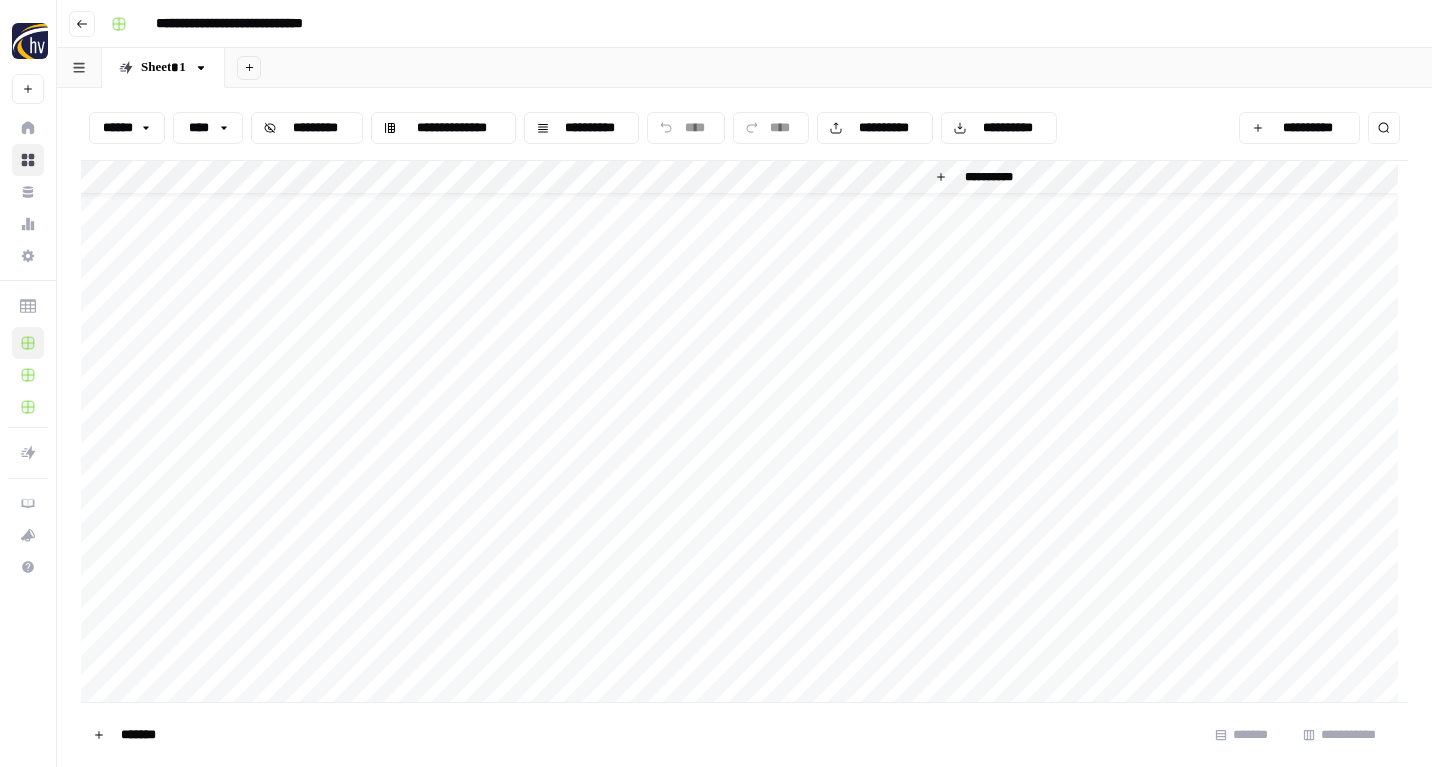 scroll, scrollTop: 89, scrollLeft: 0, axis: vertical 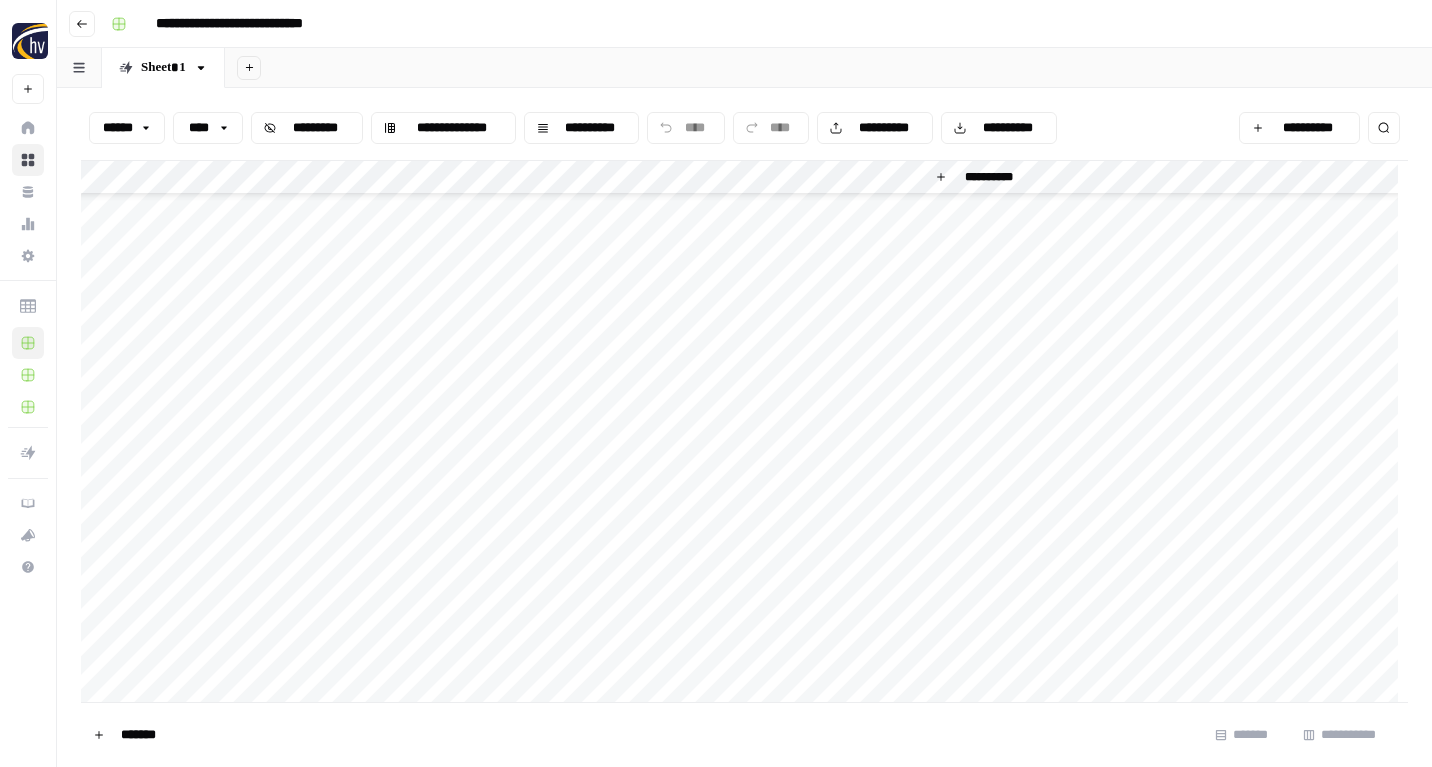 click on "**********" at bounding box center (744, 431) 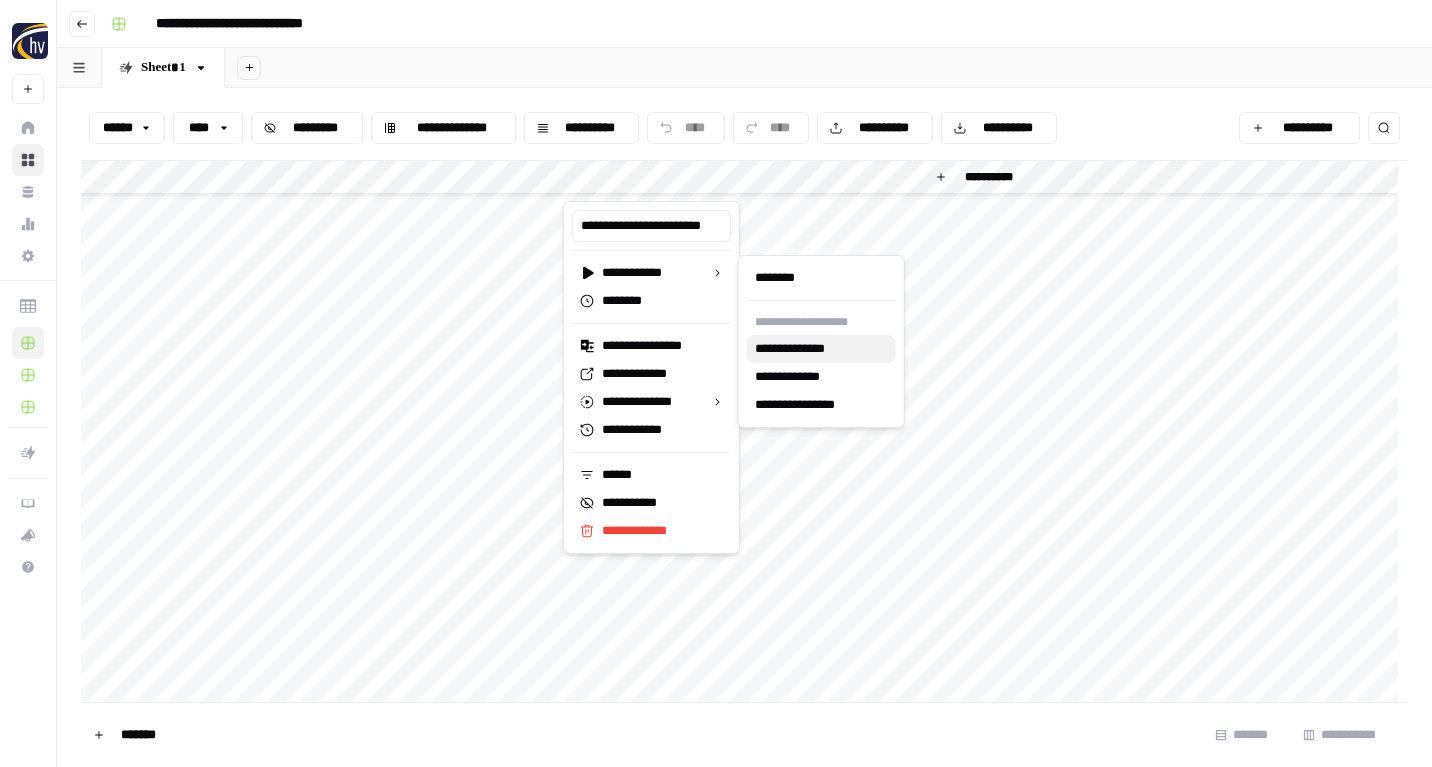 click on "**********" at bounding box center (806, 349) 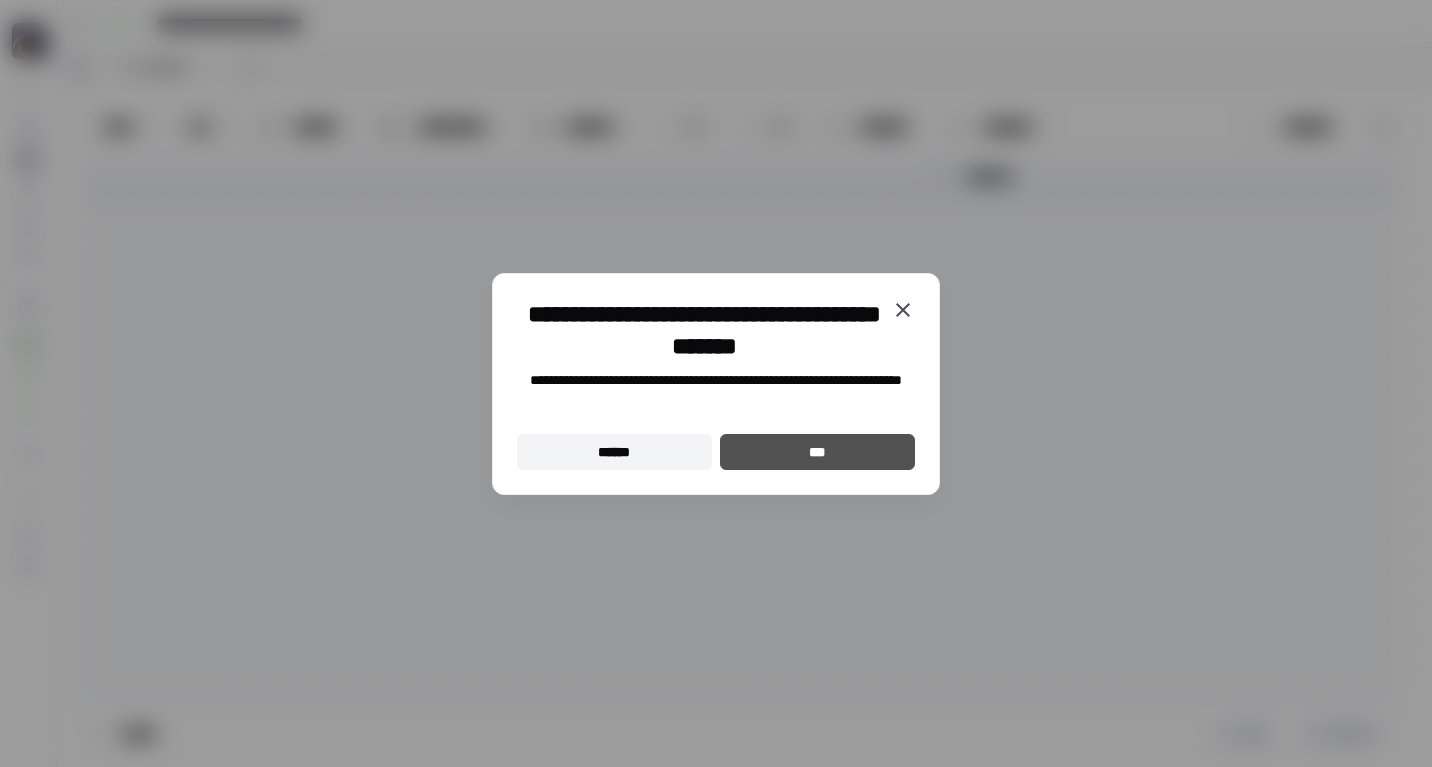 click on "***" at bounding box center (817, 452) 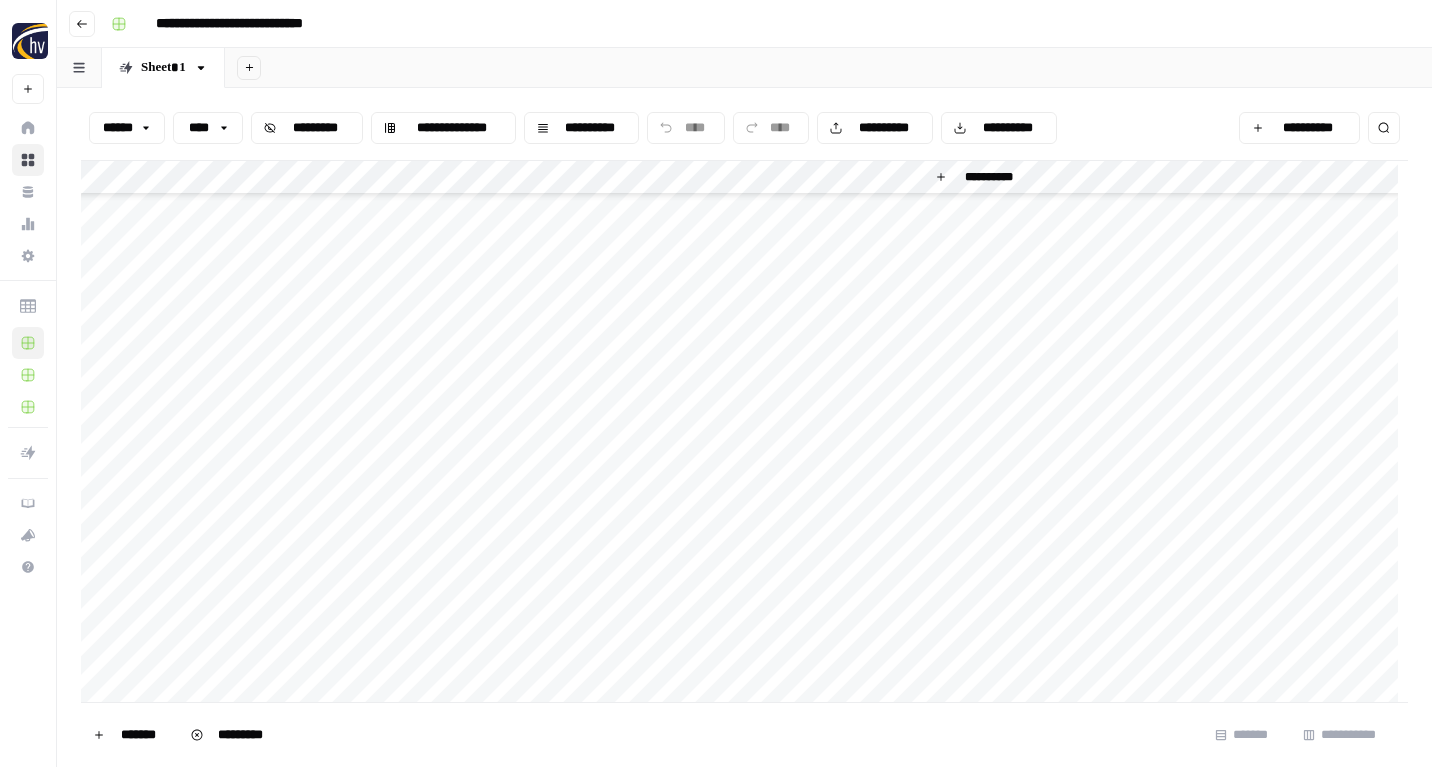scroll, scrollTop: 0, scrollLeft: 0, axis: both 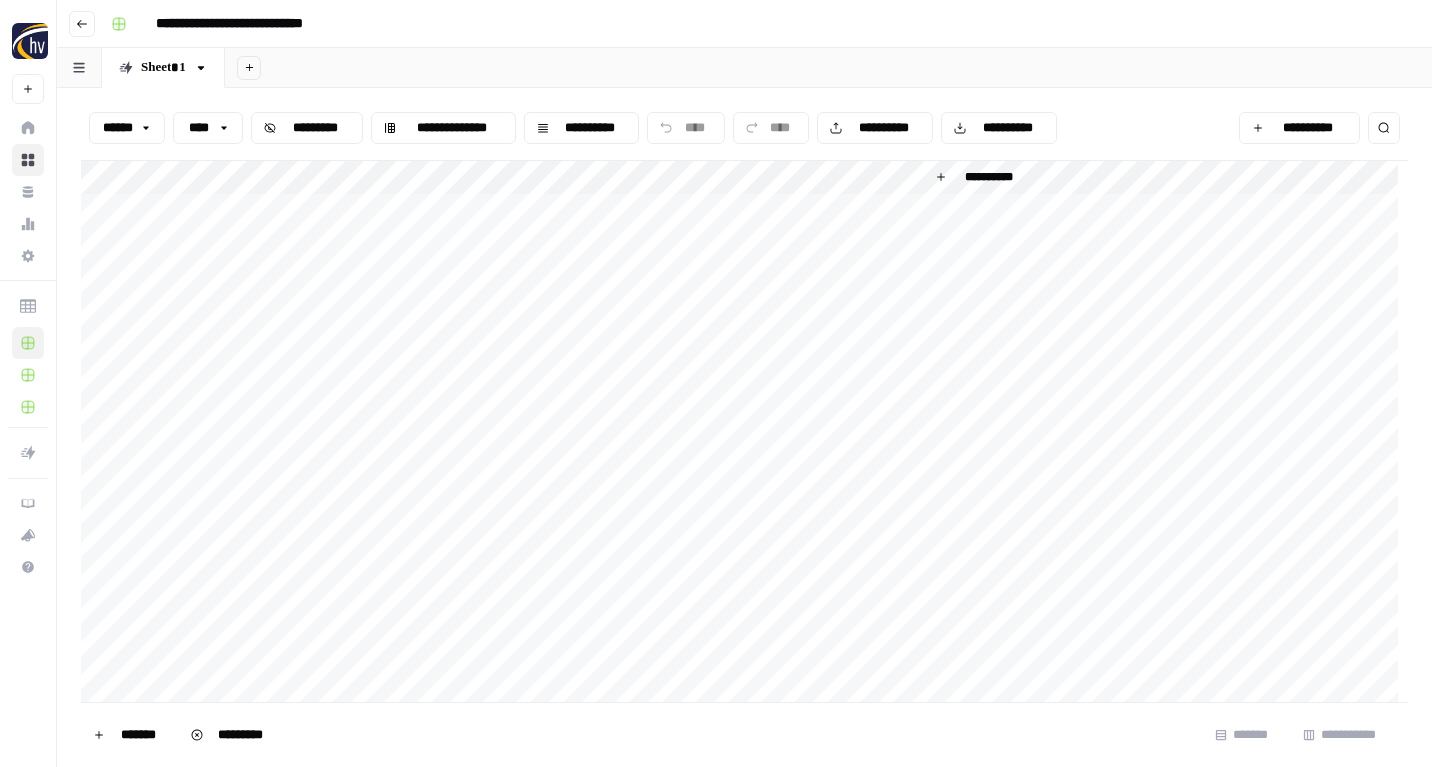click on "**********" at bounding box center [744, 431] 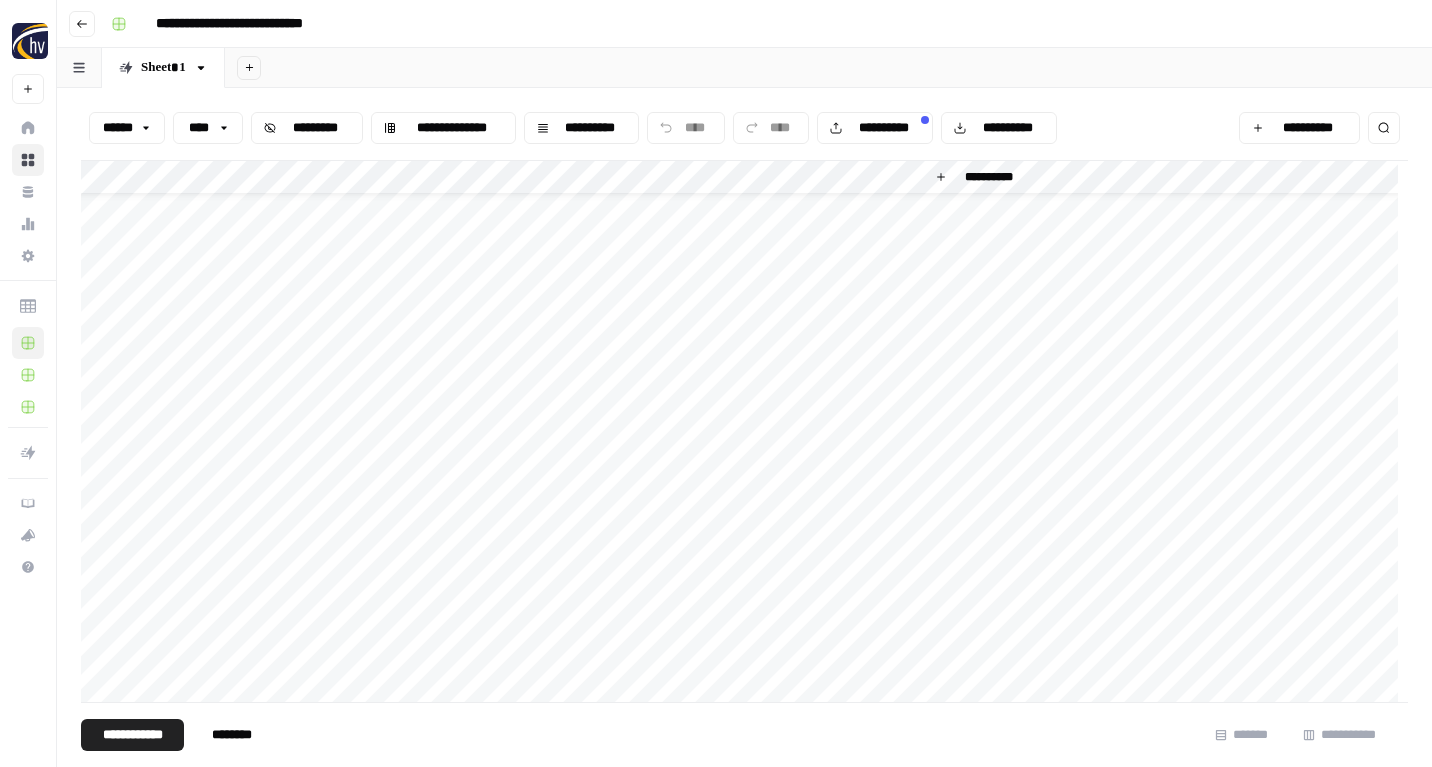 scroll, scrollTop: 0, scrollLeft: 0, axis: both 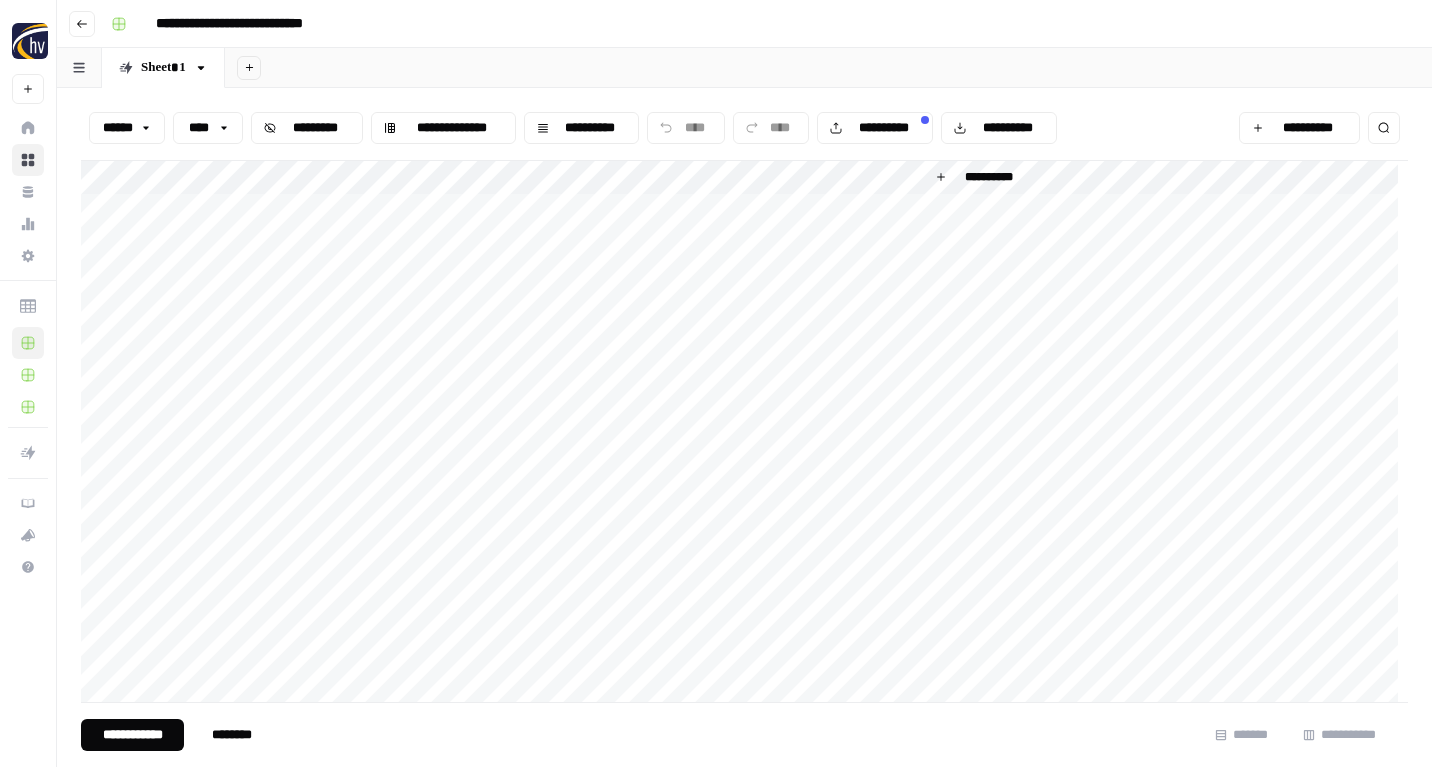click on "**********" at bounding box center (132, 735) 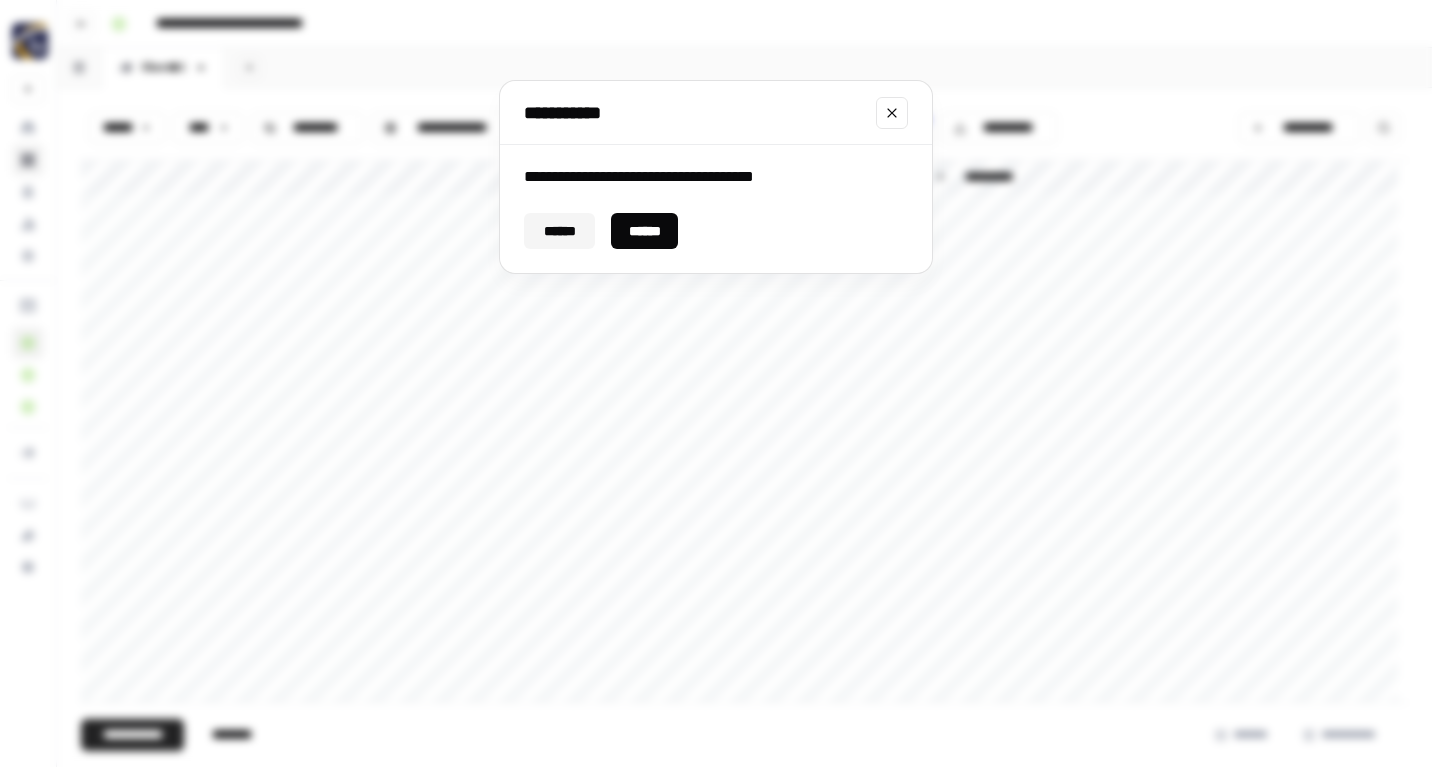 click on "******" at bounding box center (644, 231) 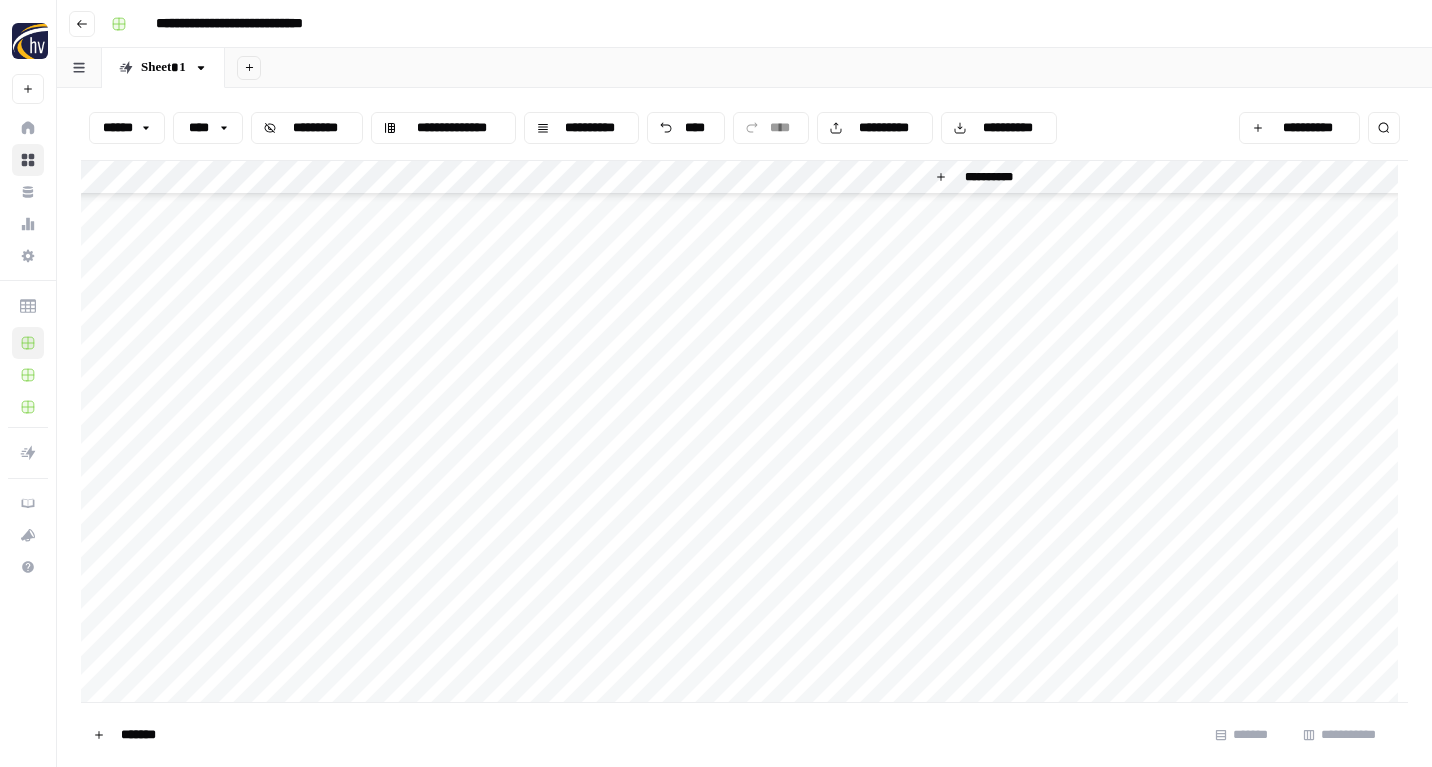 scroll, scrollTop: 0, scrollLeft: 0, axis: both 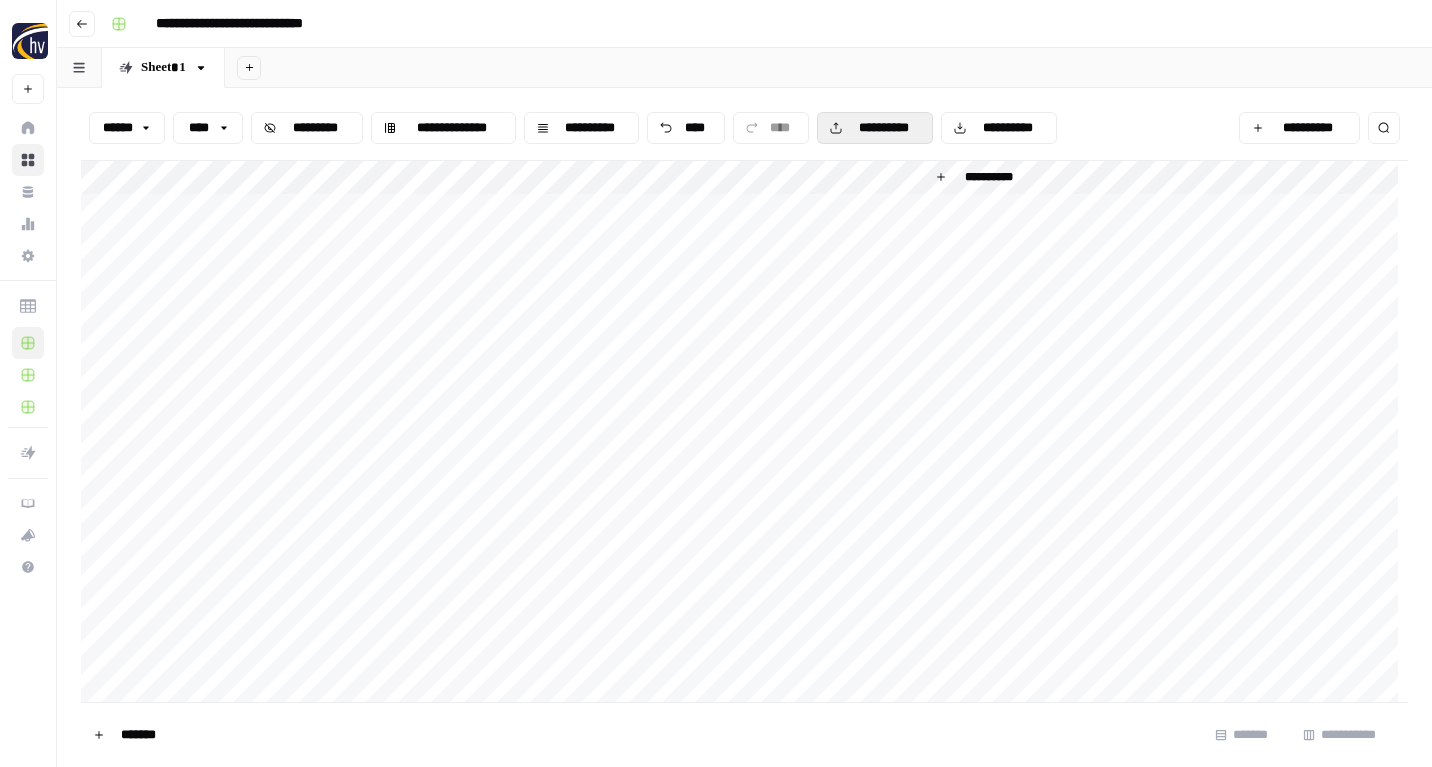click on "**********" at bounding box center (884, 128) 